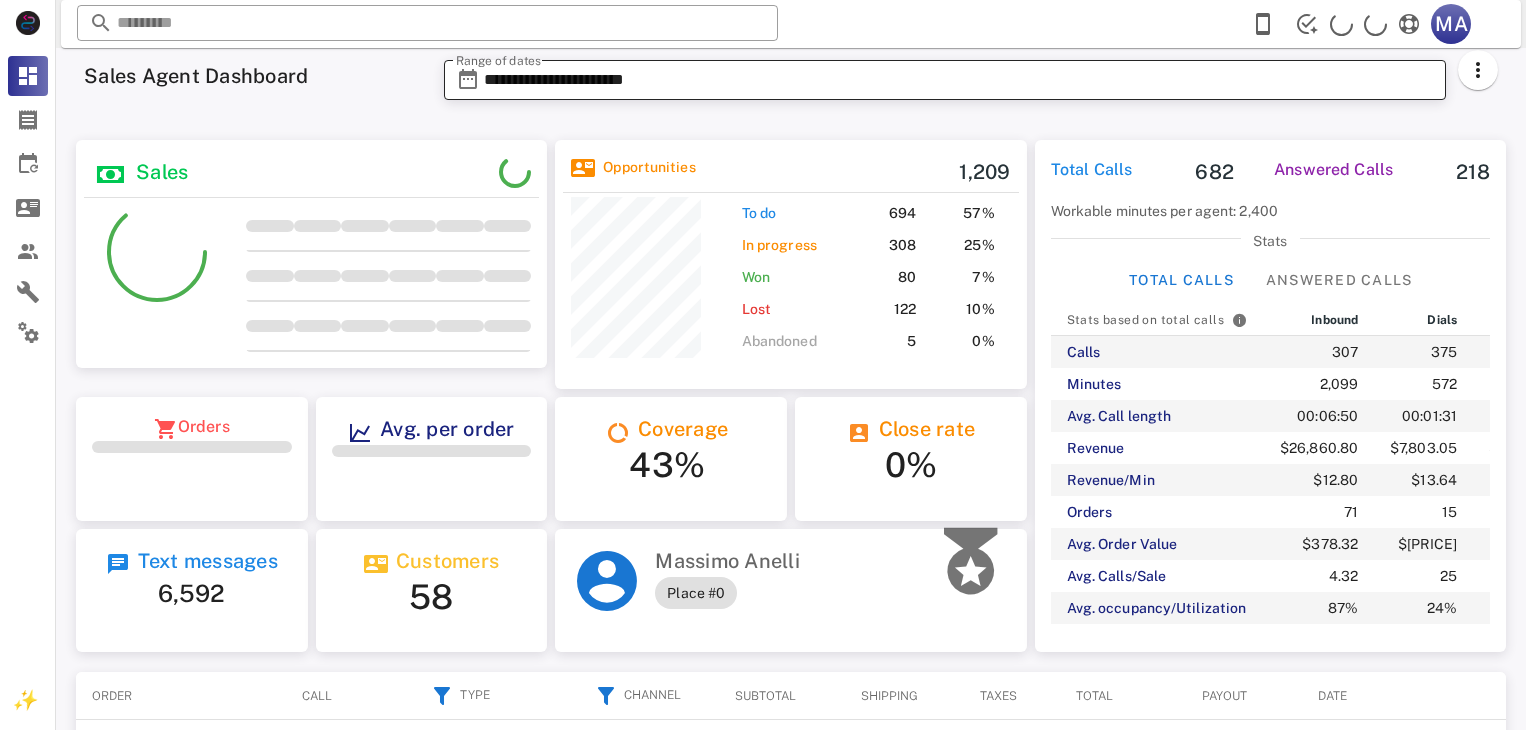 scroll, scrollTop: 0, scrollLeft: 0, axis: both 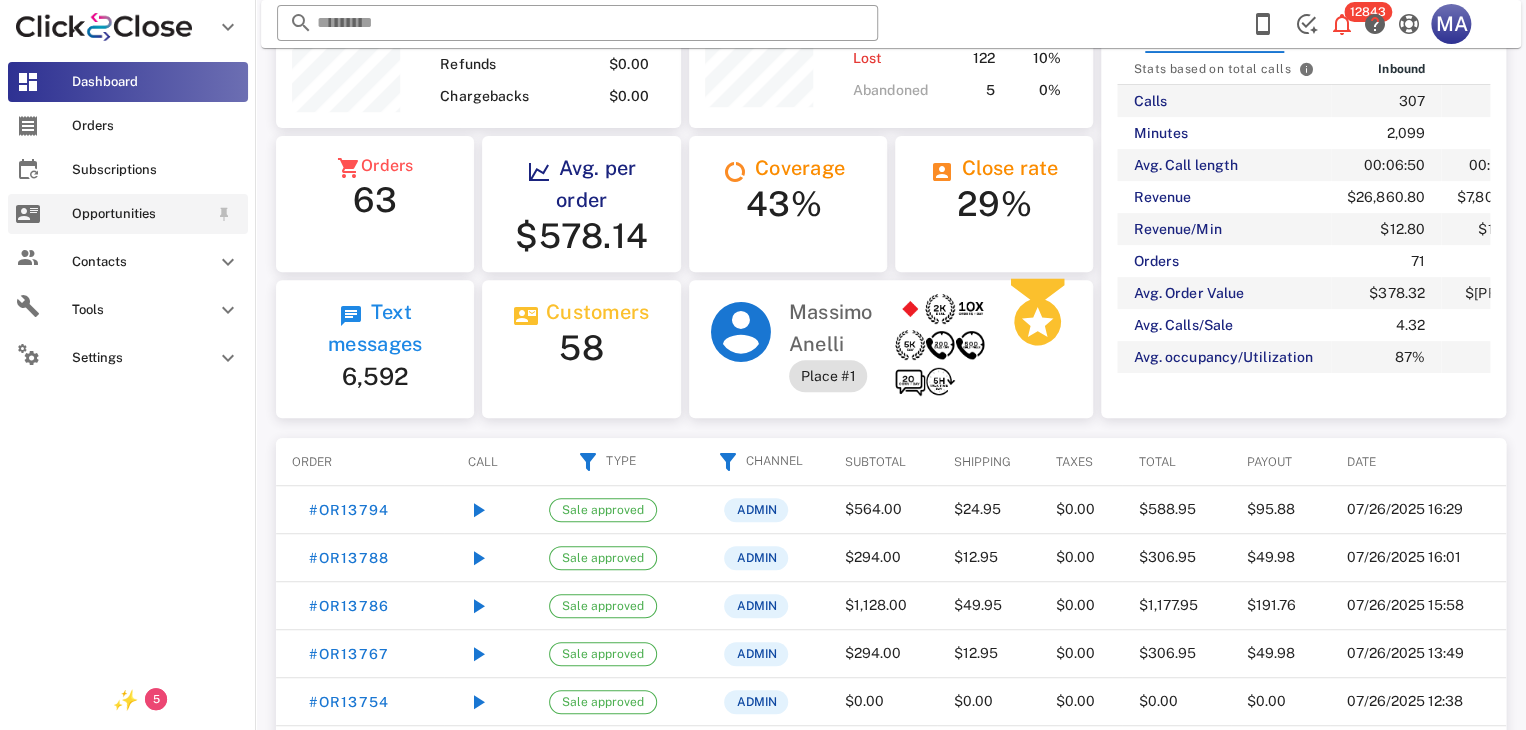 click on "Opportunities" at bounding box center (128, 214) 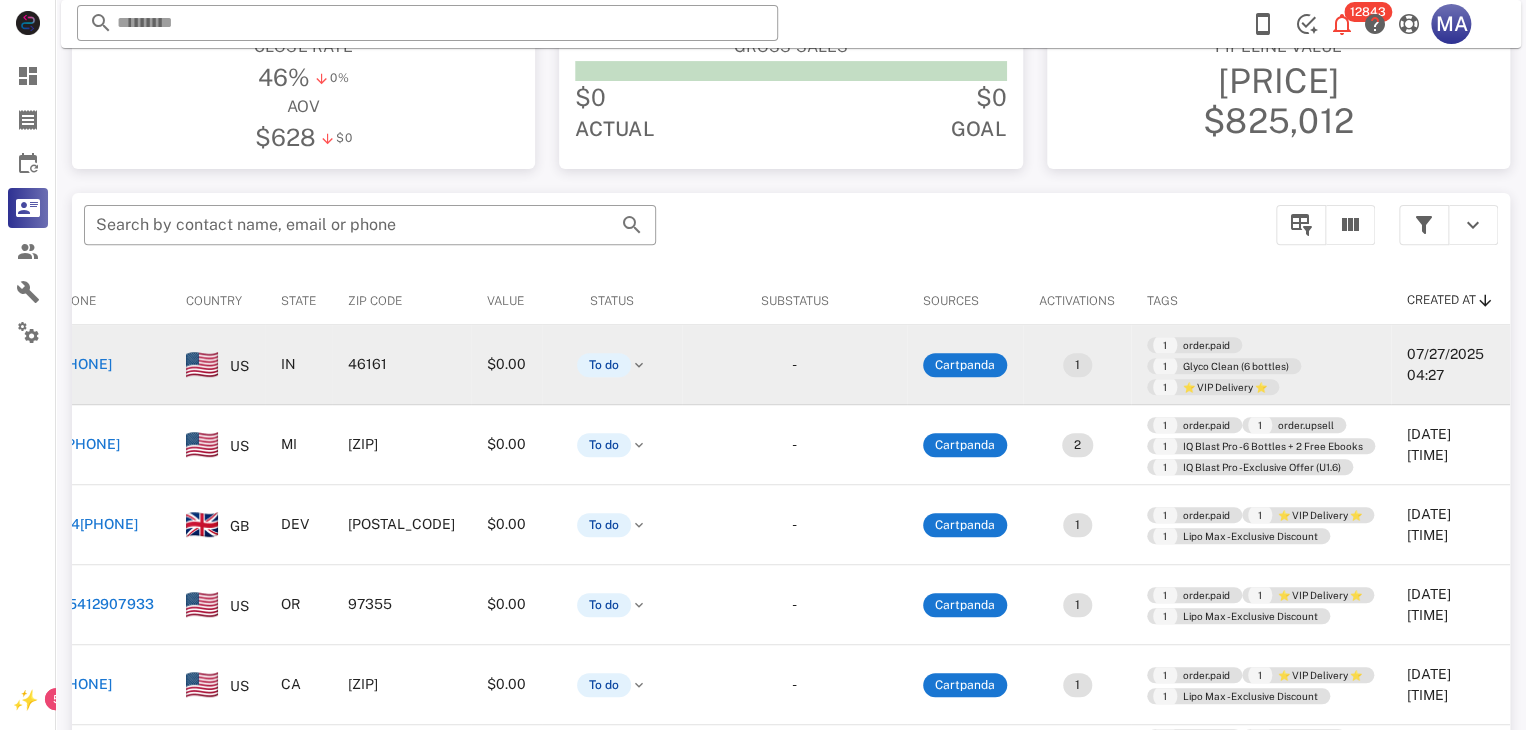 scroll, scrollTop: 2, scrollLeft: 264, axis: both 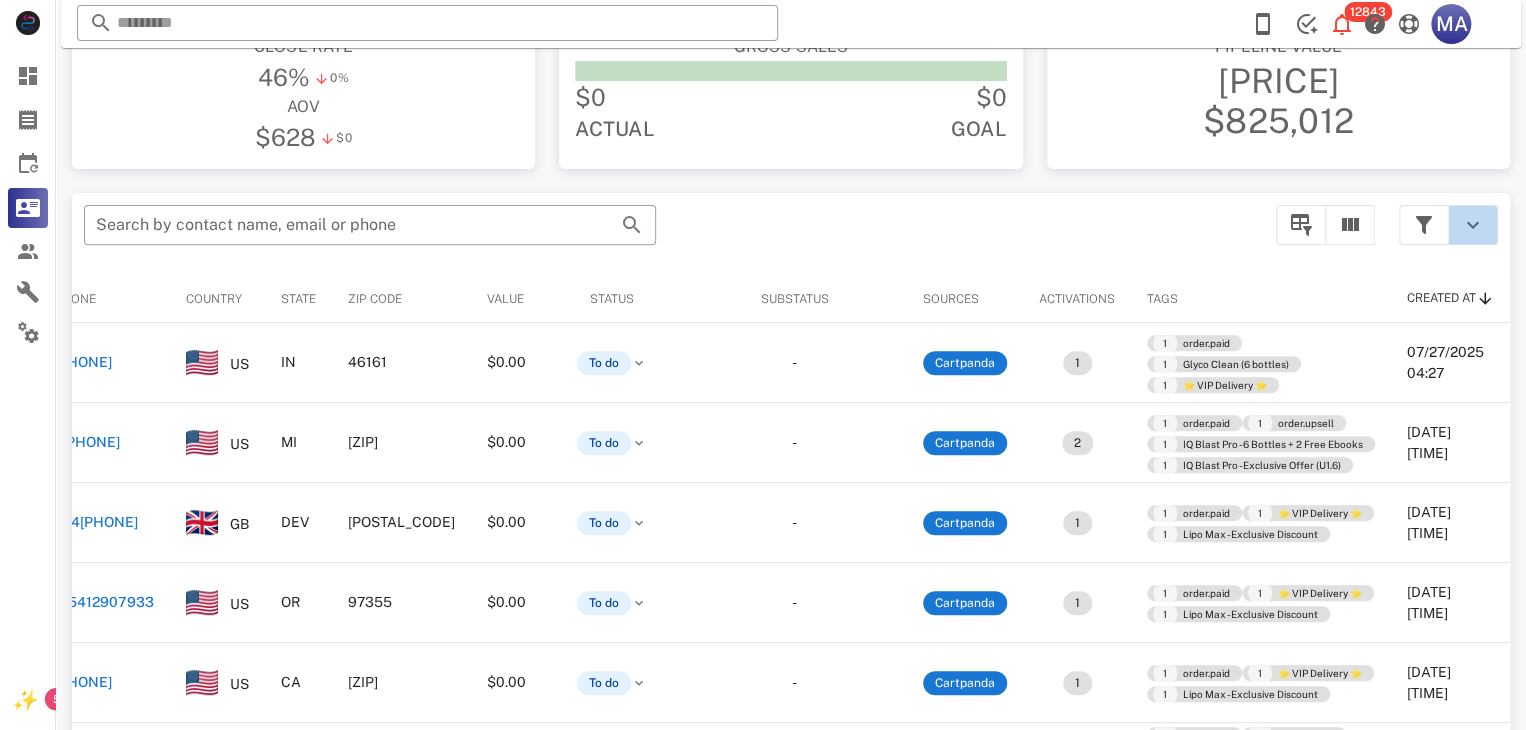 click at bounding box center [1473, 225] 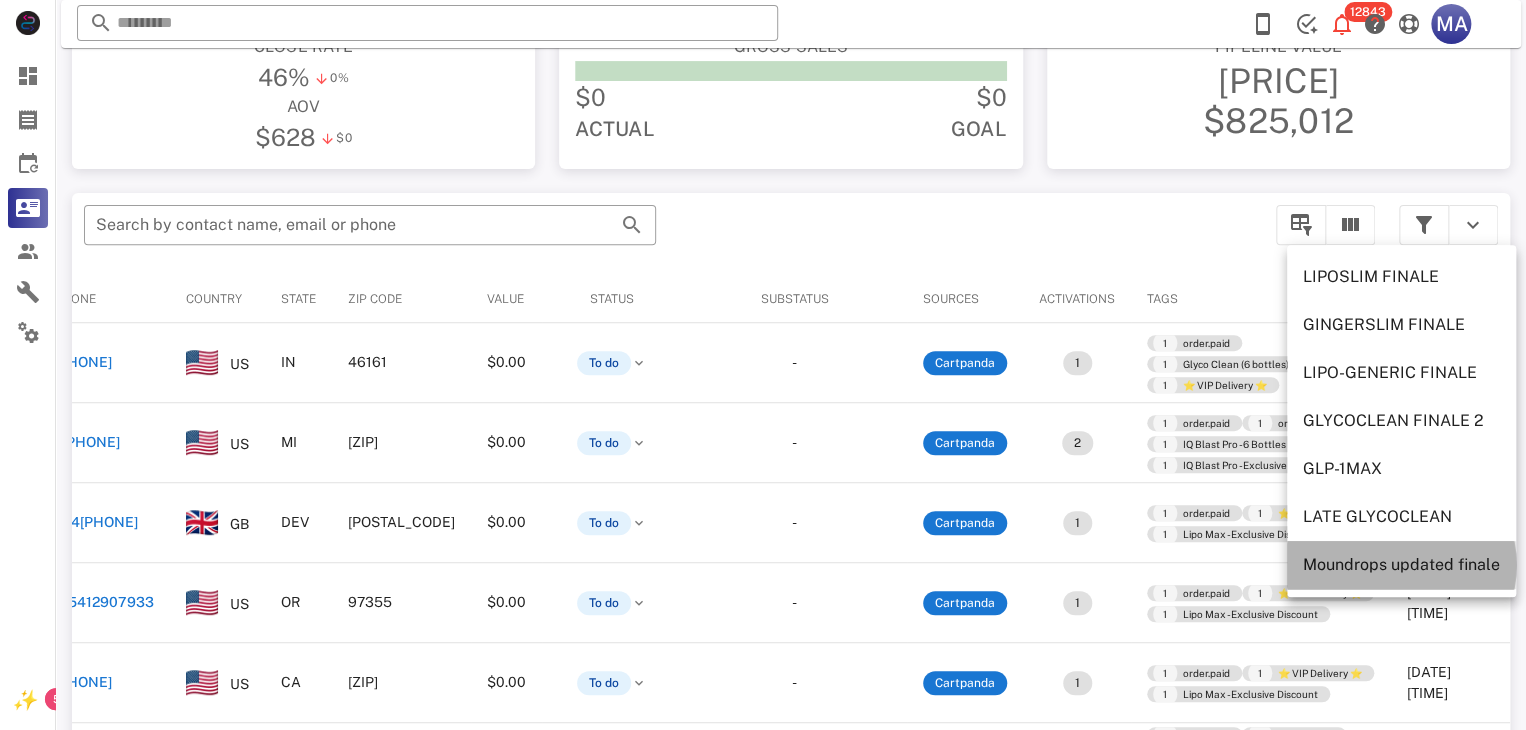 click on "Moundrops updated finale" at bounding box center [1401, 565] 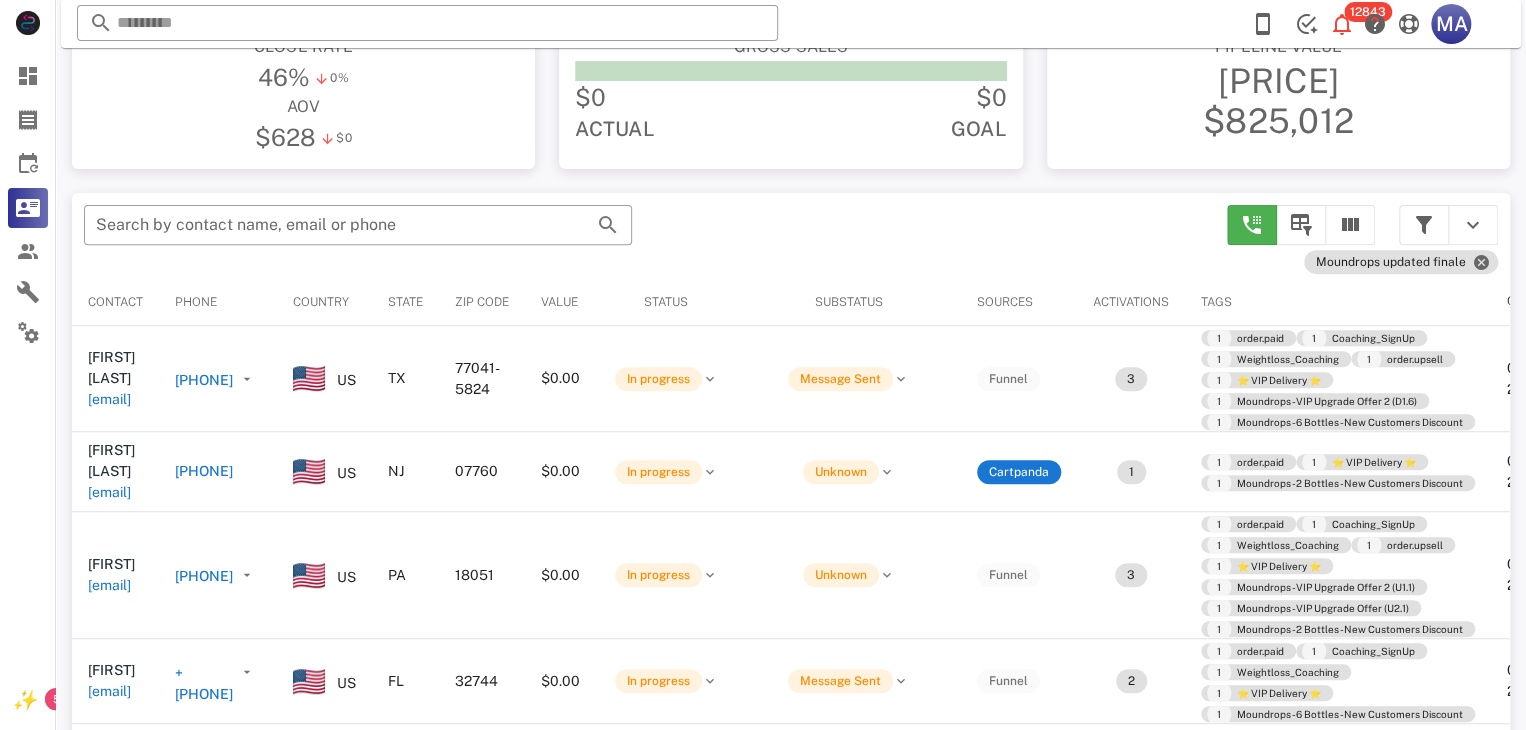scroll, scrollTop: 380, scrollLeft: 0, axis: vertical 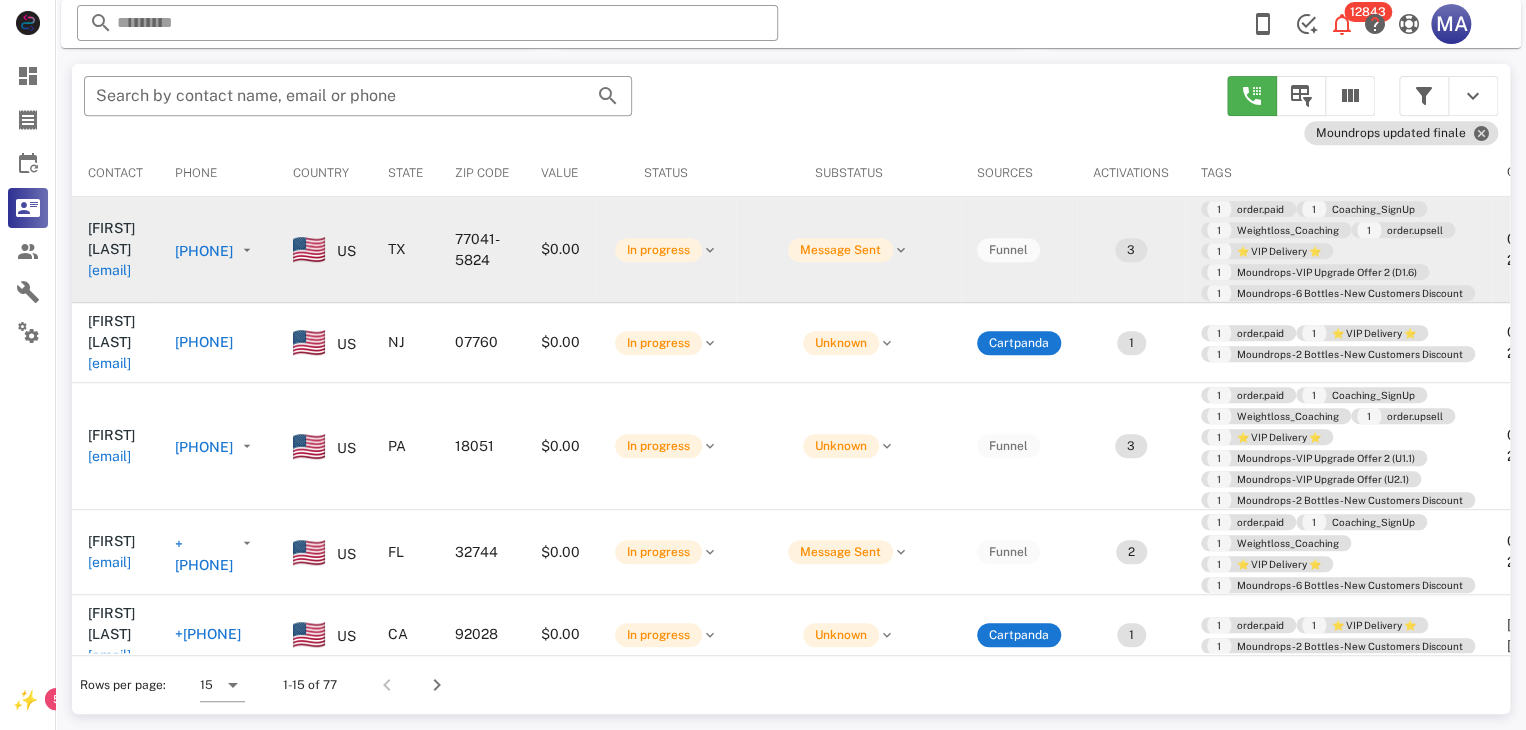 click on "[PHONE]" at bounding box center [288, 251] 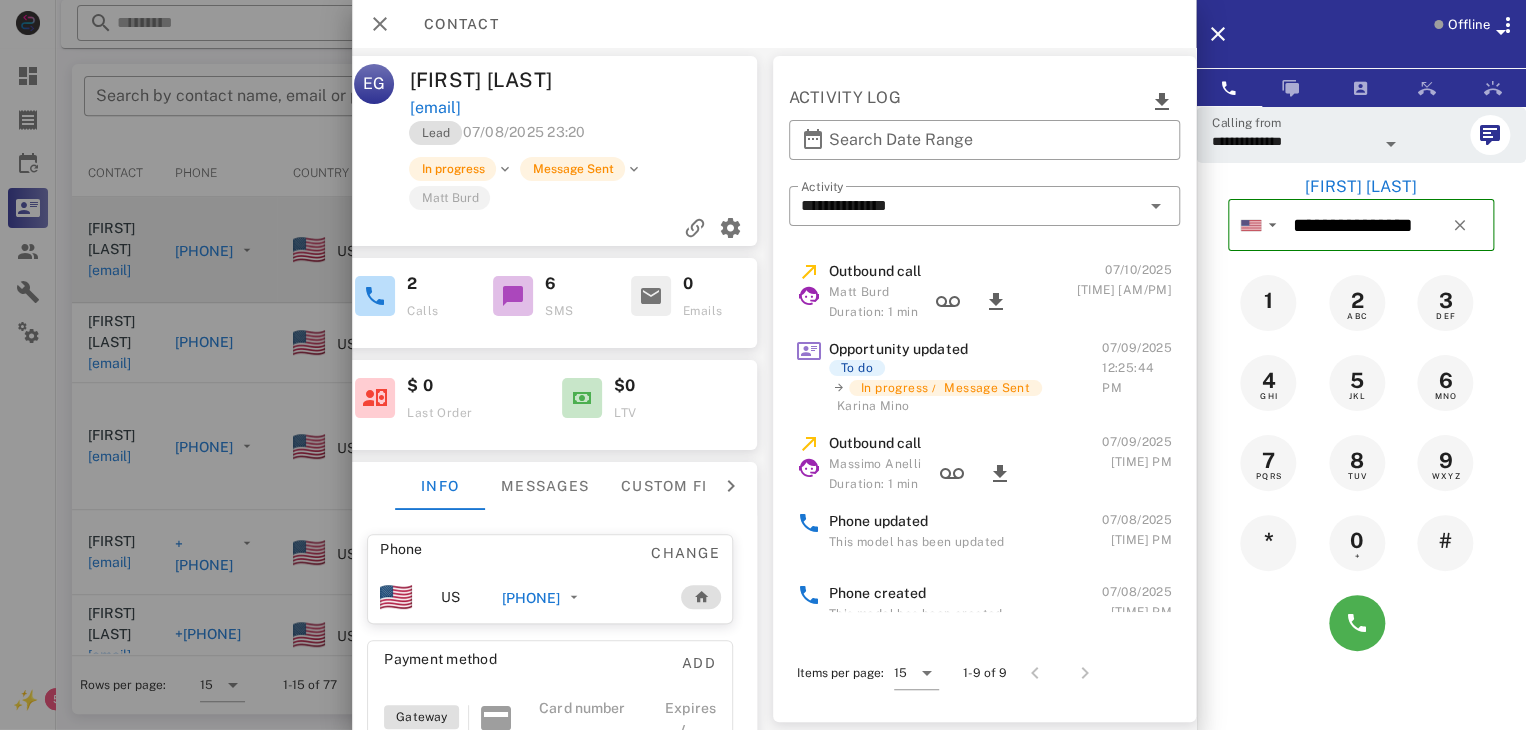 scroll, scrollTop: 0, scrollLeft: 291, axis: horizontal 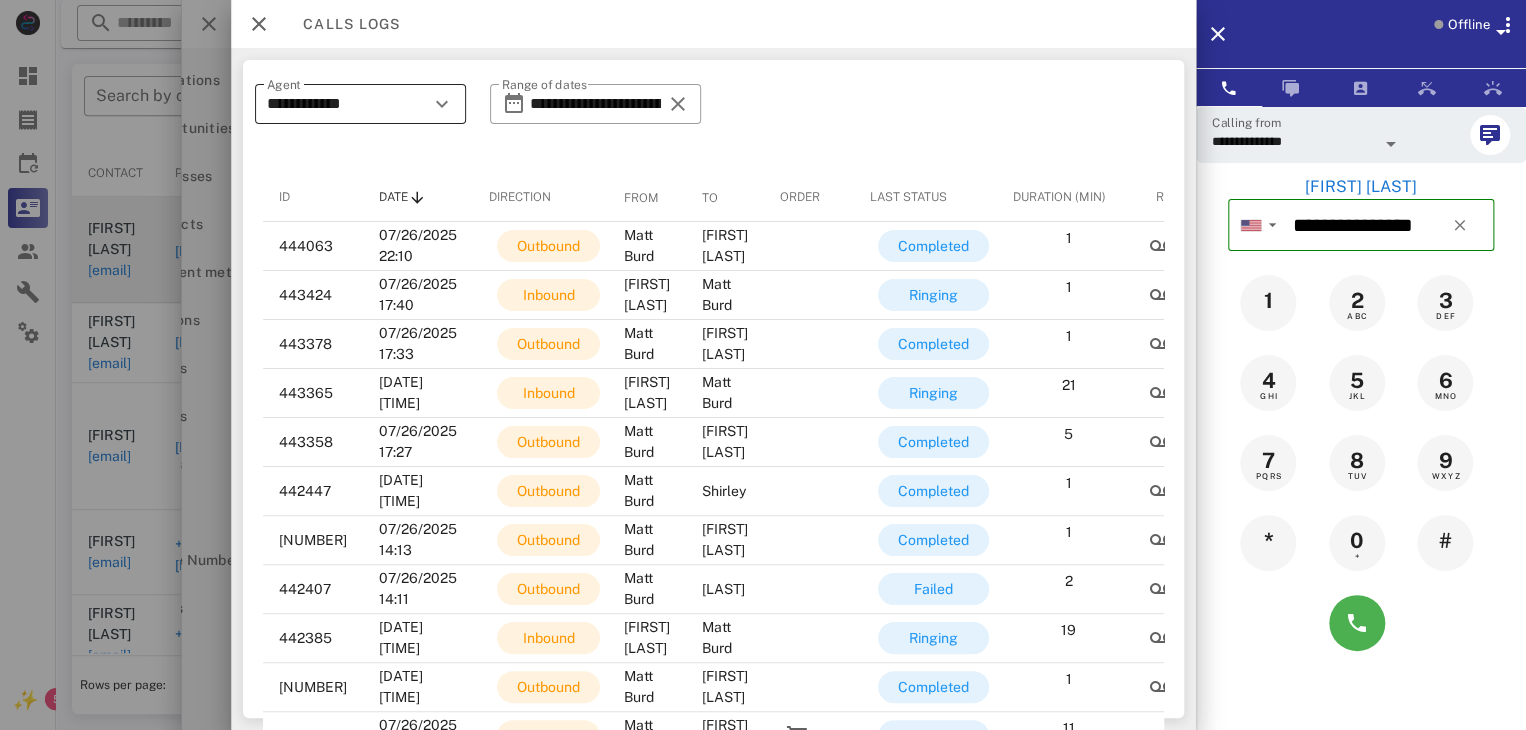 click on "**********" at bounding box center (346, 104) 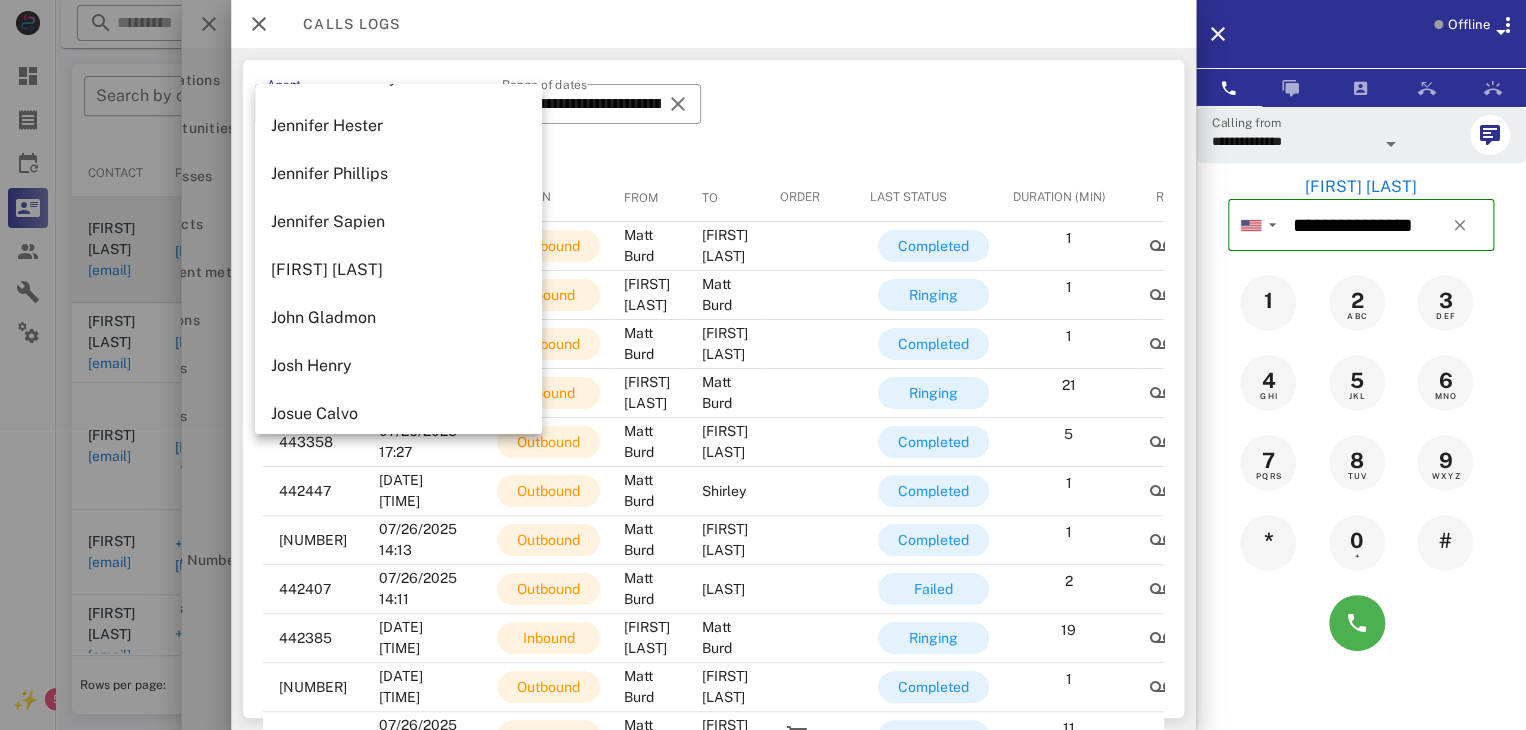 scroll, scrollTop: 2578, scrollLeft: 0, axis: vertical 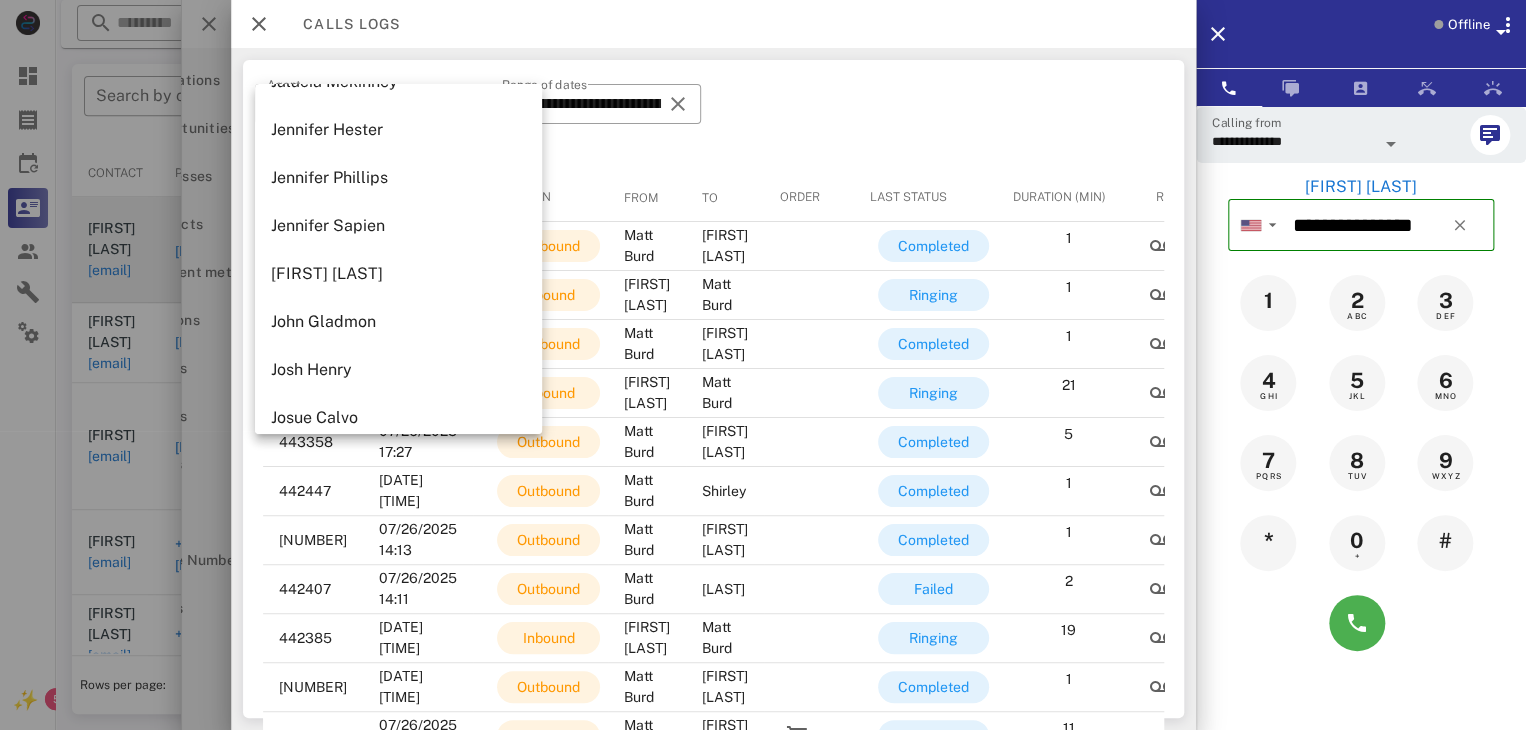 click on "Jennifer Phillips" at bounding box center [398, 177] 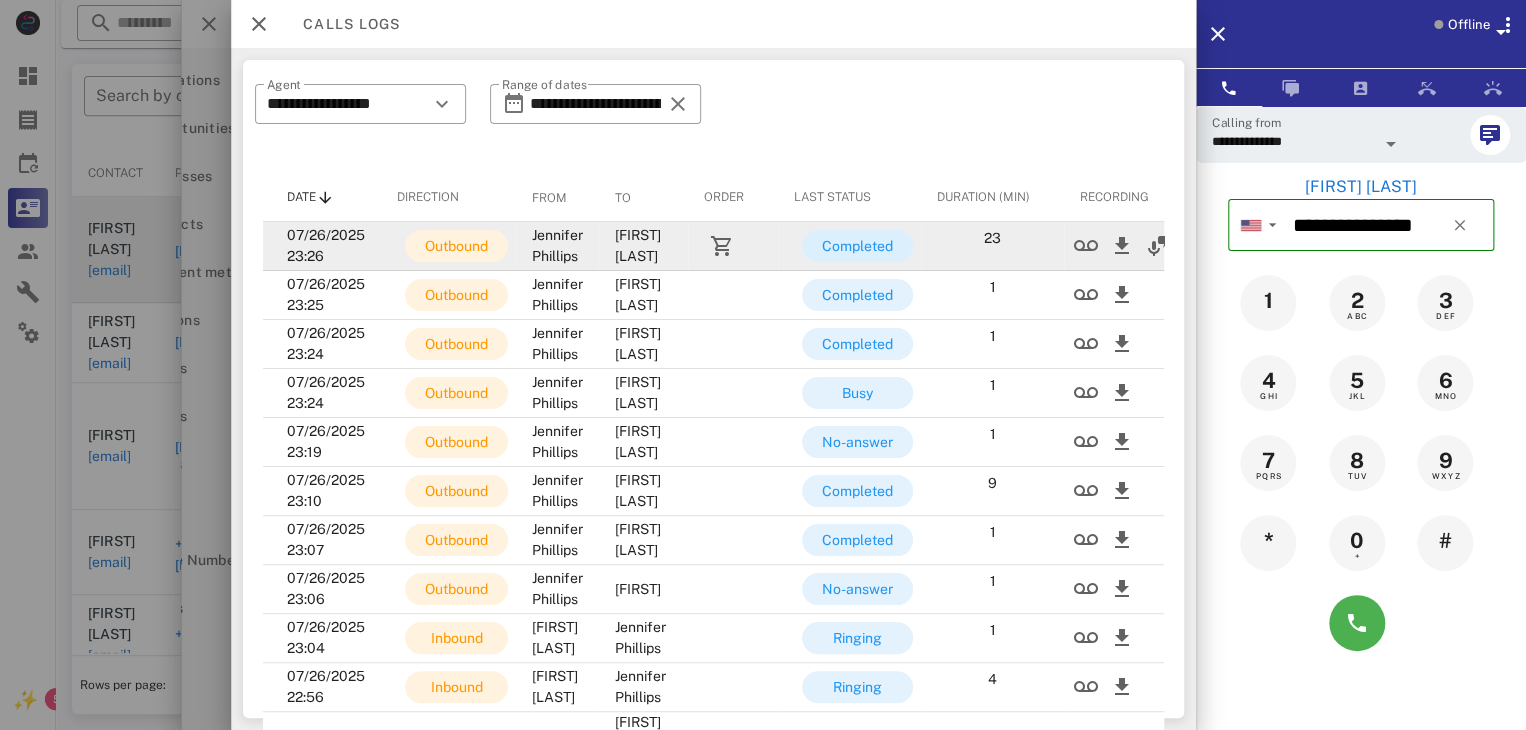 scroll, scrollTop: 0, scrollLeft: 122, axis: horizontal 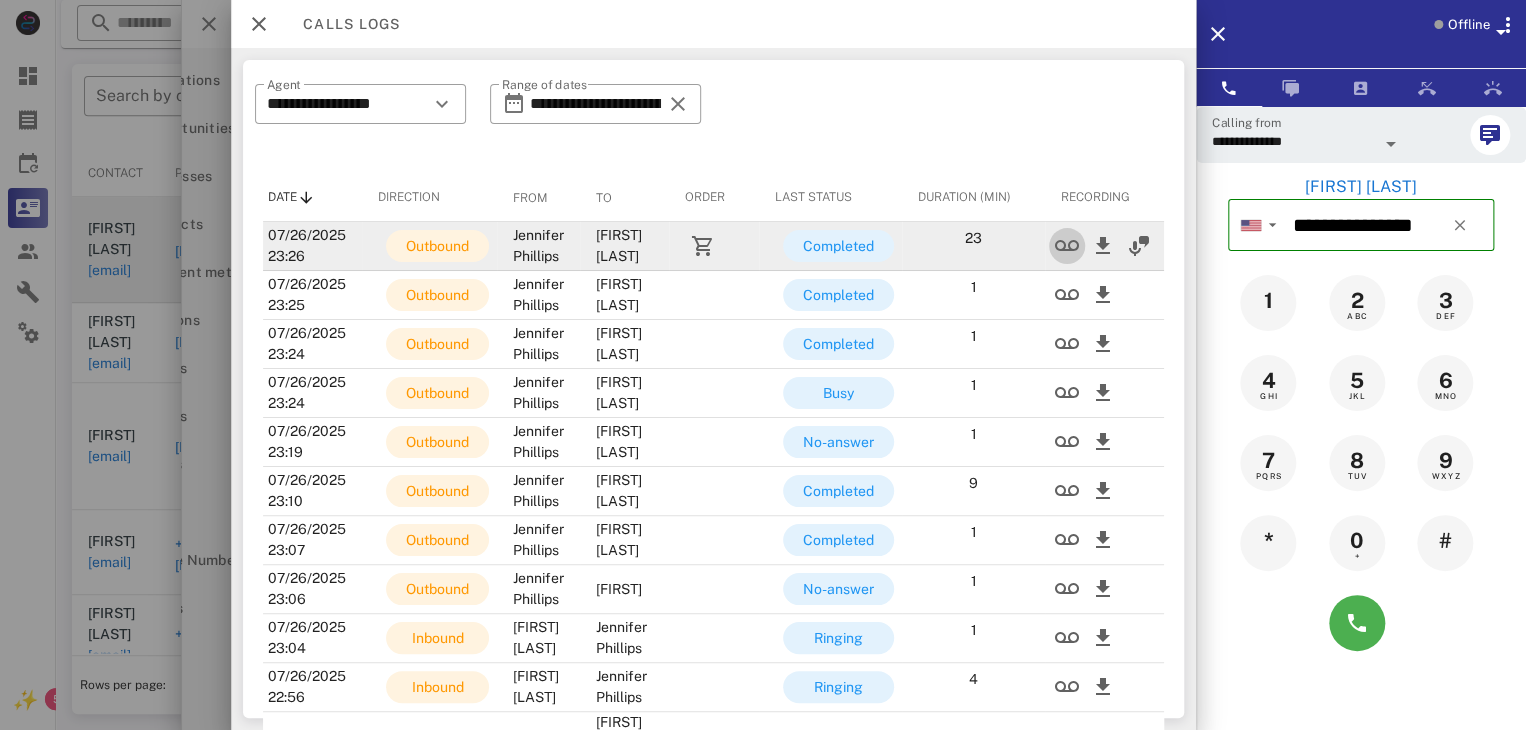 click at bounding box center [1102, 246] 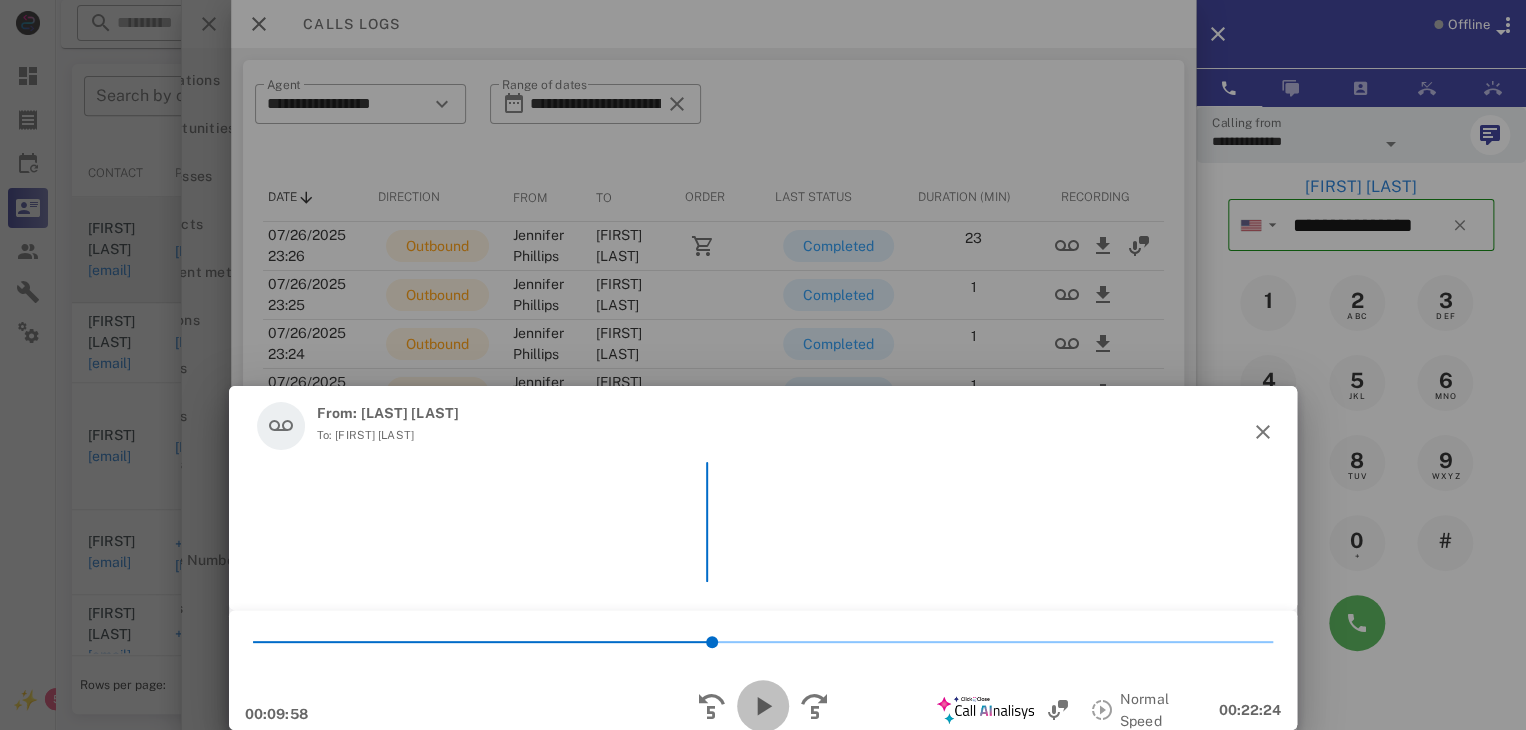 click at bounding box center (763, 706) 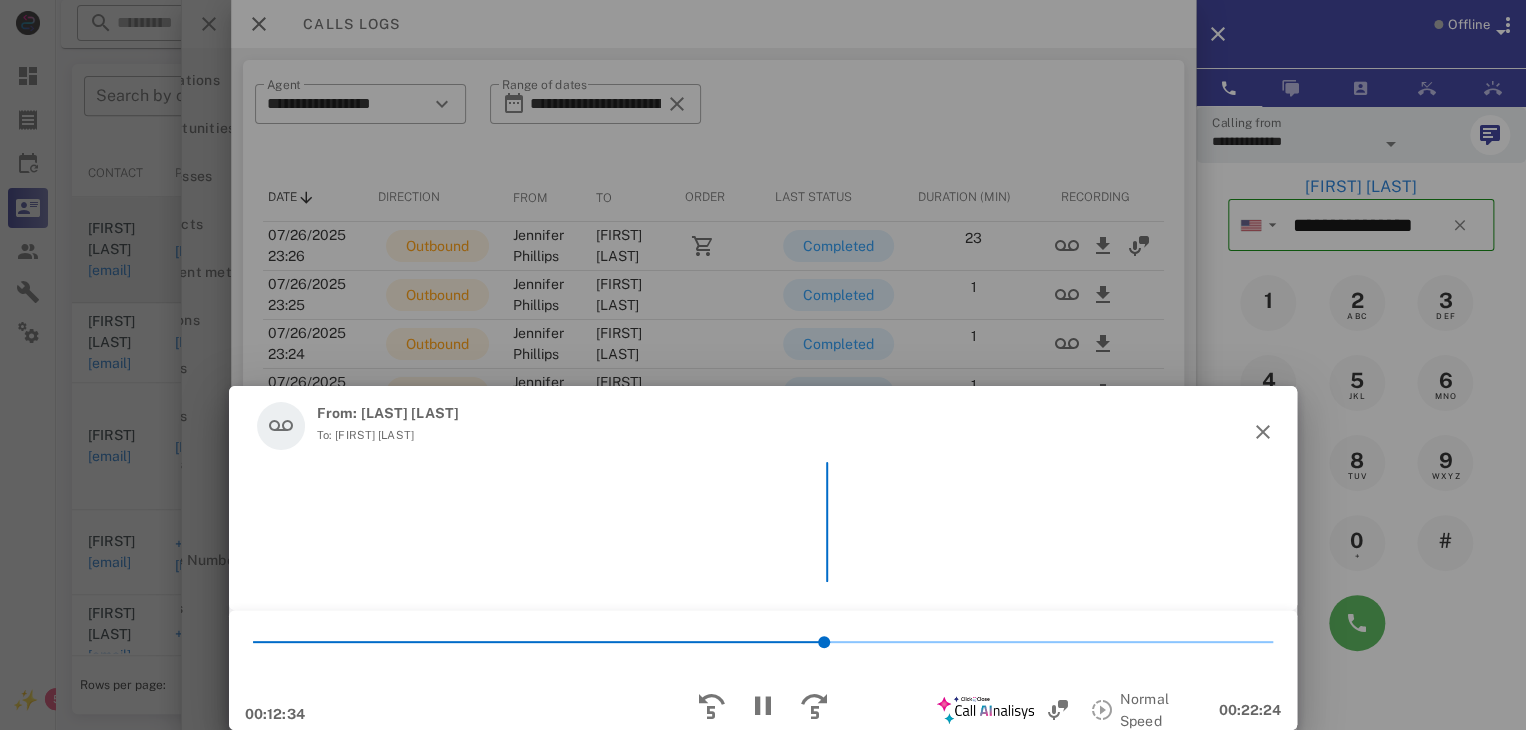 scroll, scrollTop: 4756, scrollLeft: 0, axis: vertical 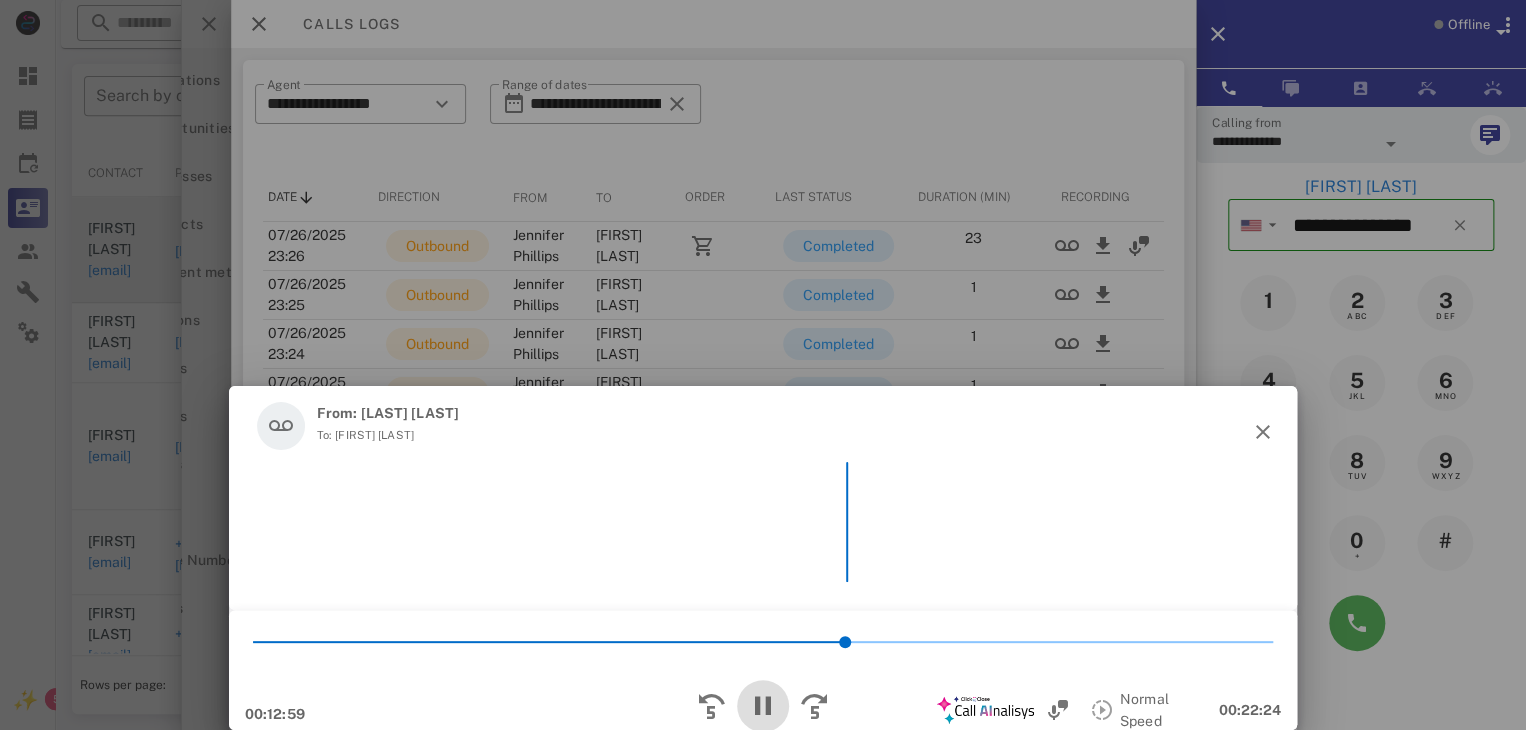 click at bounding box center (763, 706) 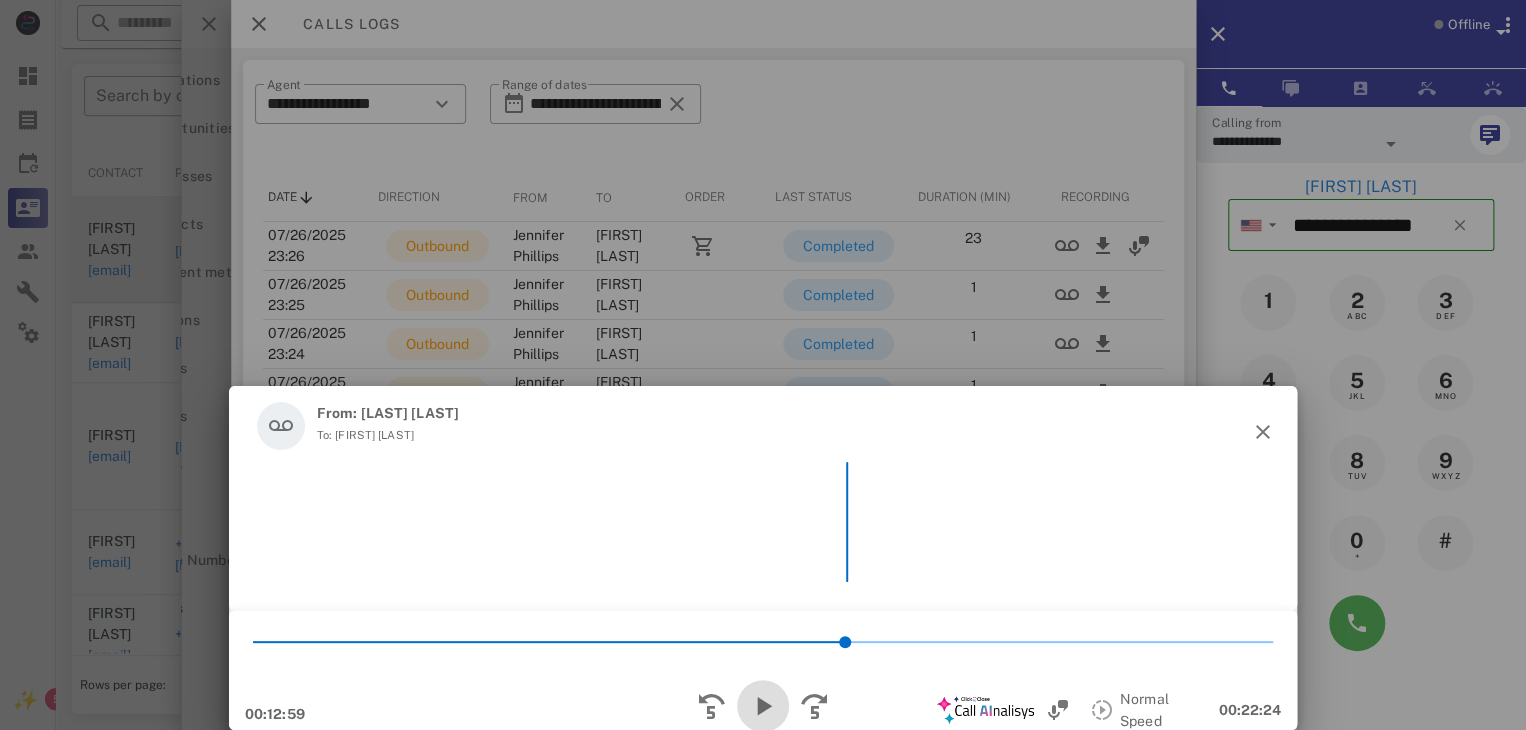 click at bounding box center (763, 706) 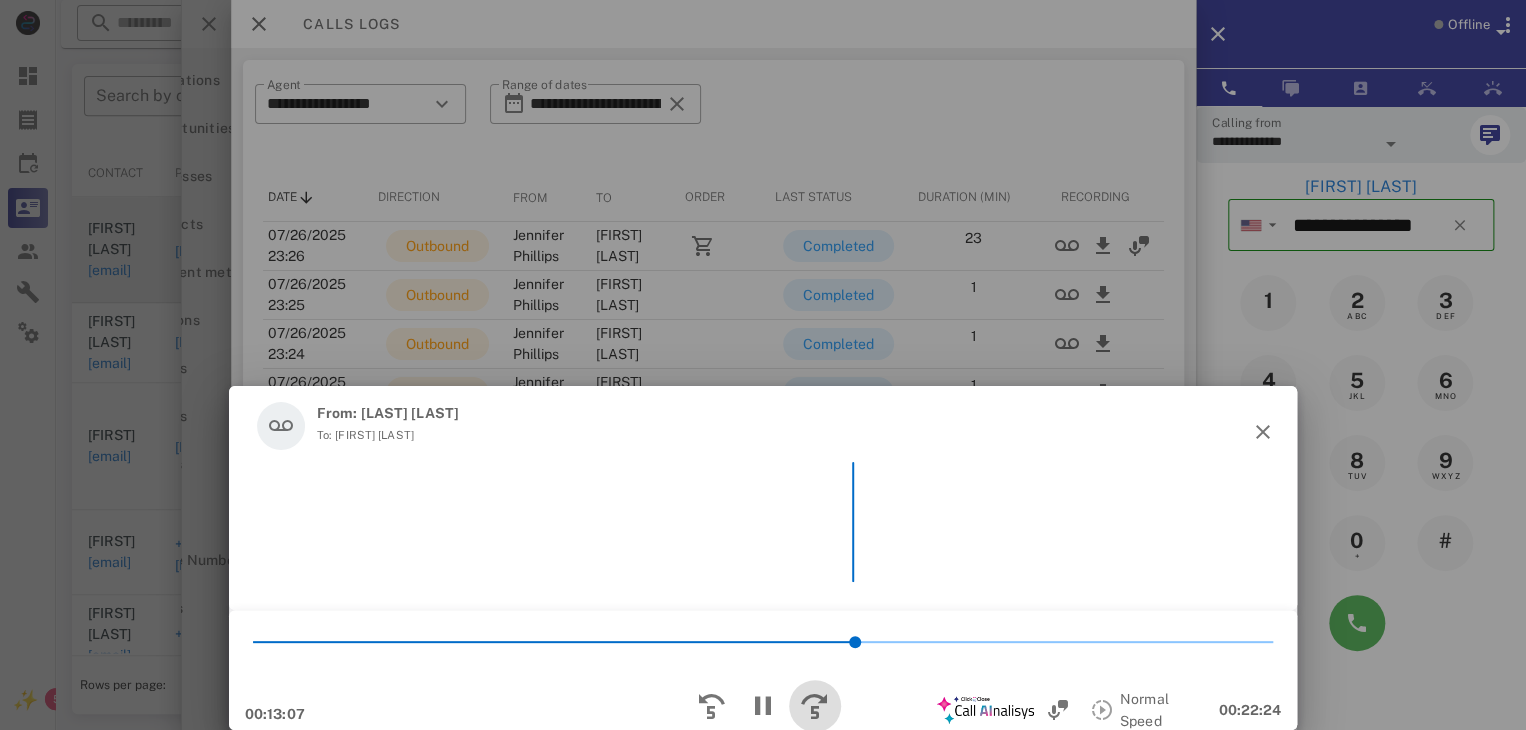 click at bounding box center [815, 706] 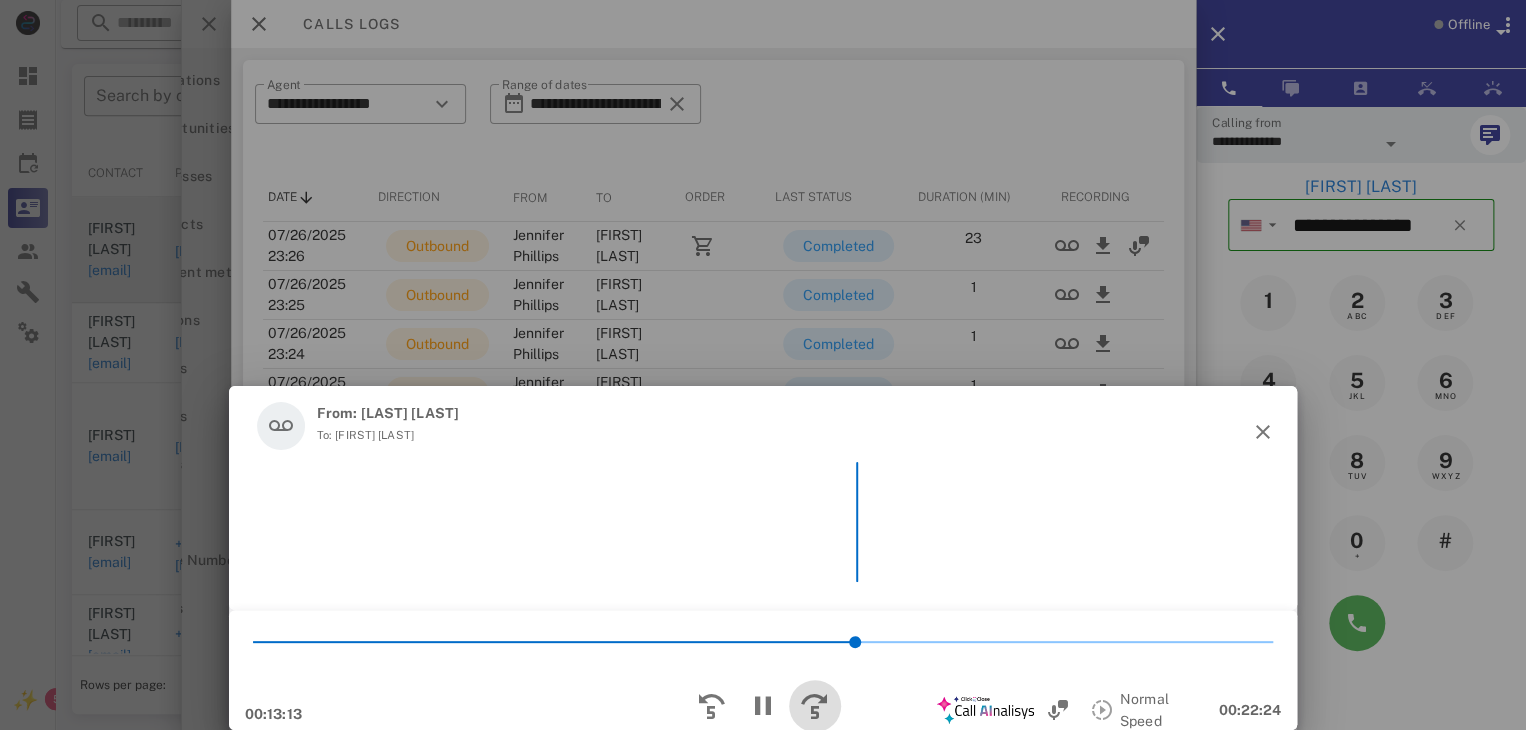 click at bounding box center [815, 706] 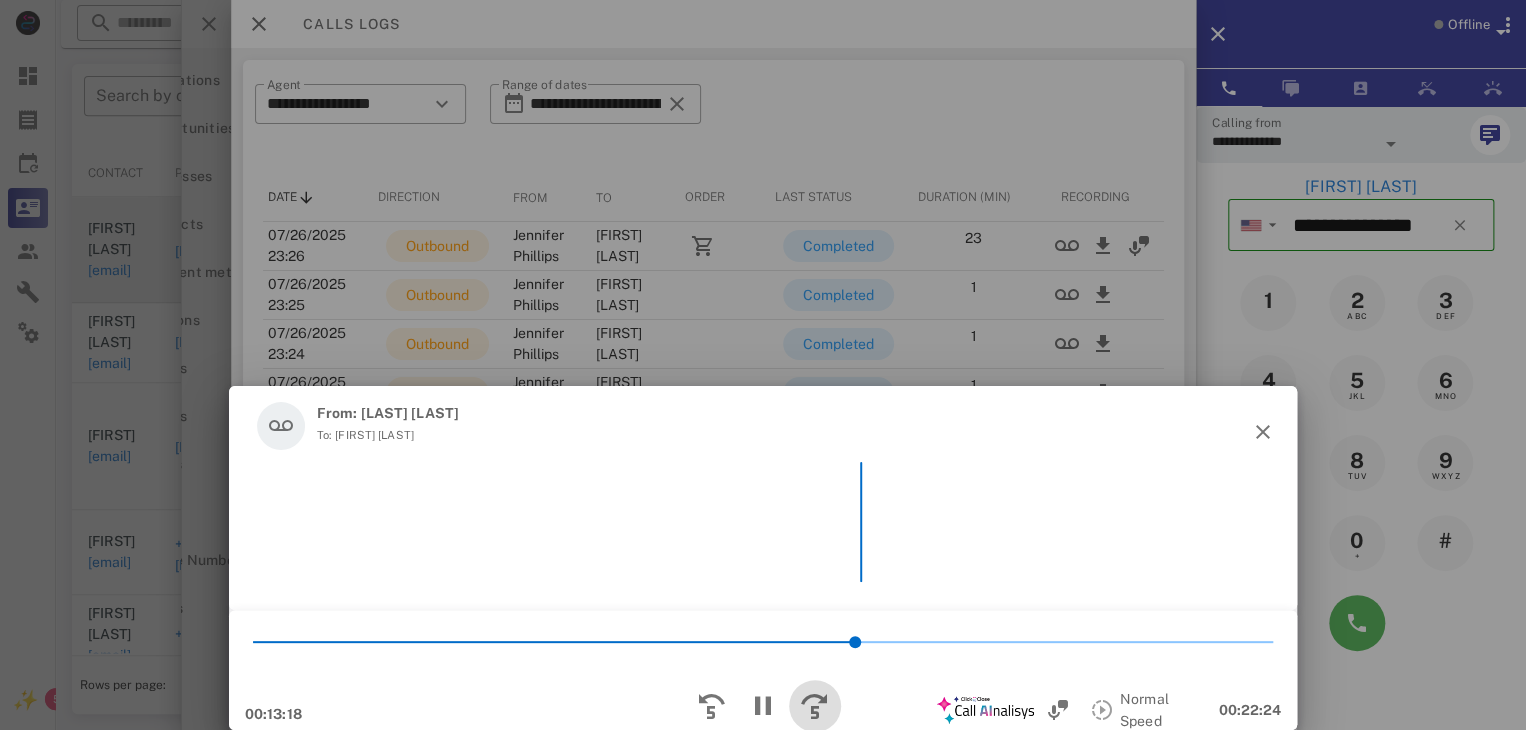 click at bounding box center (815, 706) 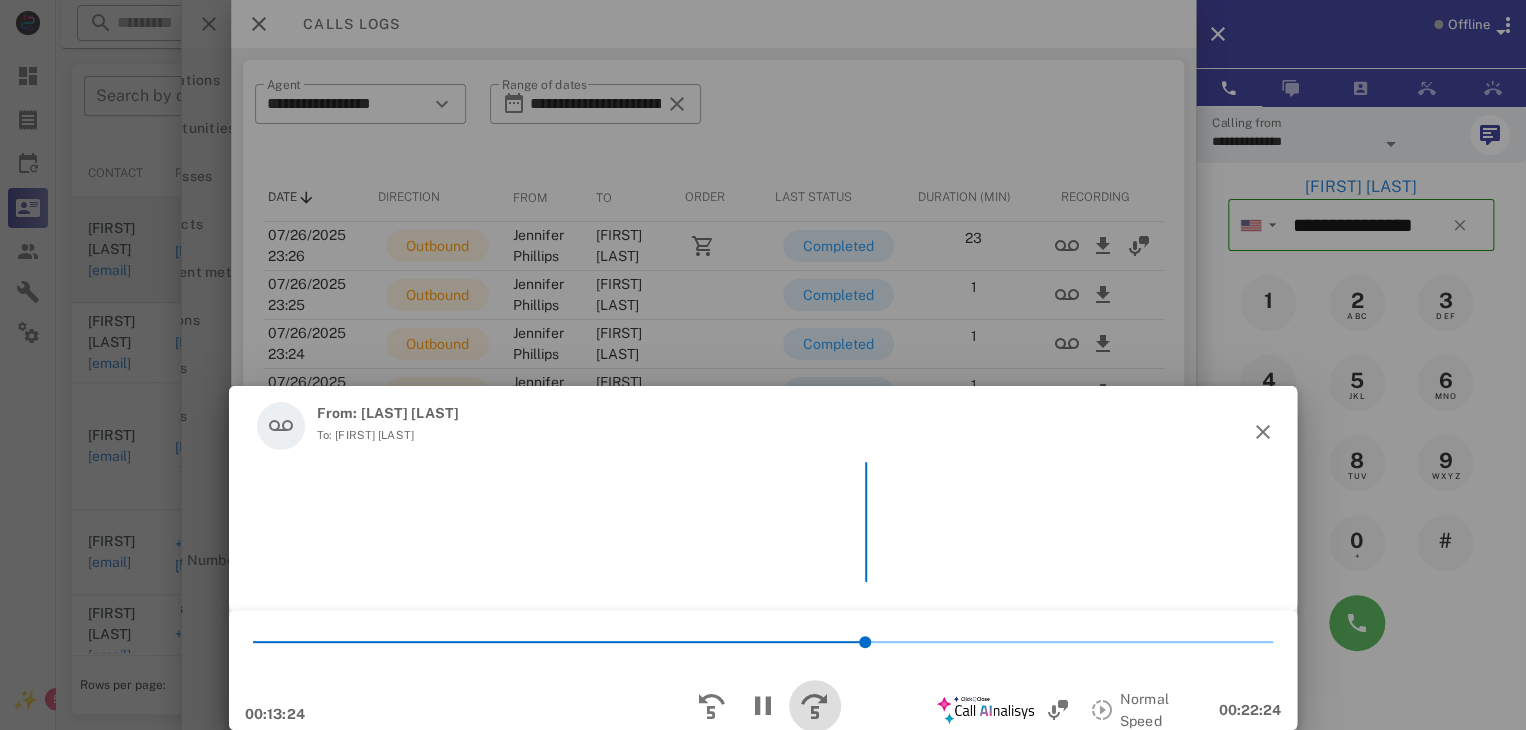 click at bounding box center (815, 706) 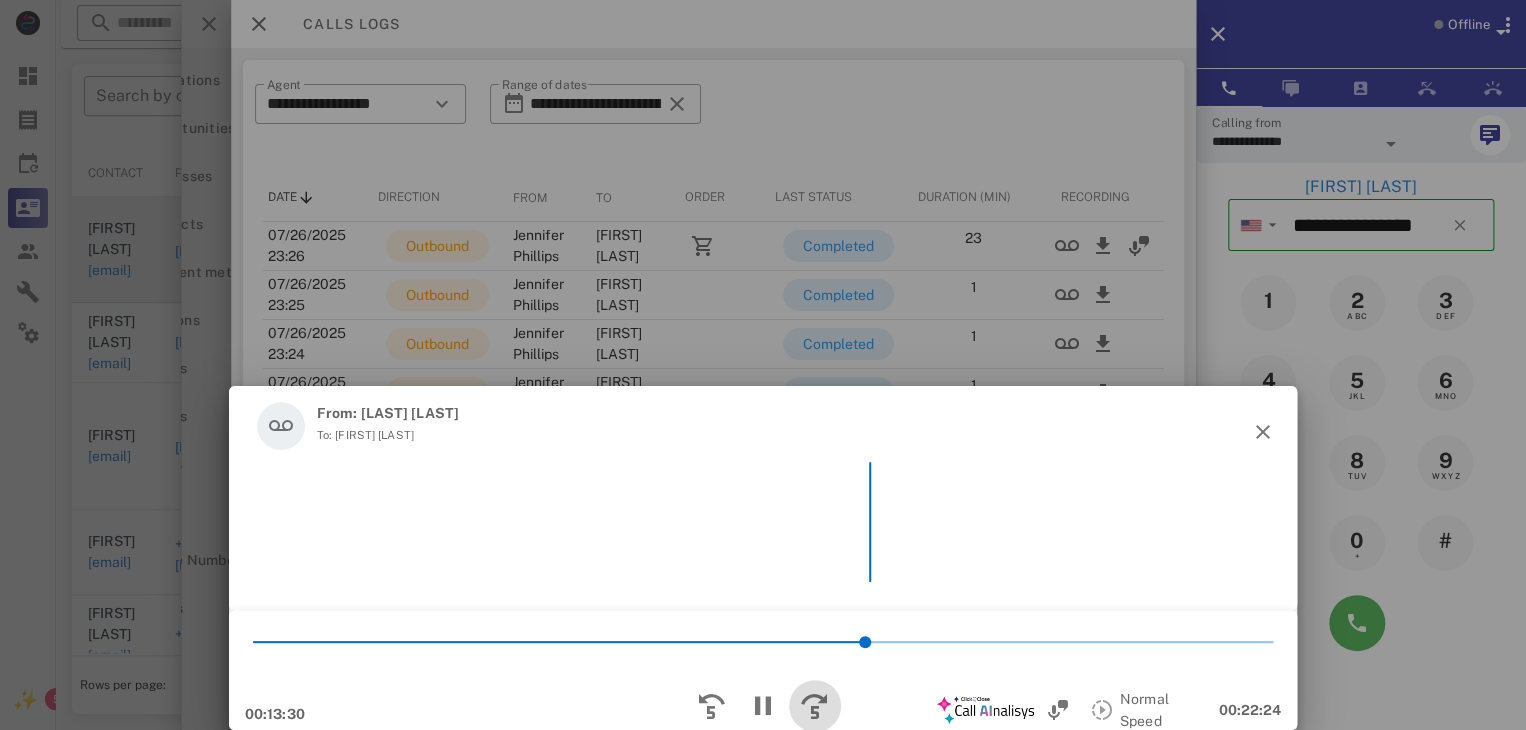 click at bounding box center [815, 706] 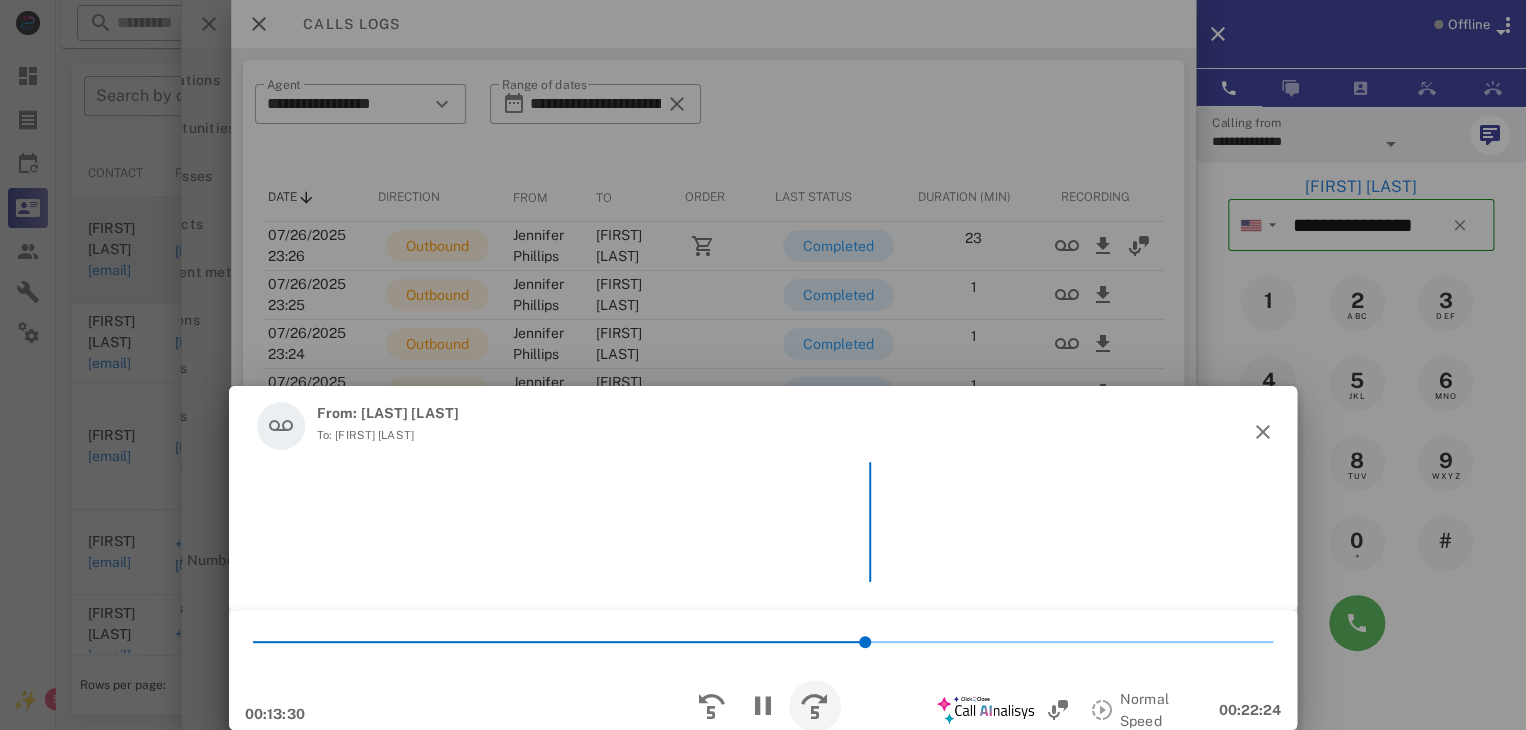 scroll, scrollTop: 5050, scrollLeft: 0, axis: vertical 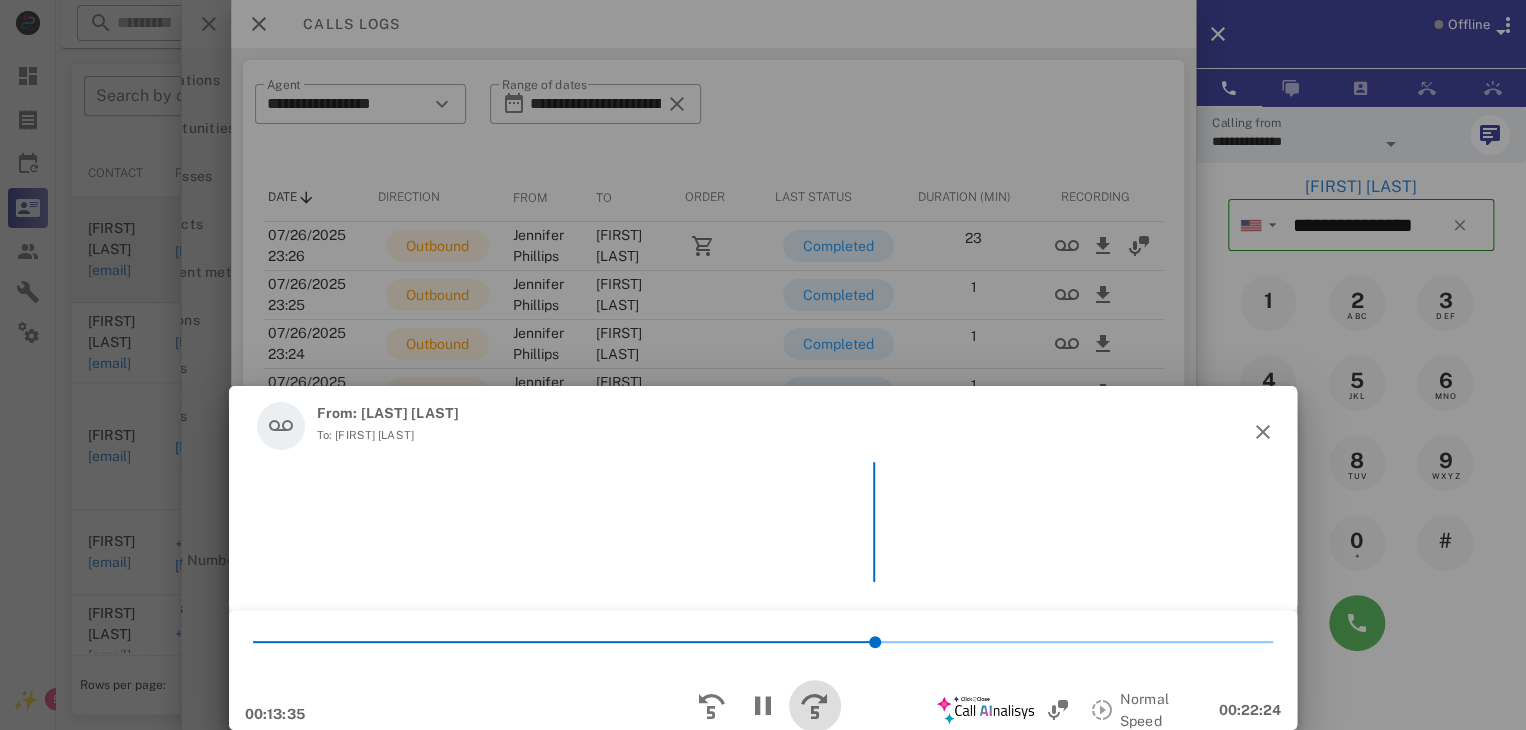click at bounding box center [815, 706] 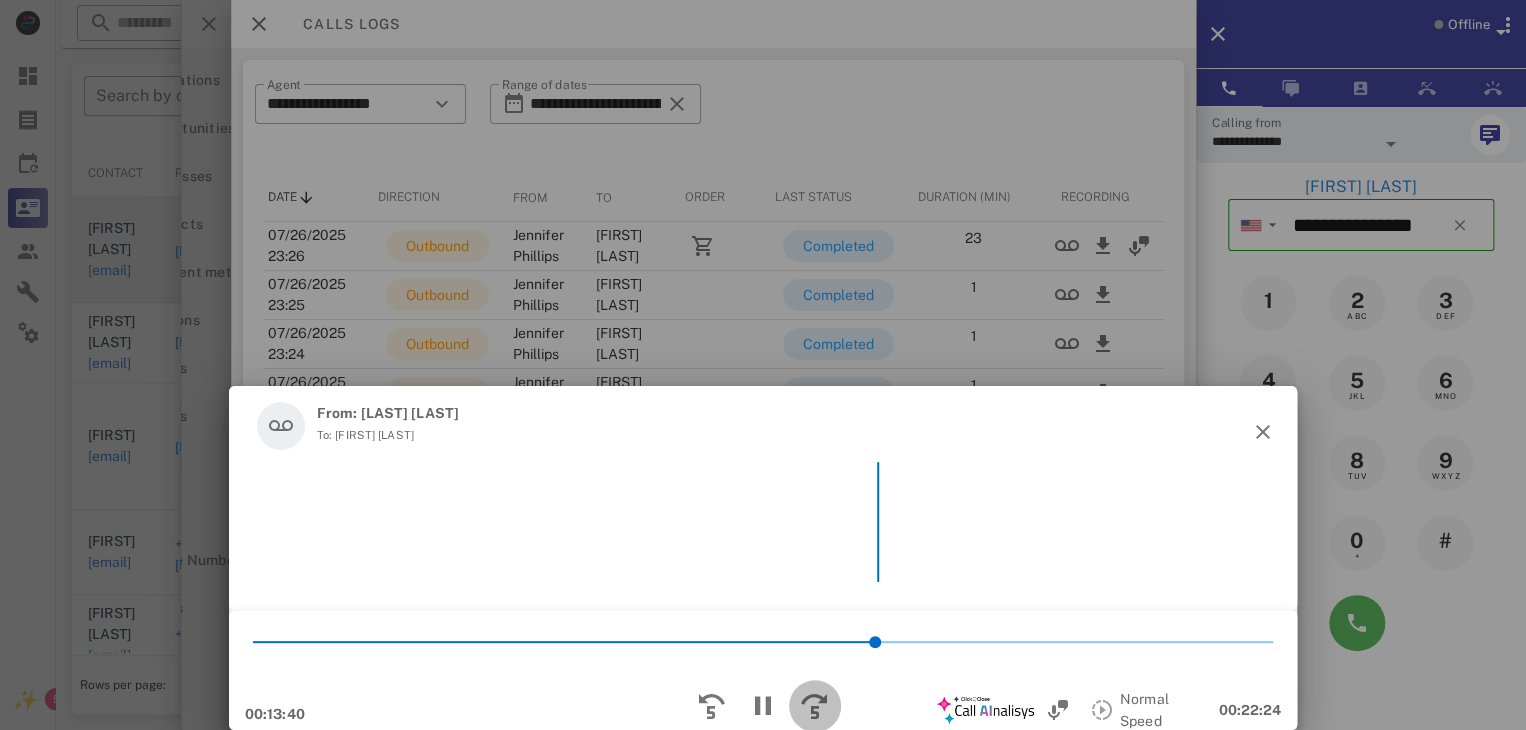click at bounding box center [815, 706] 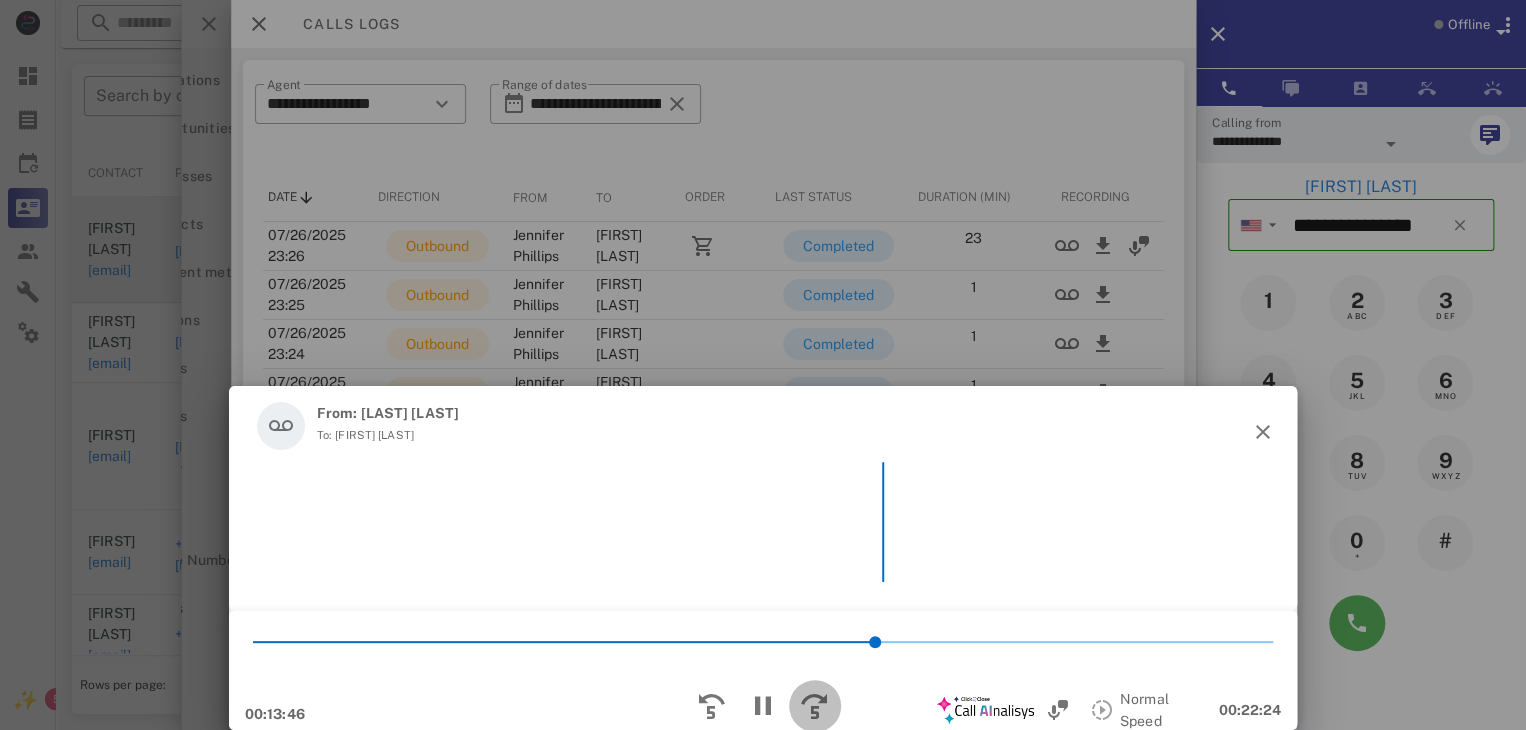 click at bounding box center (815, 706) 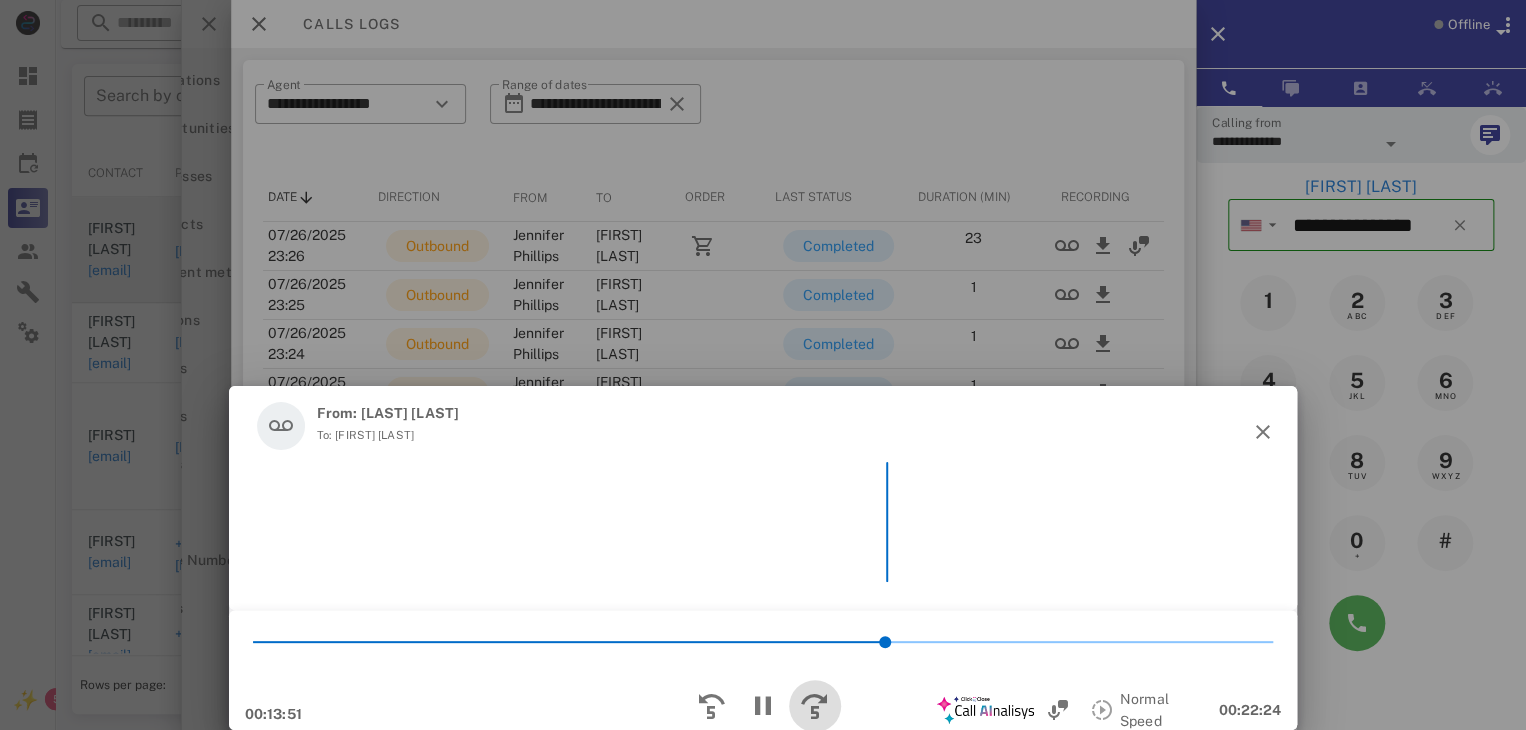 click at bounding box center (815, 706) 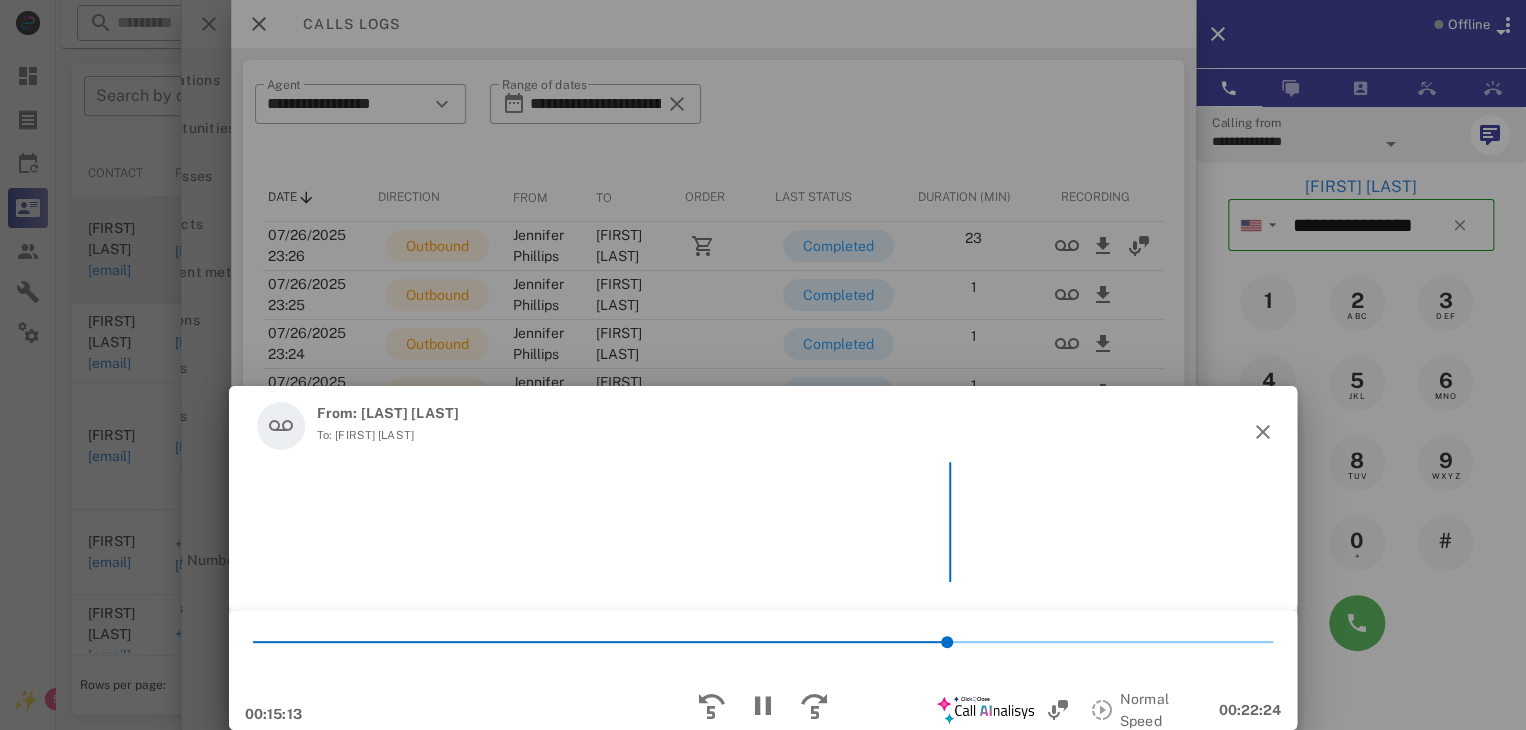 scroll, scrollTop: 5662, scrollLeft: 0, axis: vertical 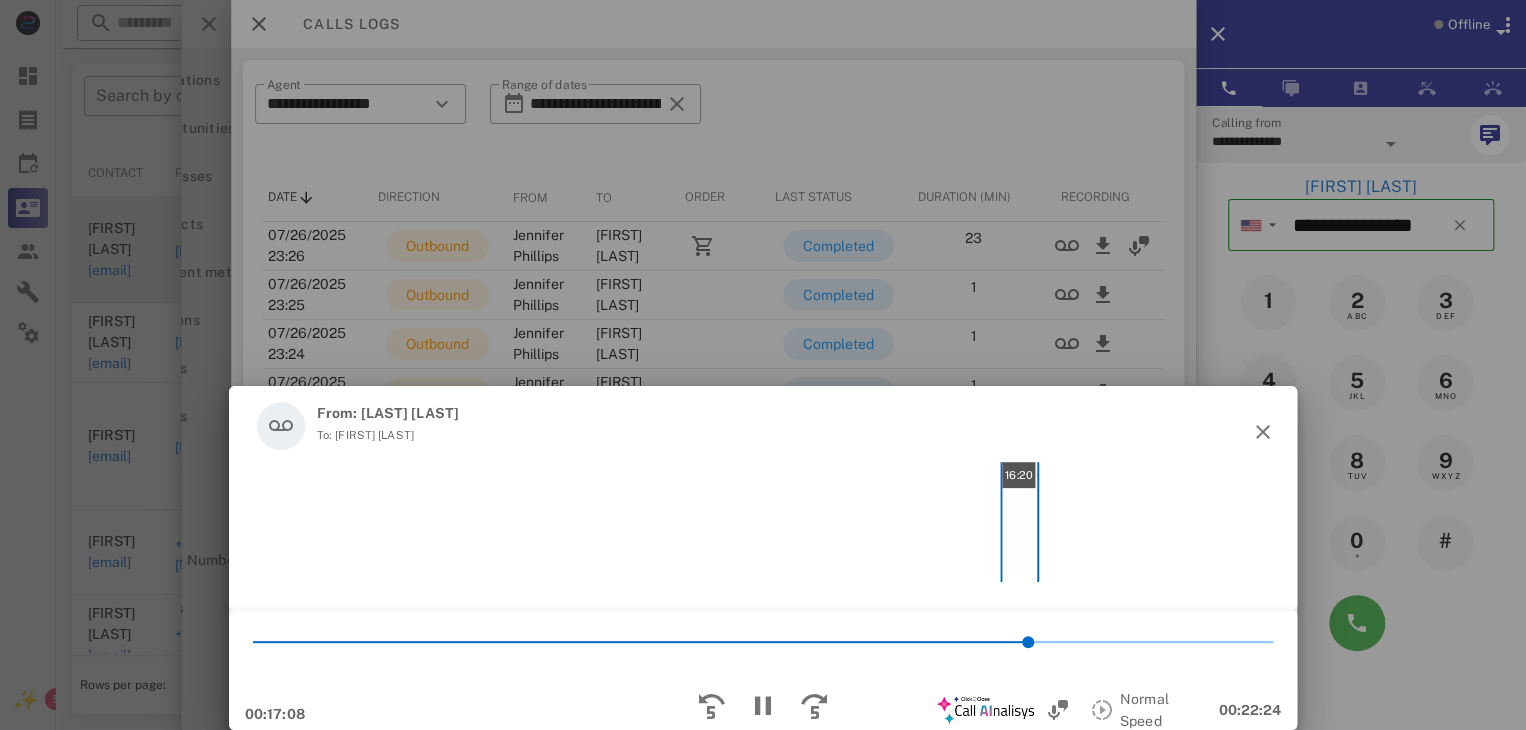click on "16:20" at bounding box center [763, 522] 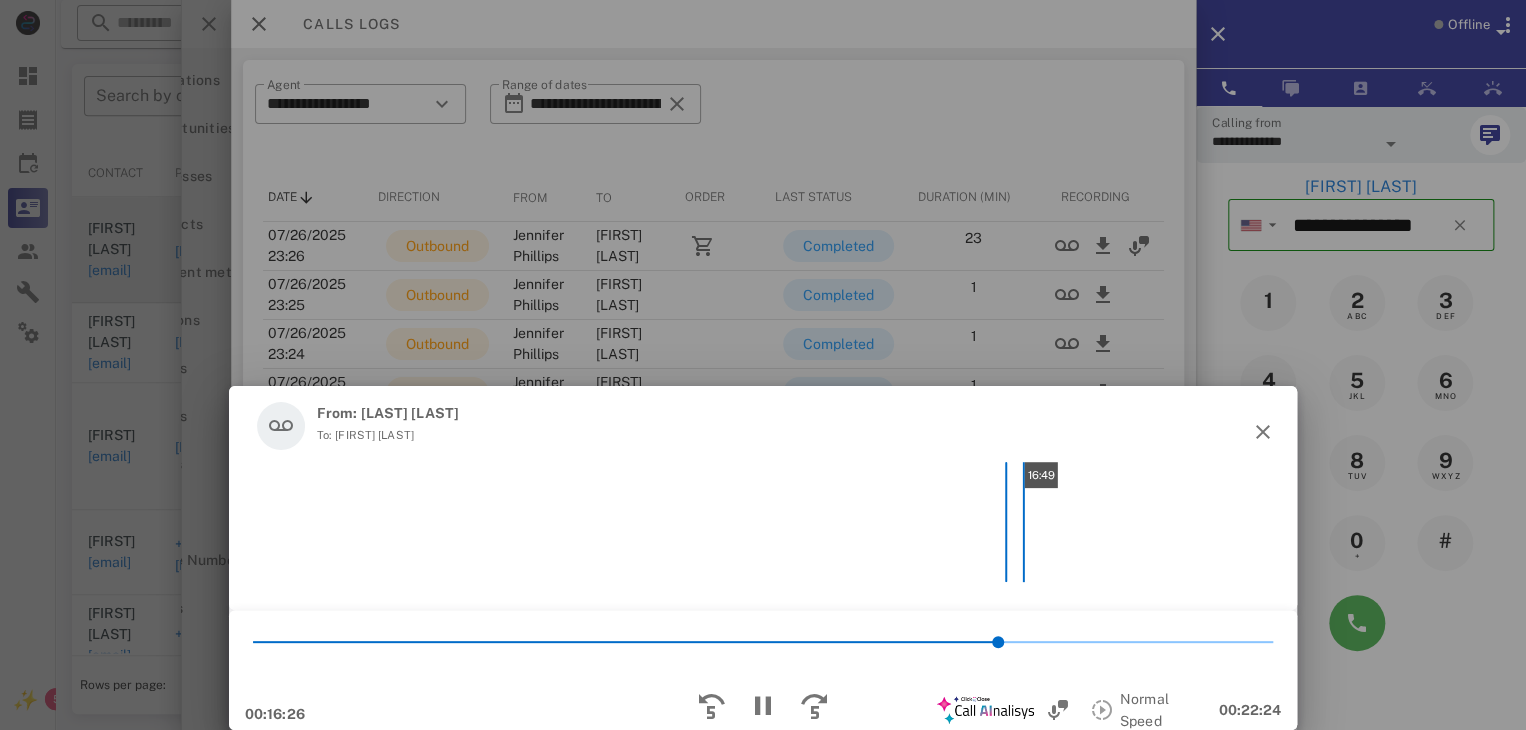 scroll, scrollTop: 6068, scrollLeft: 0, axis: vertical 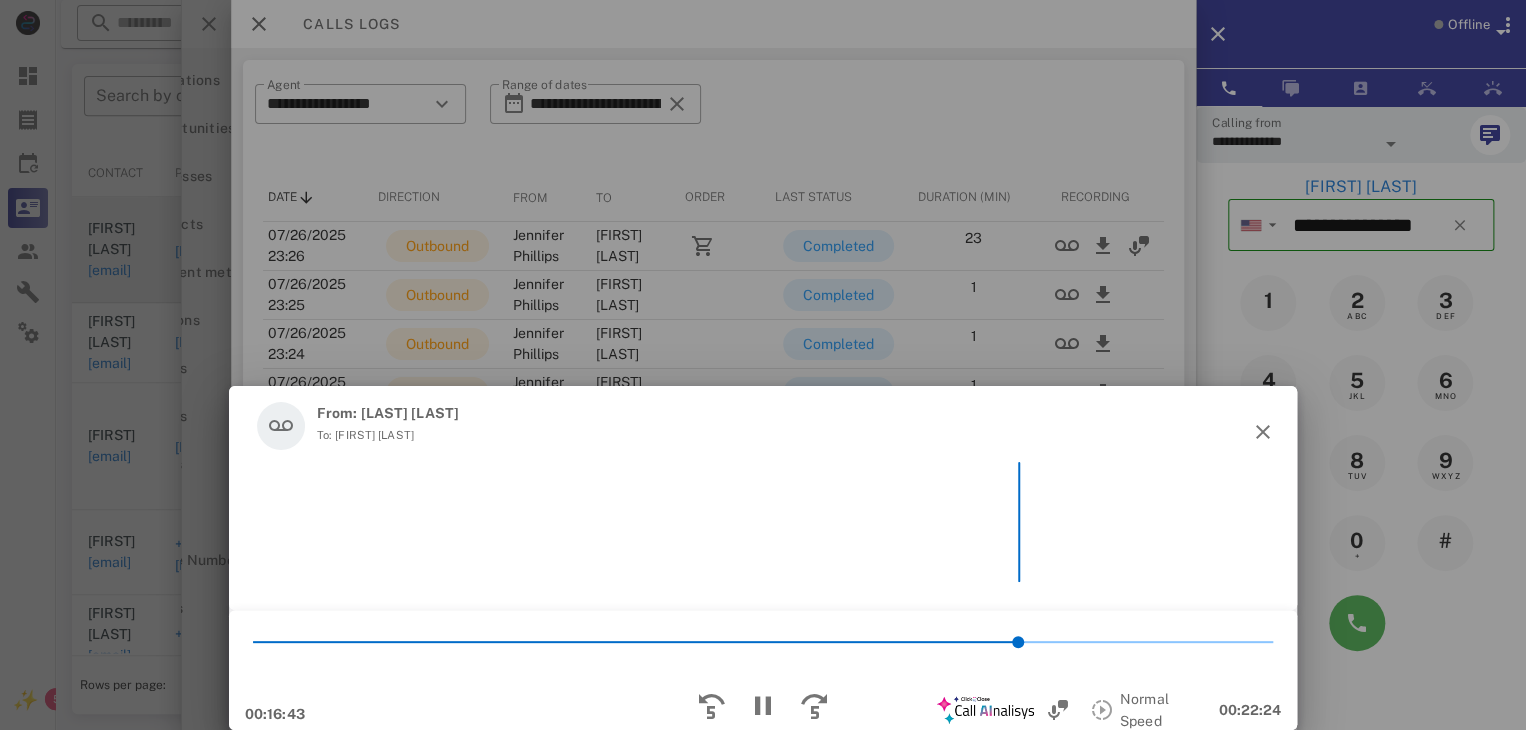 click at bounding box center [762, 710] 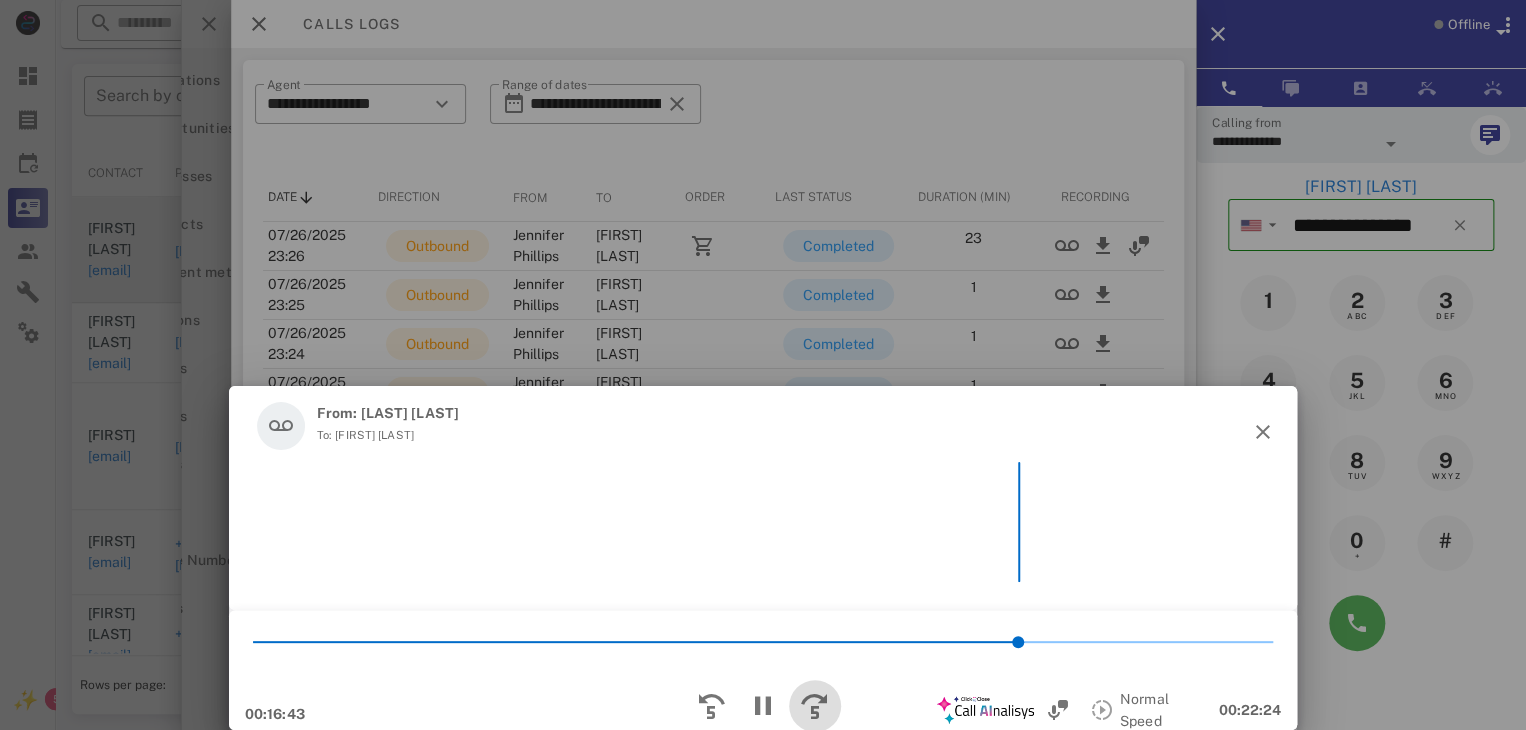 click at bounding box center (815, 706) 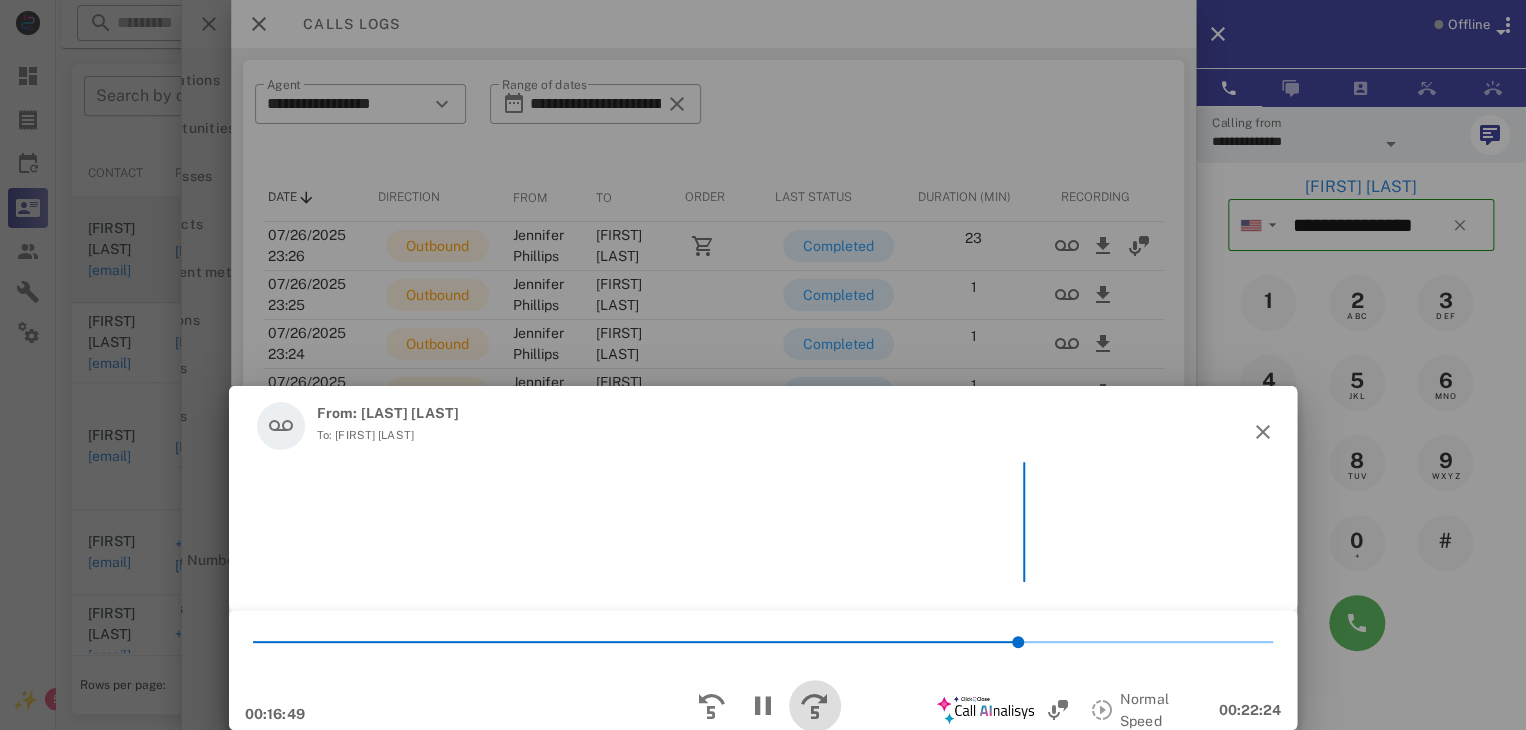 click at bounding box center [815, 706] 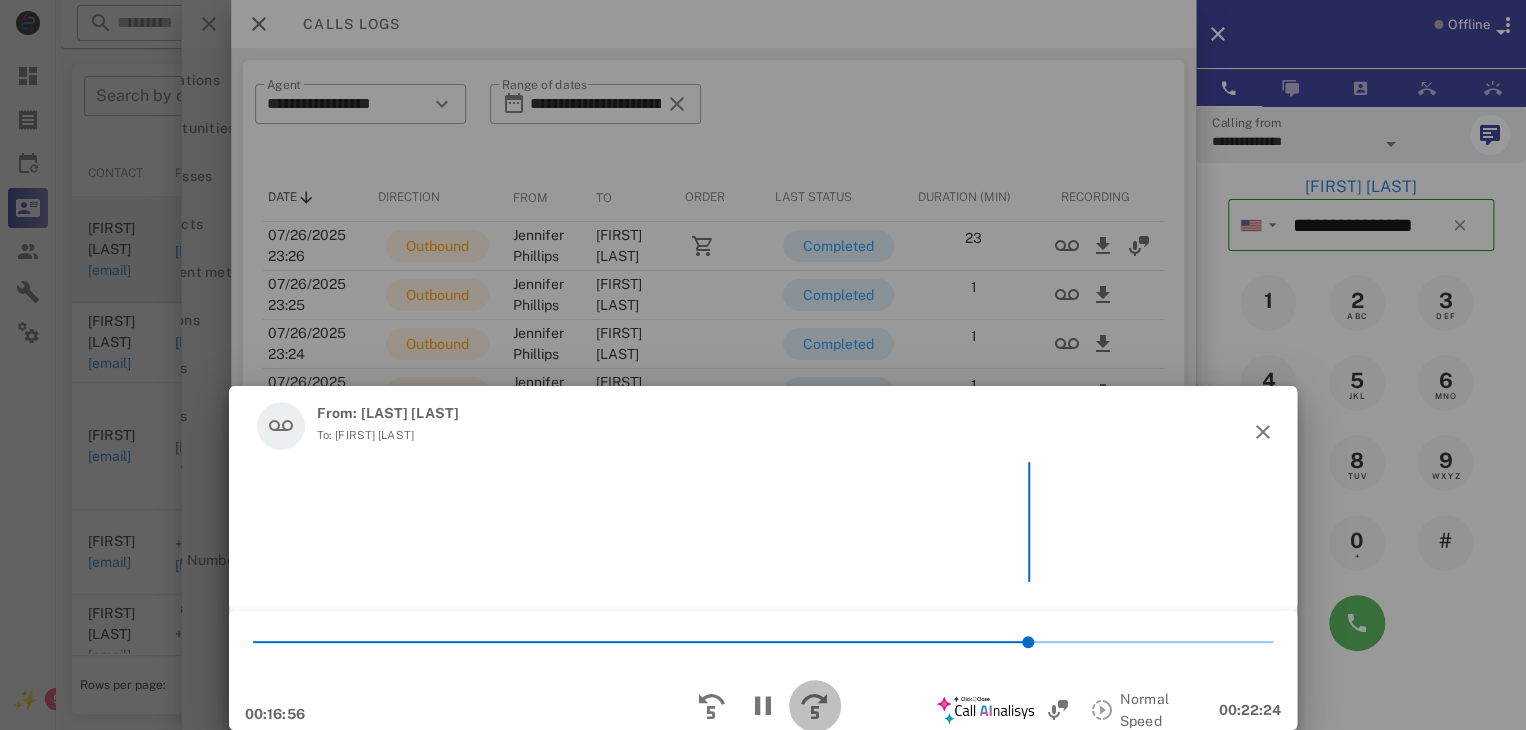 click at bounding box center (815, 706) 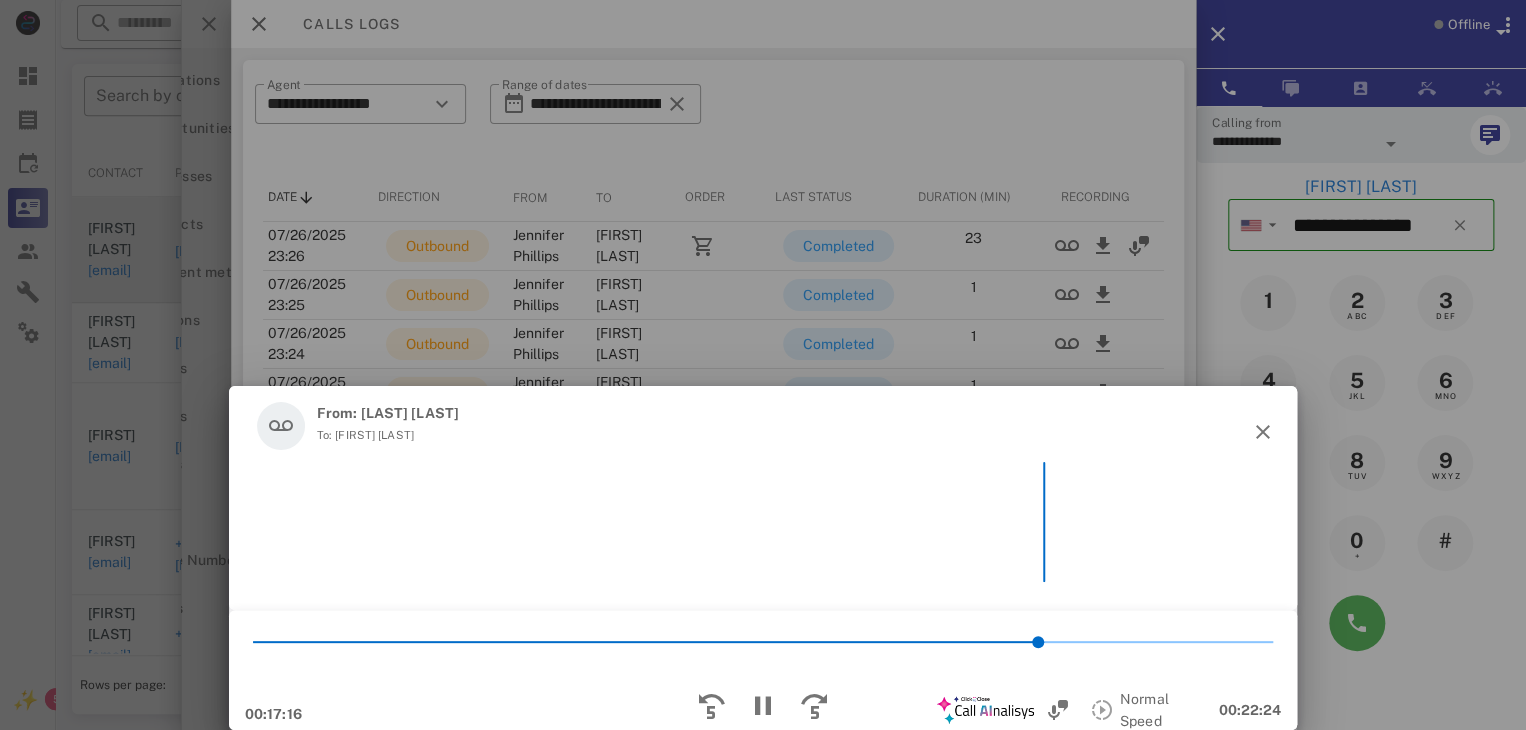 scroll, scrollTop: 6386, scrollLeft: 0, axis: vertical 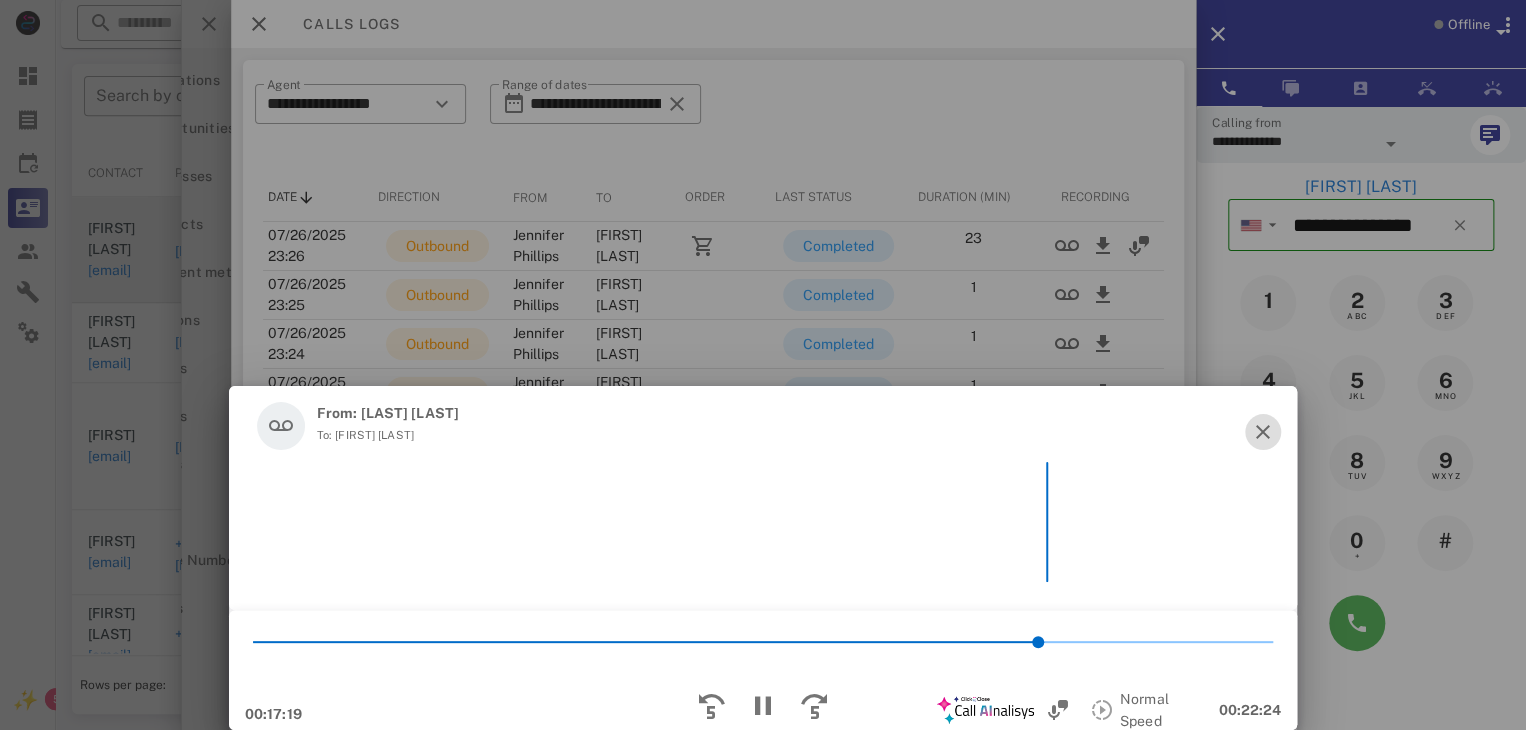 click at bounding box center (1263, 432) 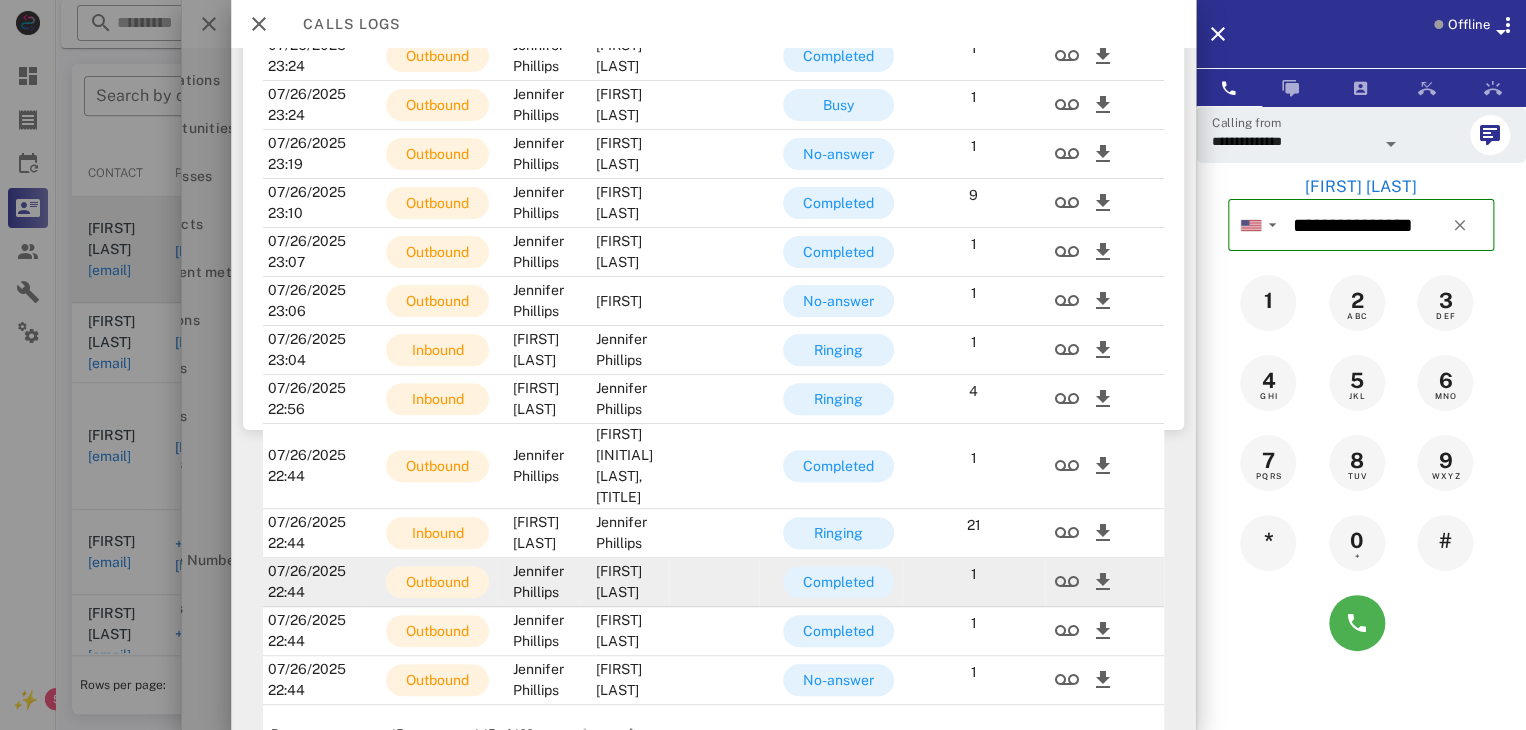 scroll, scrollTop: 0, scrollLeft: 0, axis: both 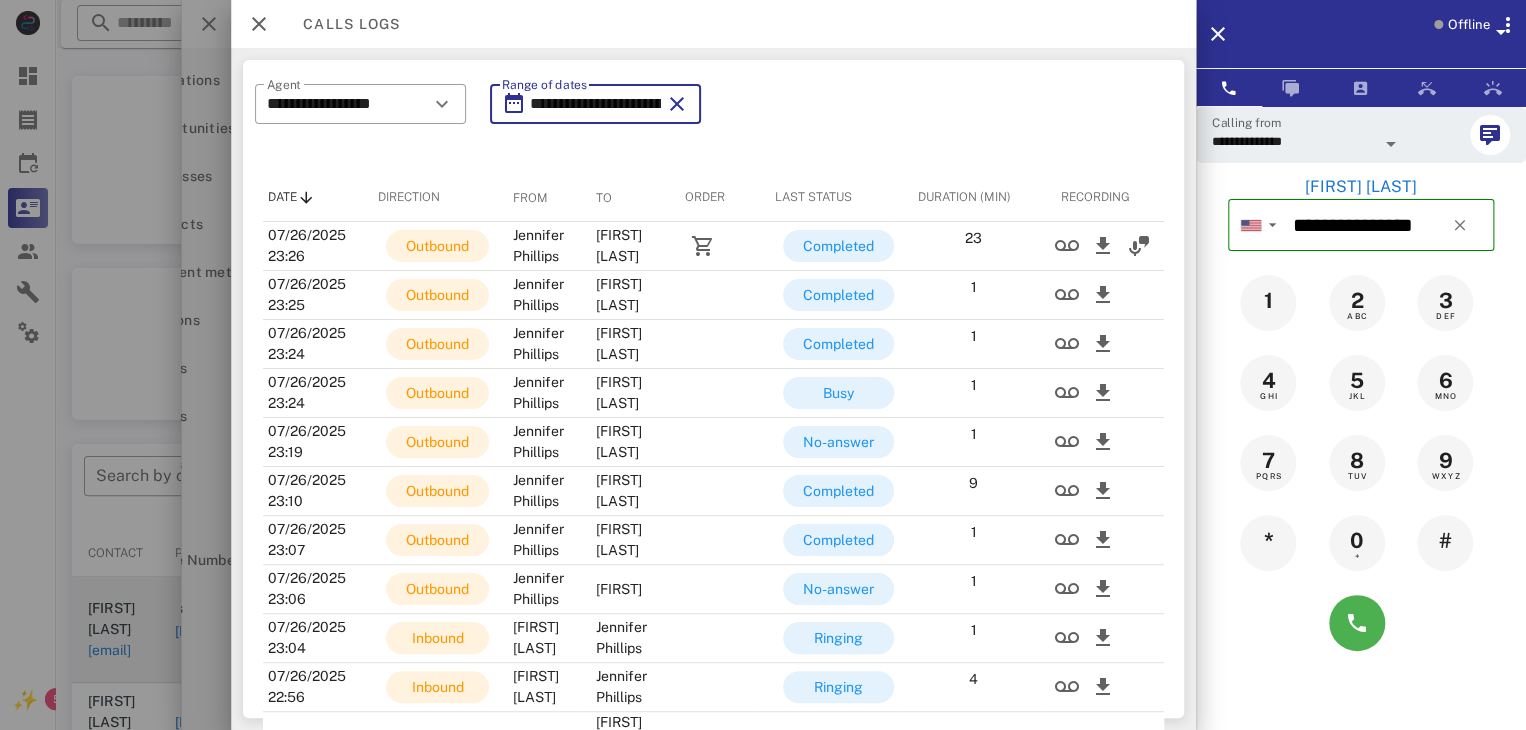 click on "**********" at bounding box center [595, 104] 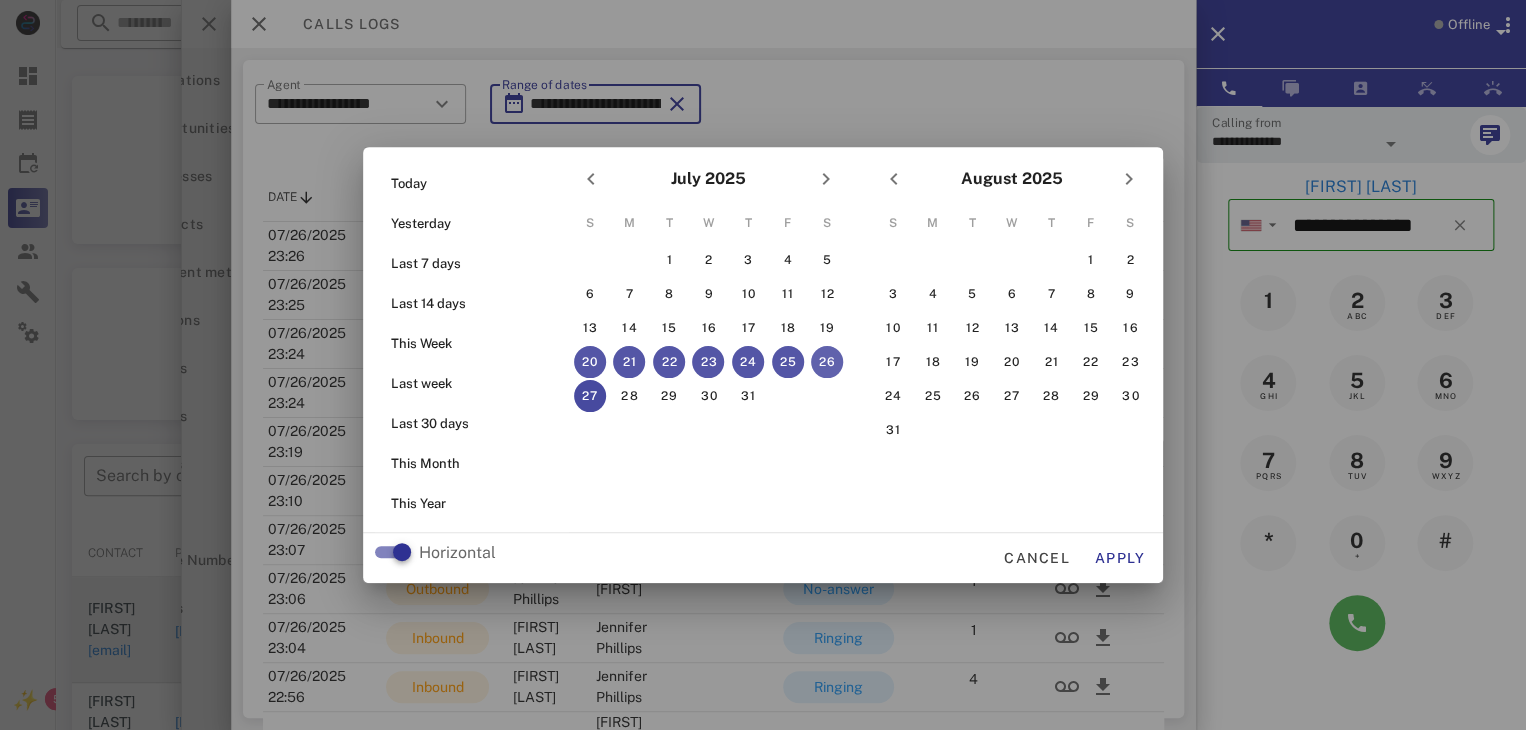 click on "26" at bounding box center (827, 362) 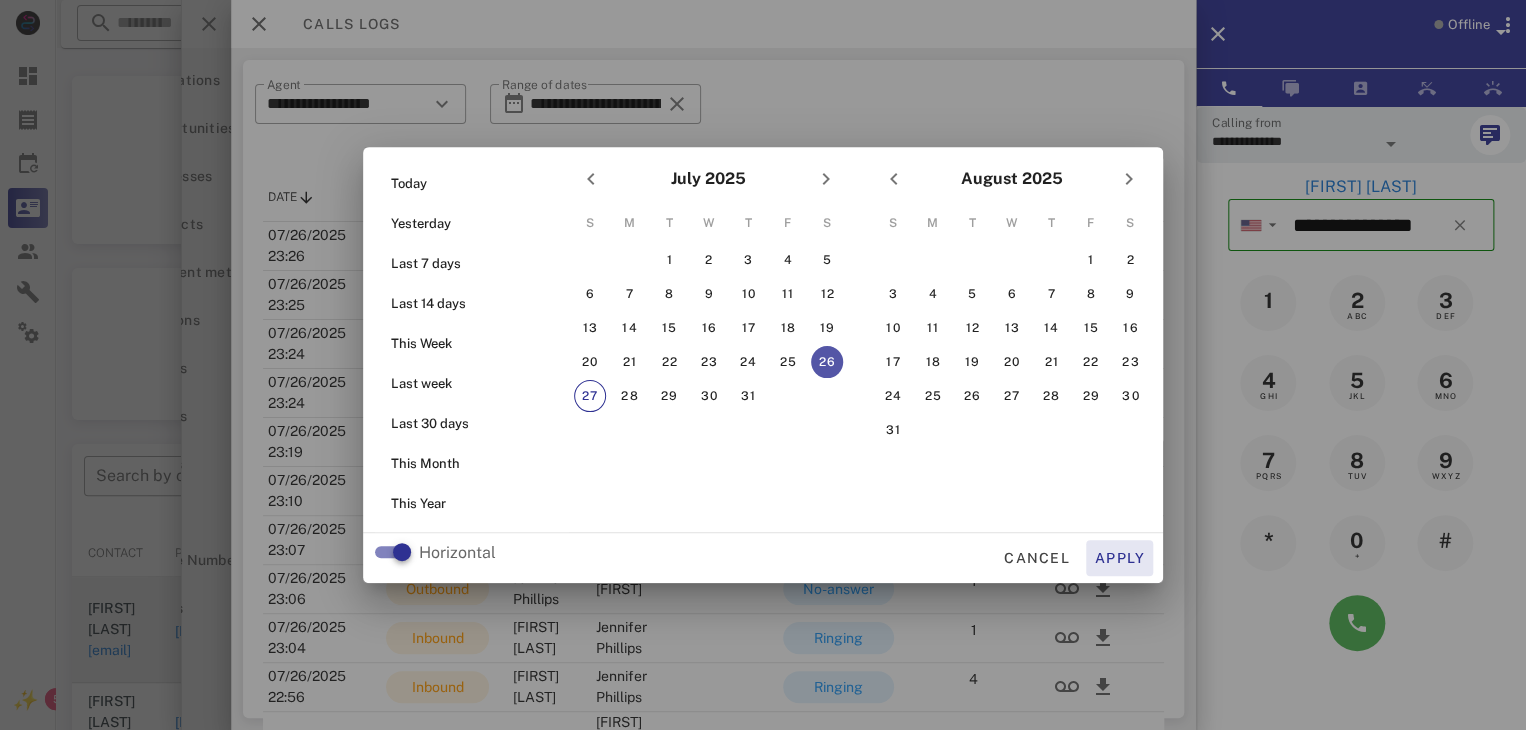 click on "Apply" at bounding box center (1120, 558) 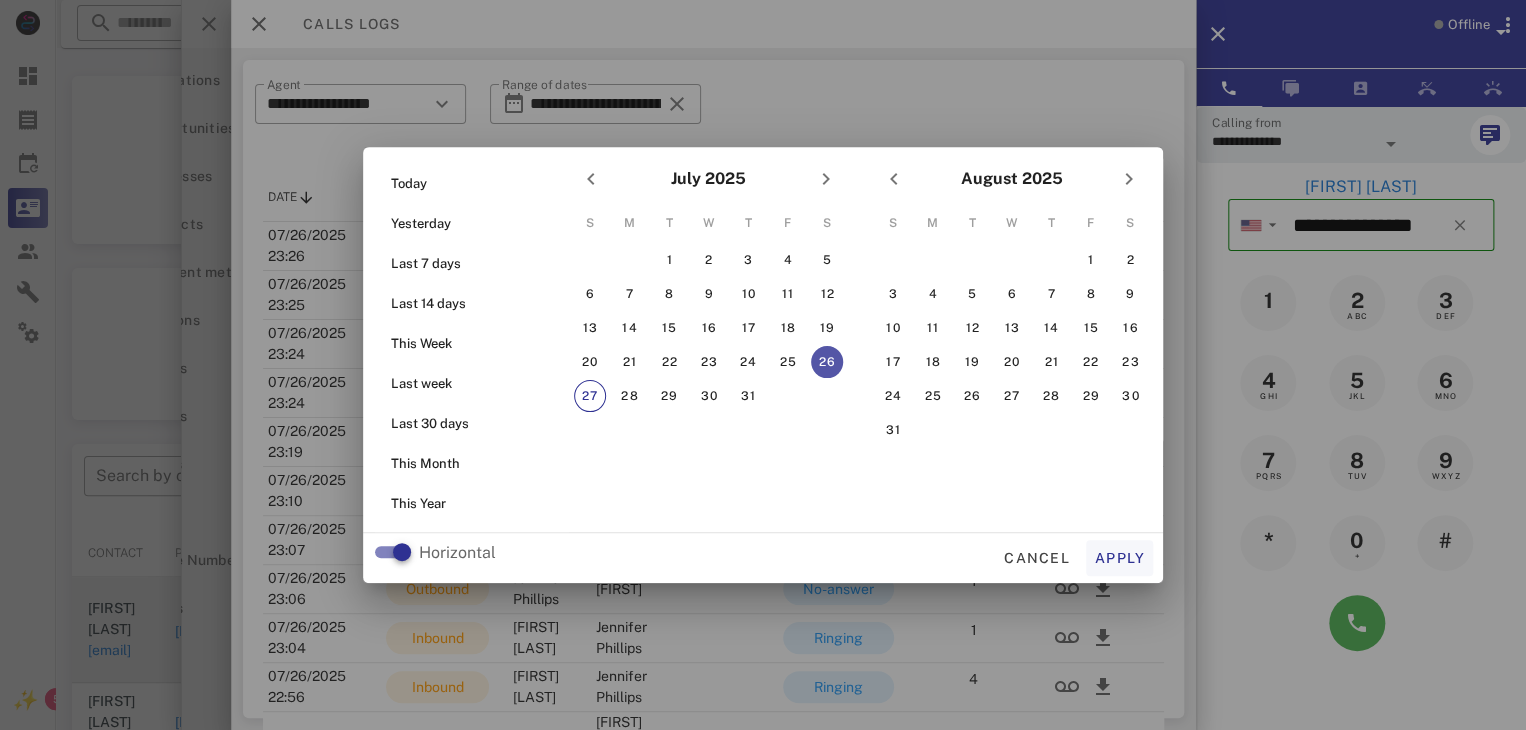 type on "**********" 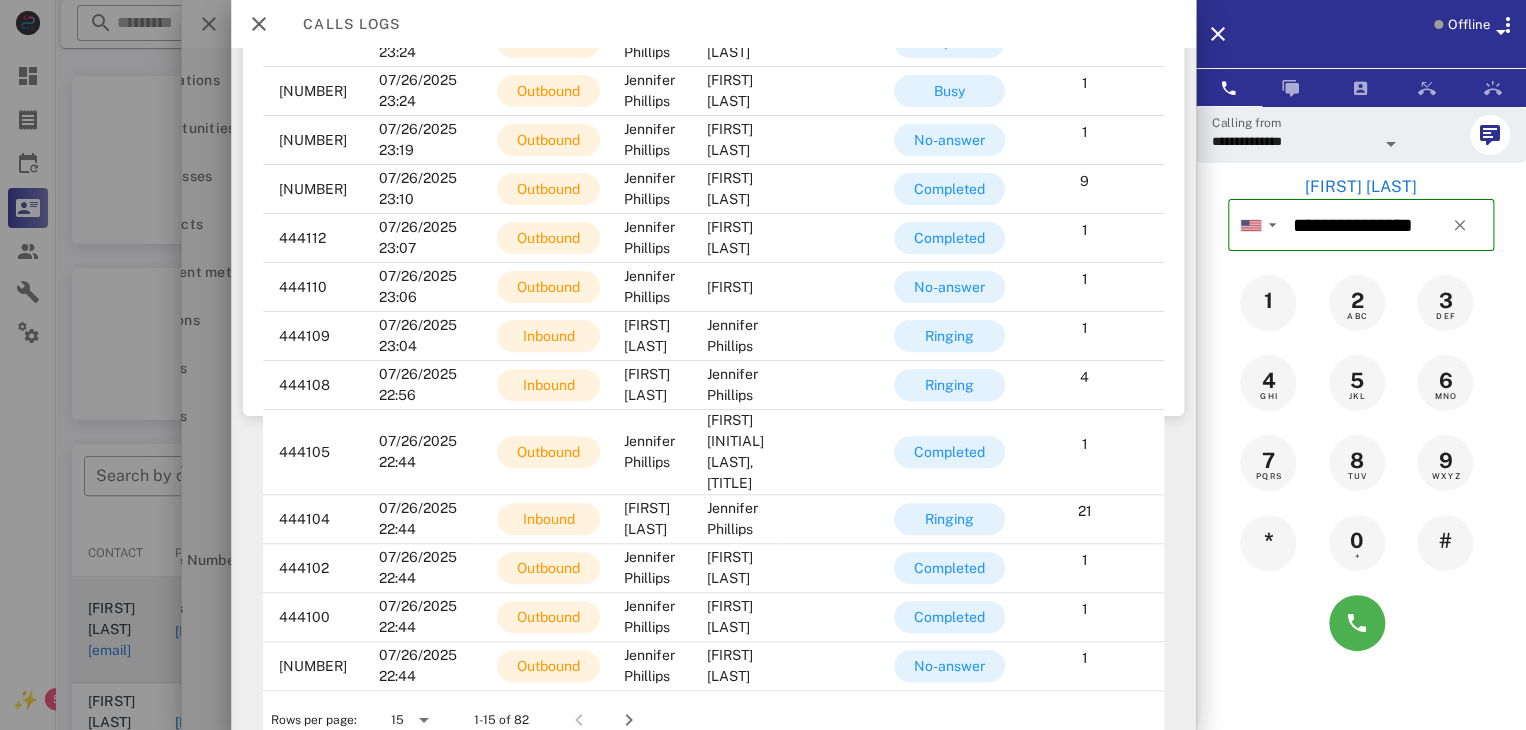 scroll, scrollTop: 308, scrollLeft: 0, axis: vertical 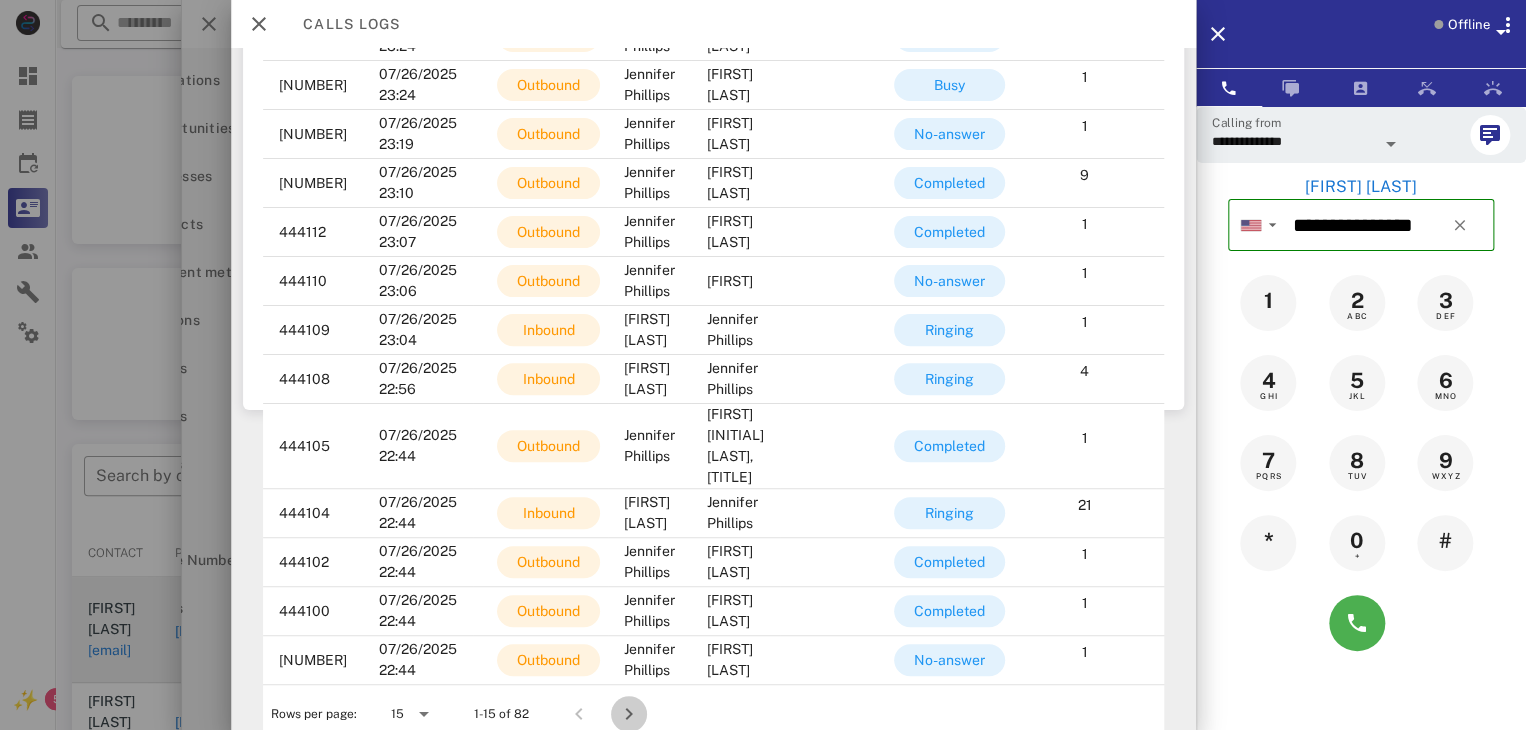 click at bounding box center (774, 701) 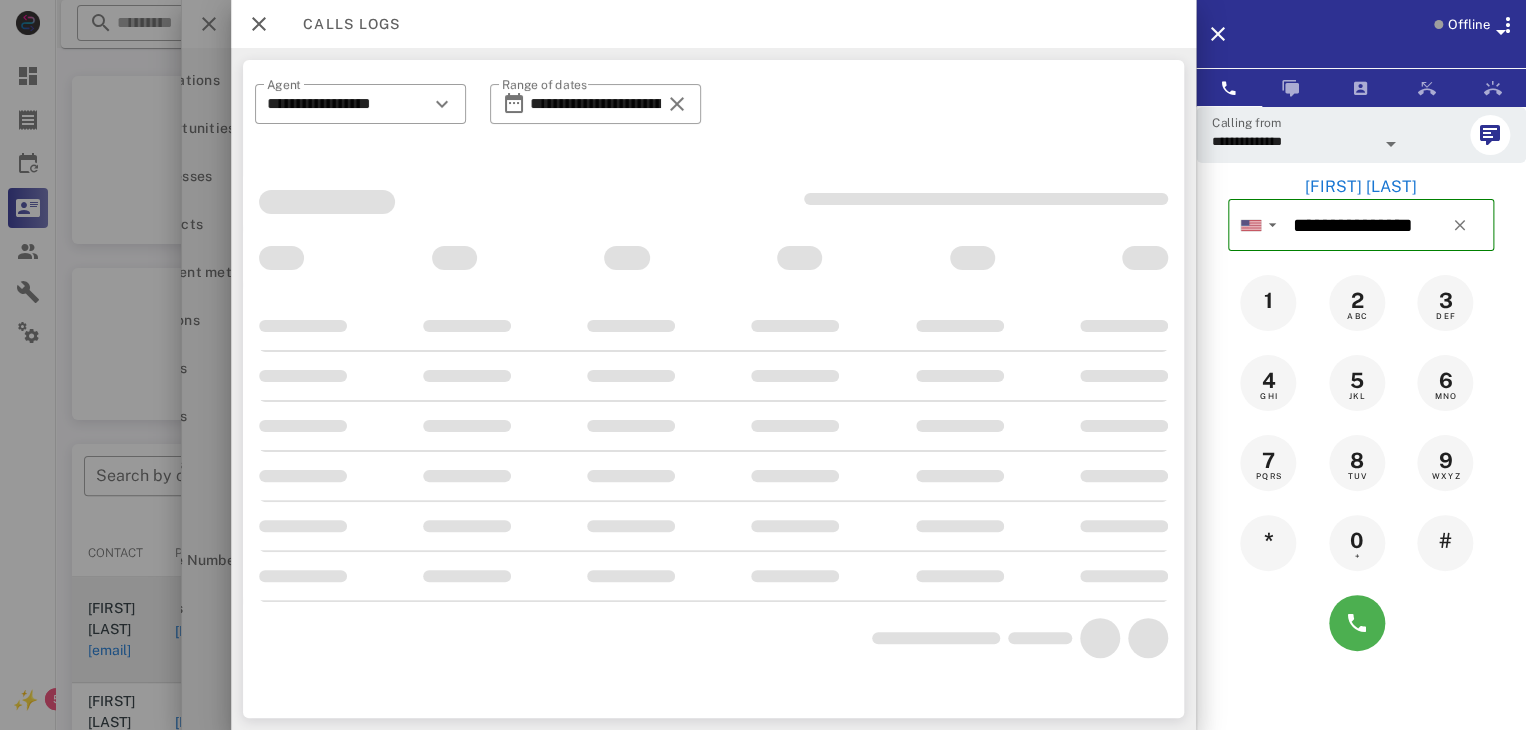 scroll, scrollTop: 0, scrollLeft: 0, axis: both 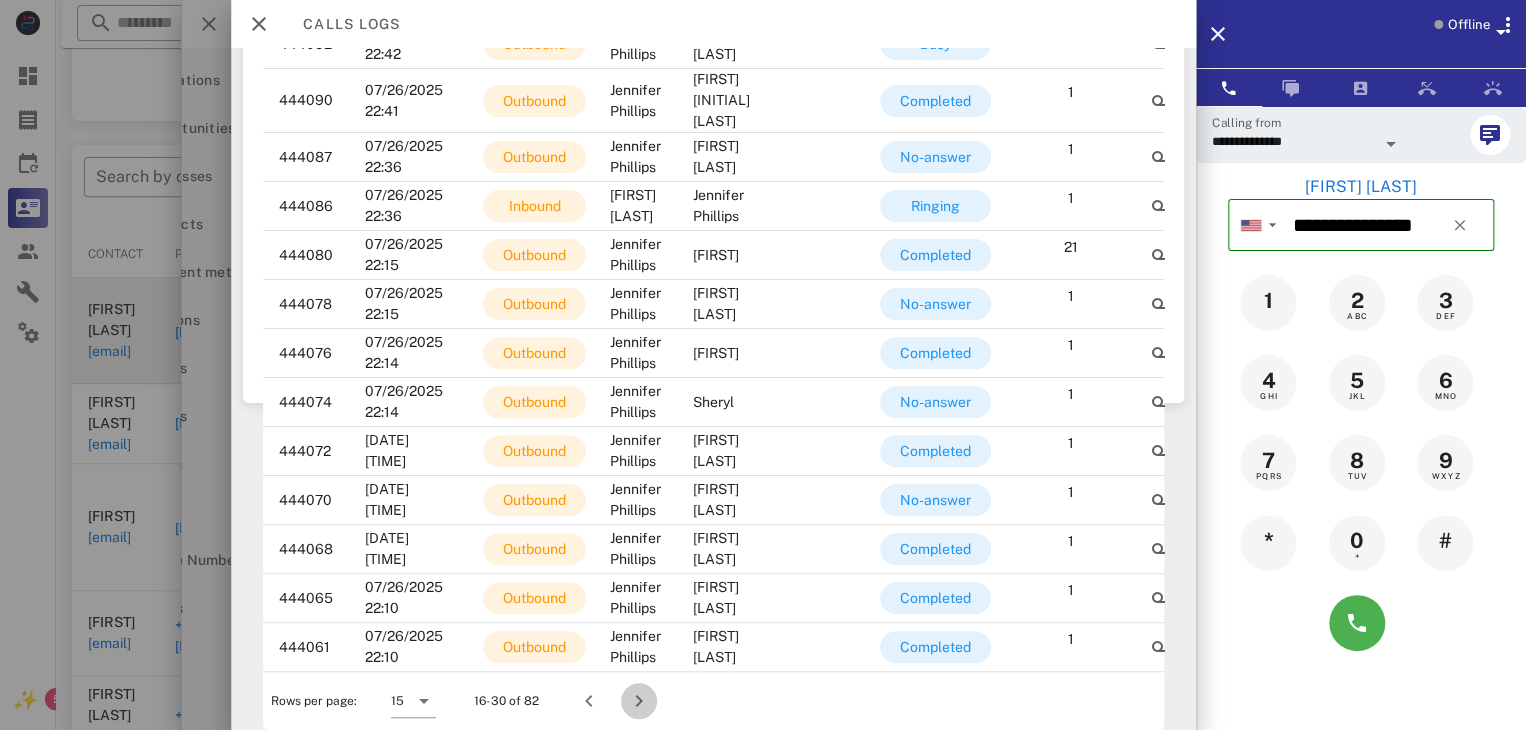 click at bounding box center [639, 701] 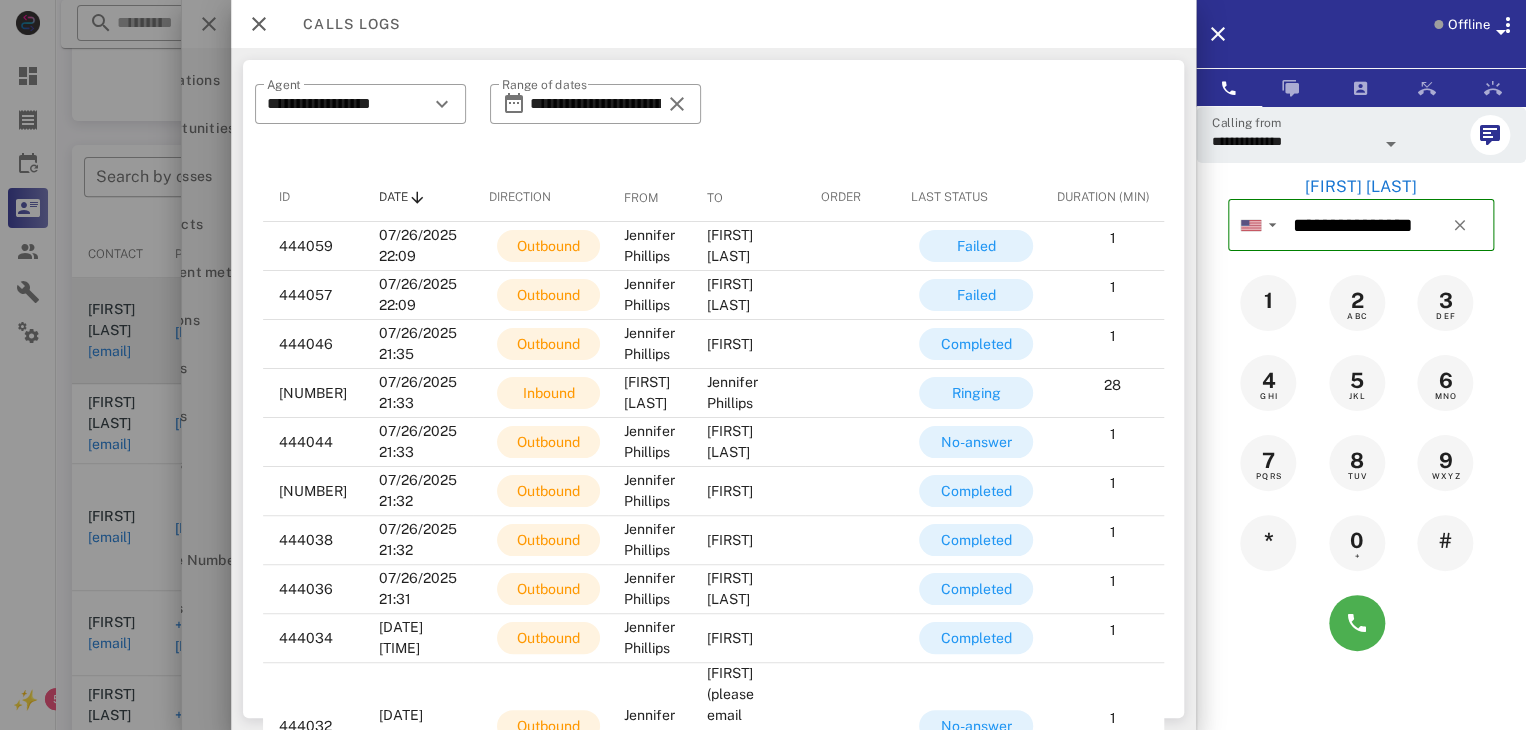 scroll, scrollTop: 349, scrollLeft: 0, axis: vertical 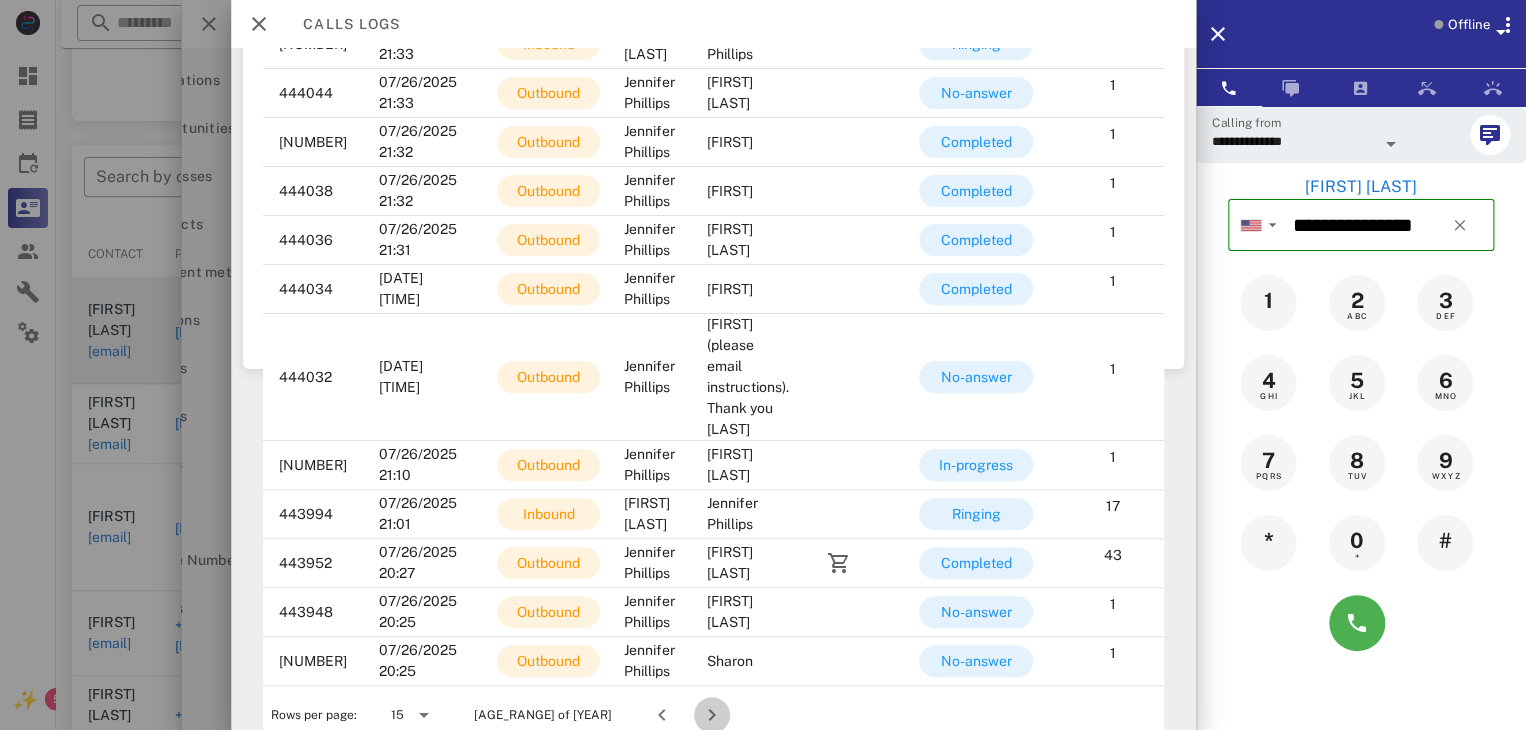 click at bounding box center [774, 715] 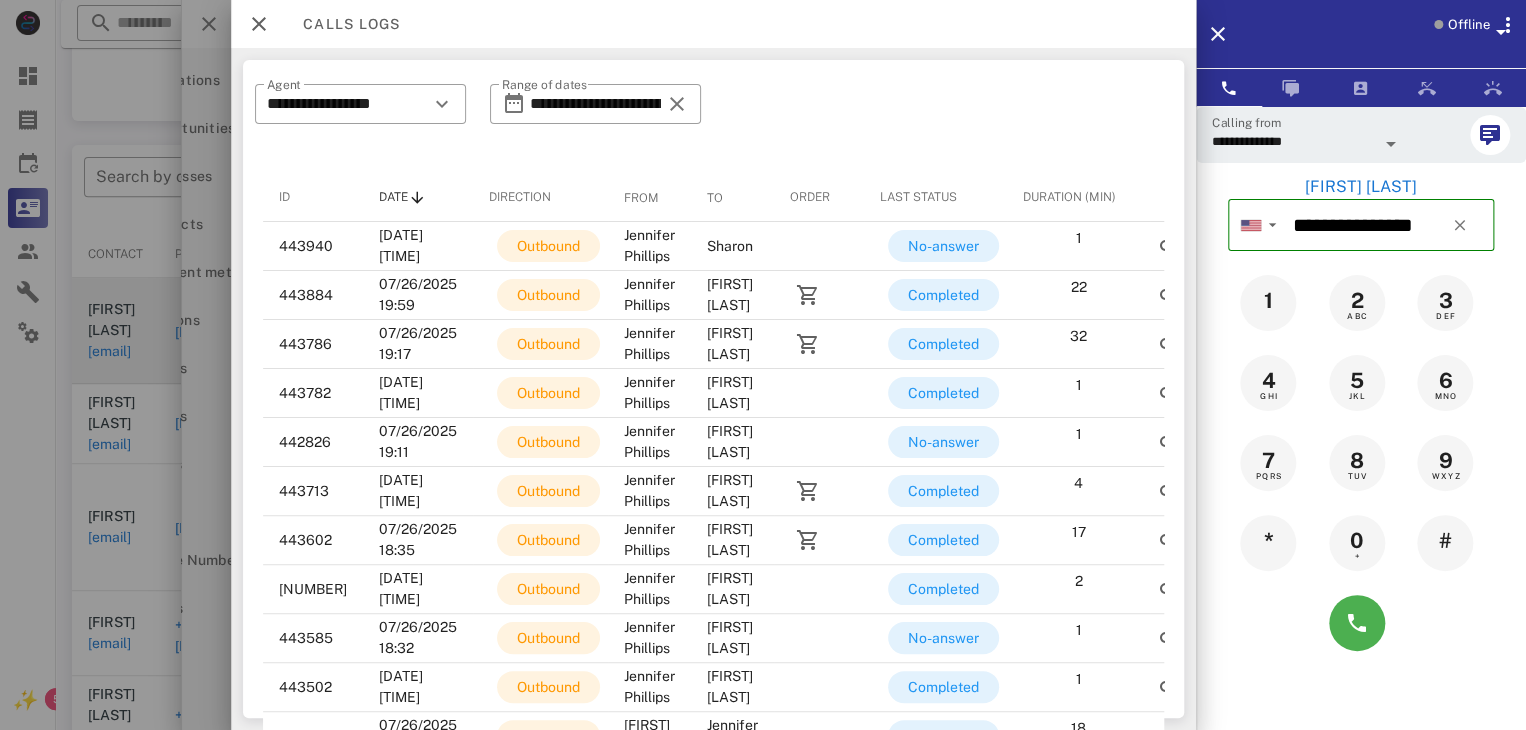 scroll, scrollTop: 308, scrollLeft: 0, axis: vertical 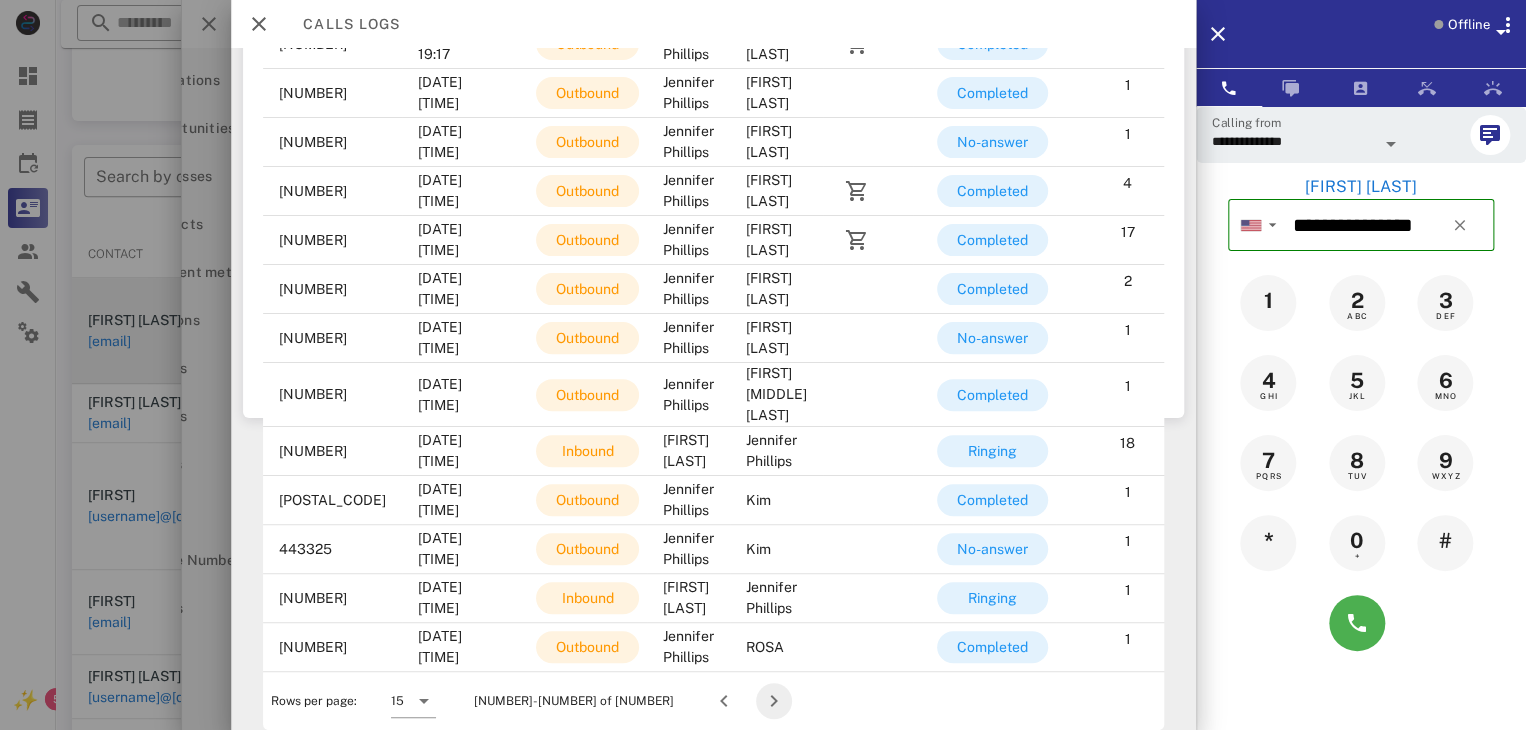 click at bounding box center [774, 701] 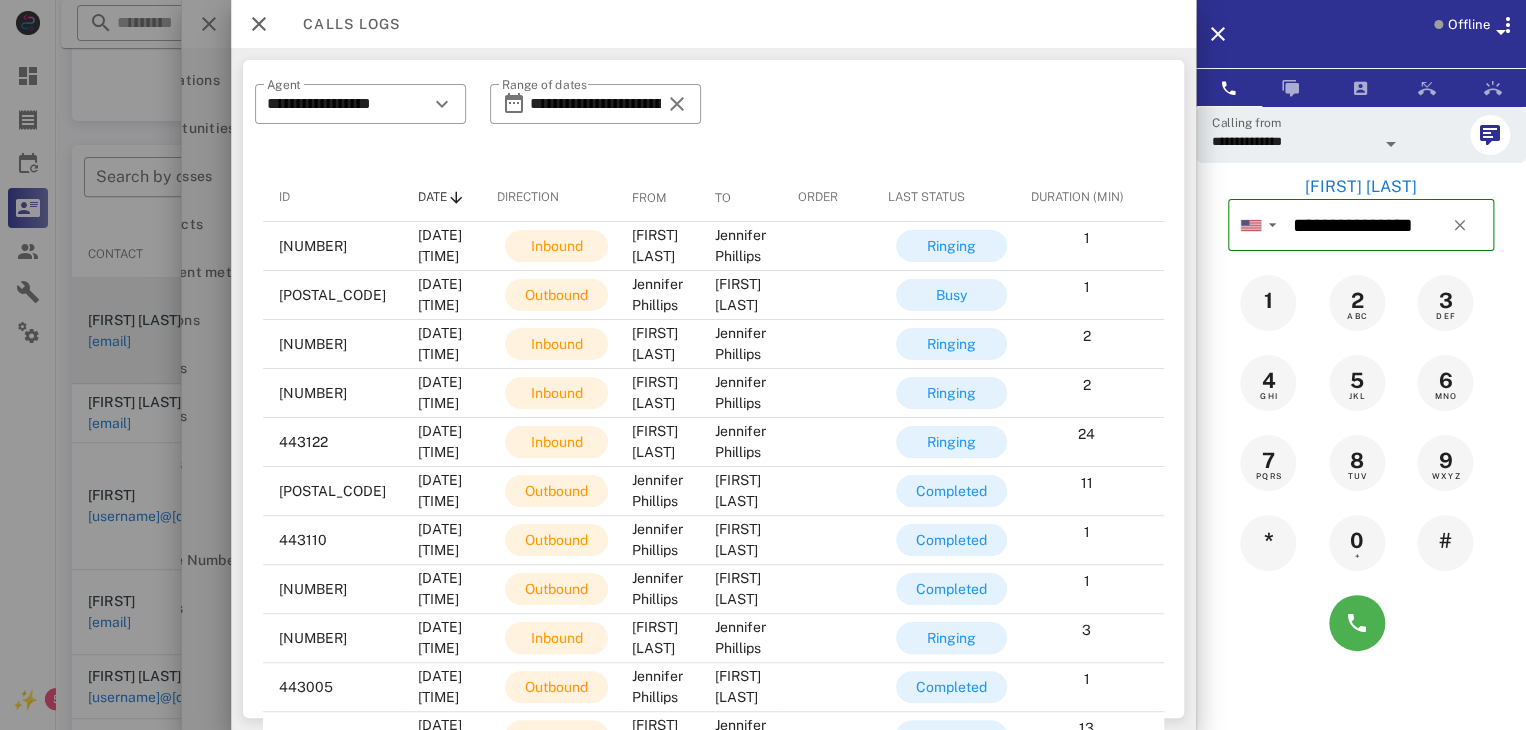 scroll, scrollTop: 292, scrollLeft: 0, axis: vertical 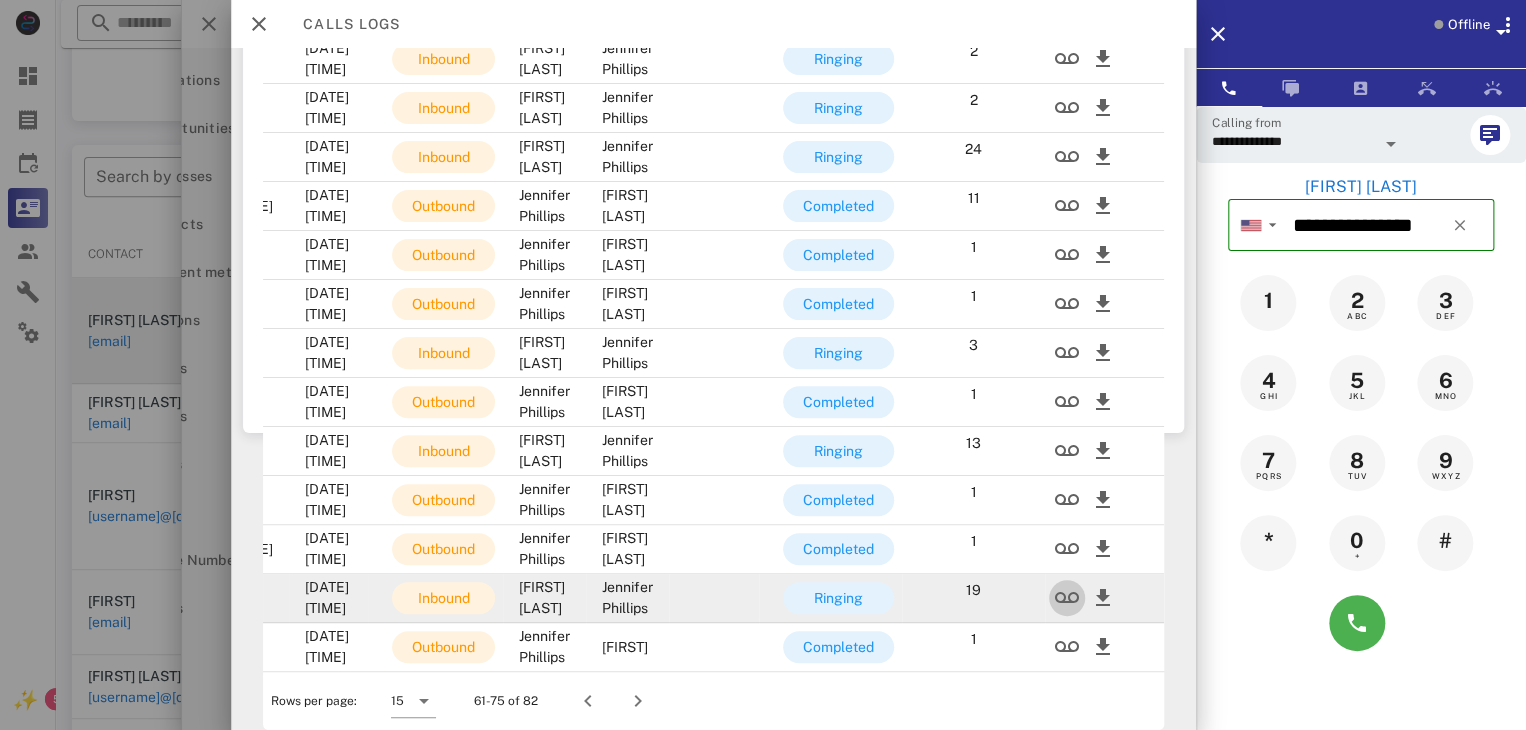 click at bounding box center [1067, 598] 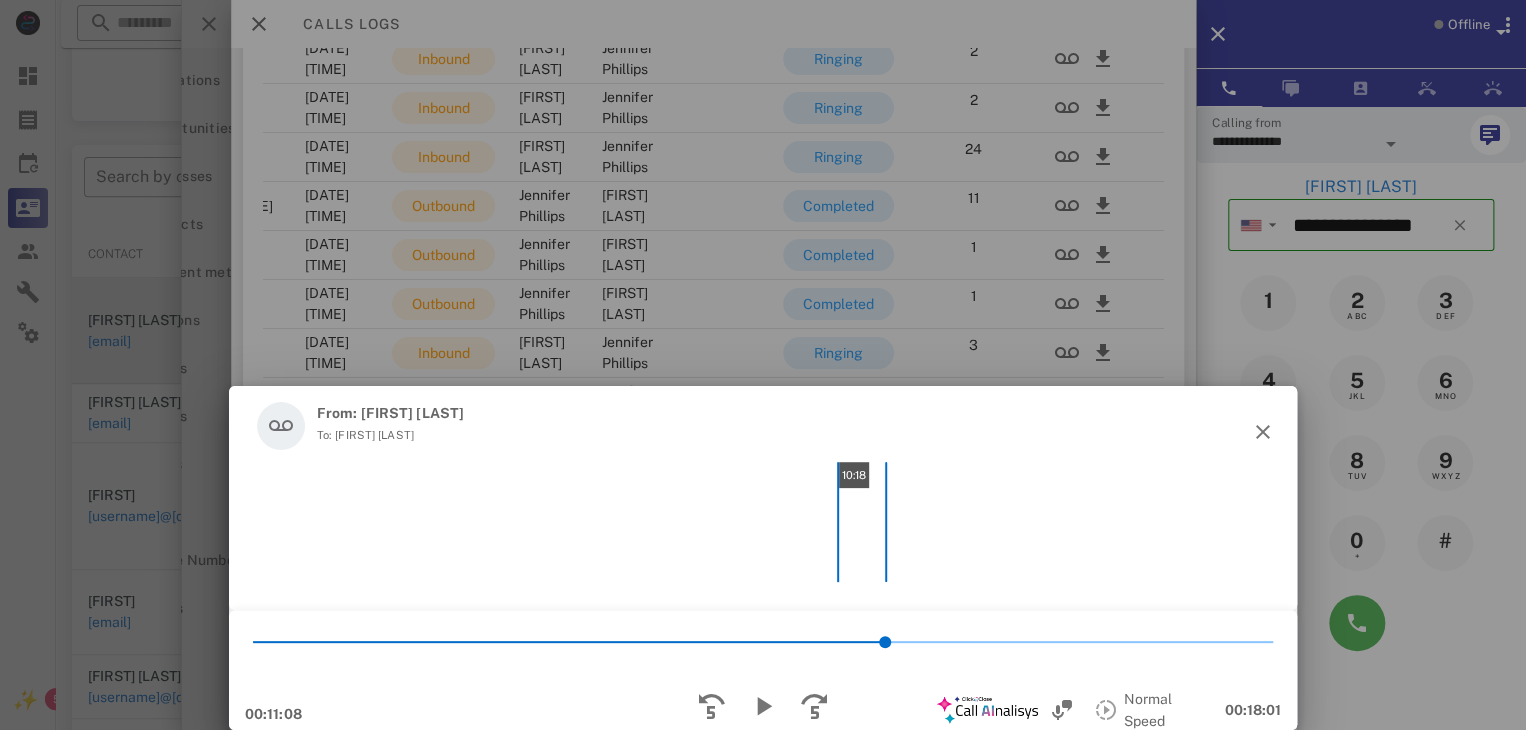 click on "10:18" at bounding box center [763, 522] 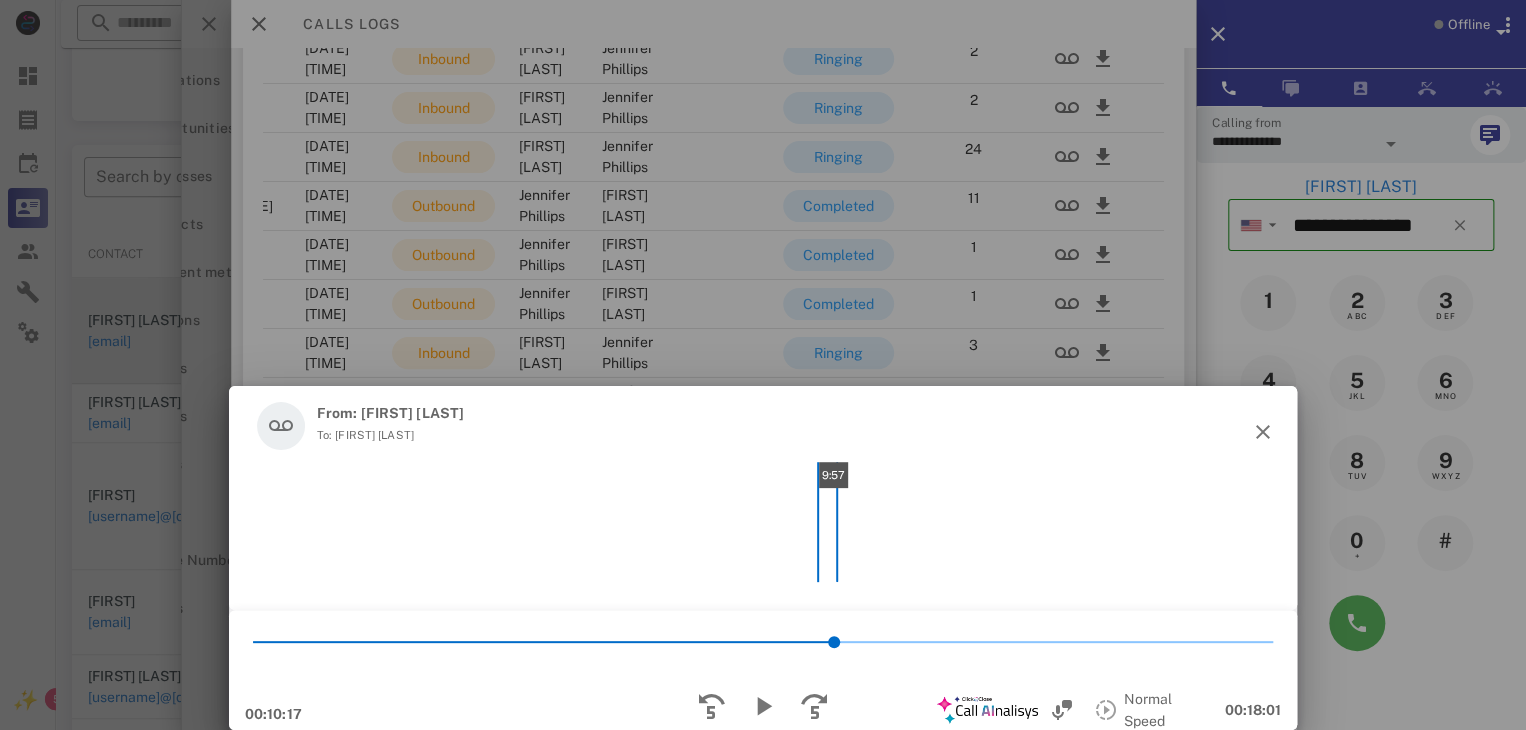 click on "9:57" at bounding box center [763, 522] 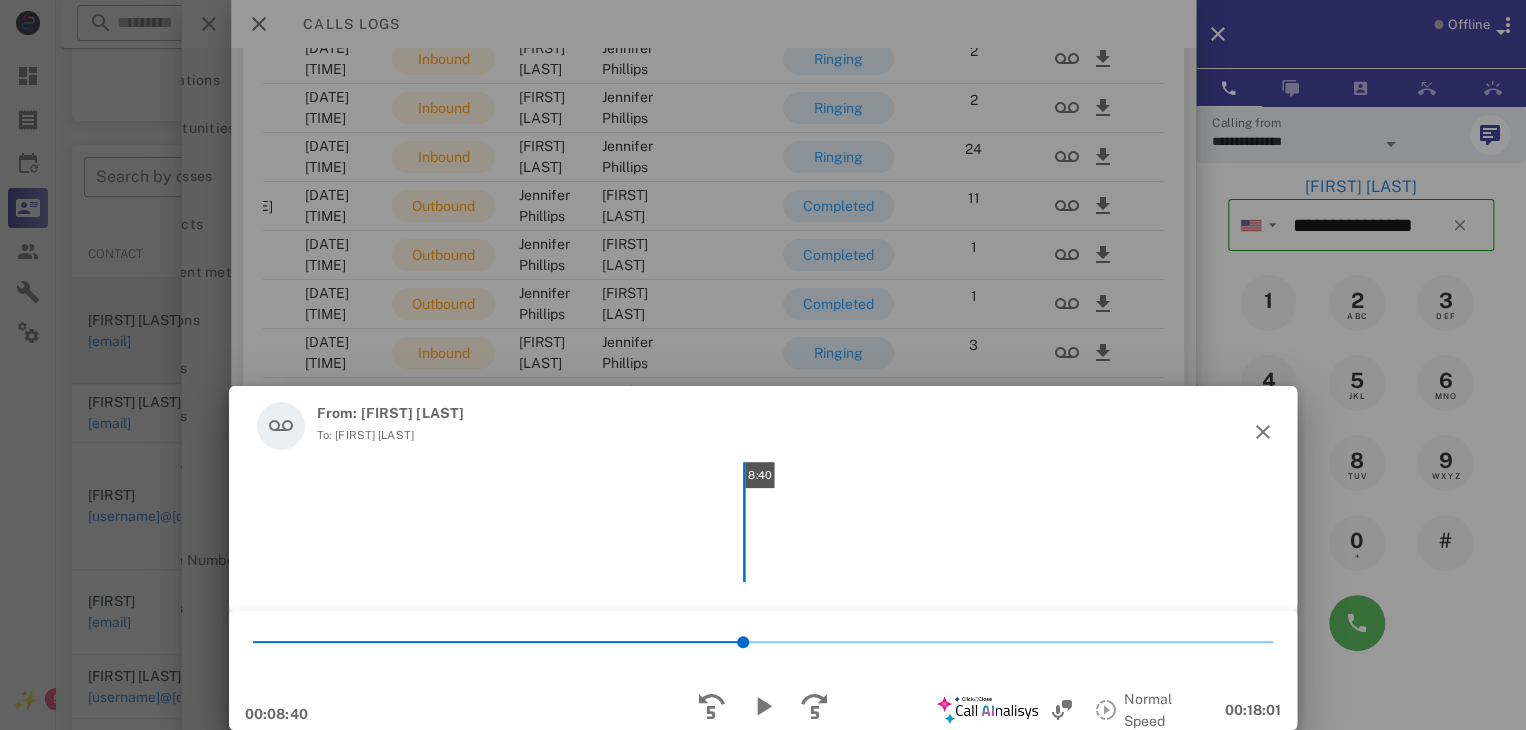 click on "8:40" at bounding box center (763, 522) 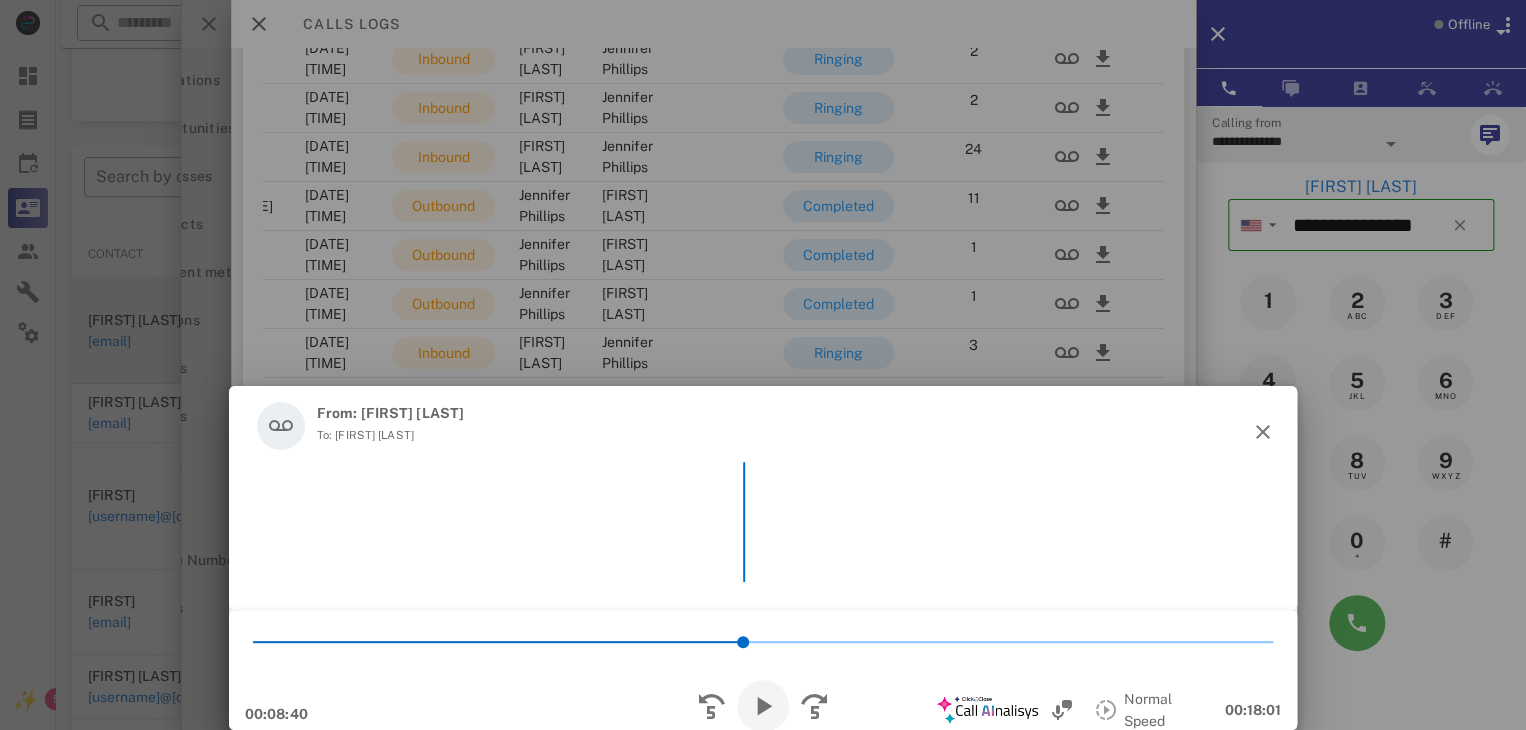 scroll, scrollTop: 4546, scrollLeft: 0, axis: vertical 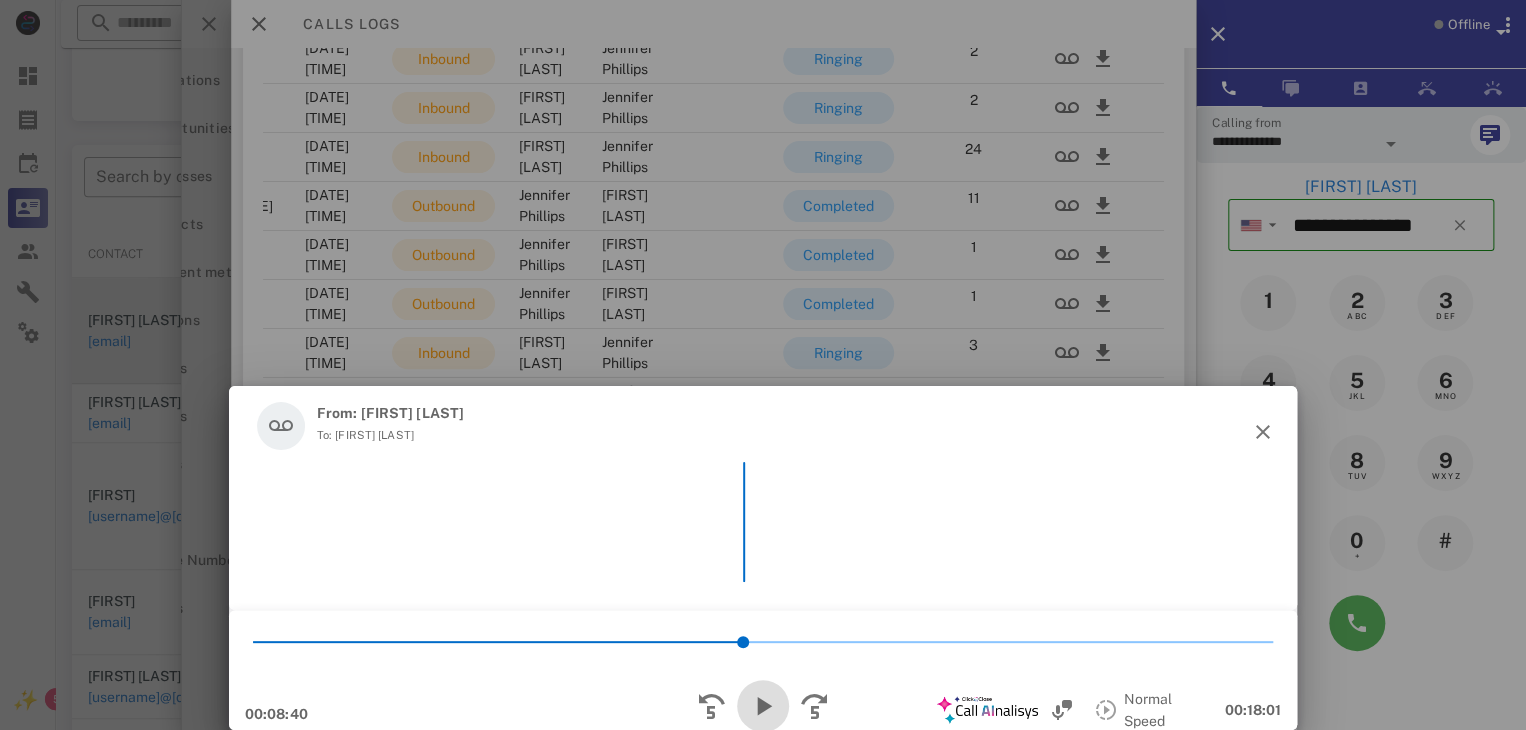 click at bounding box center [763, 706] 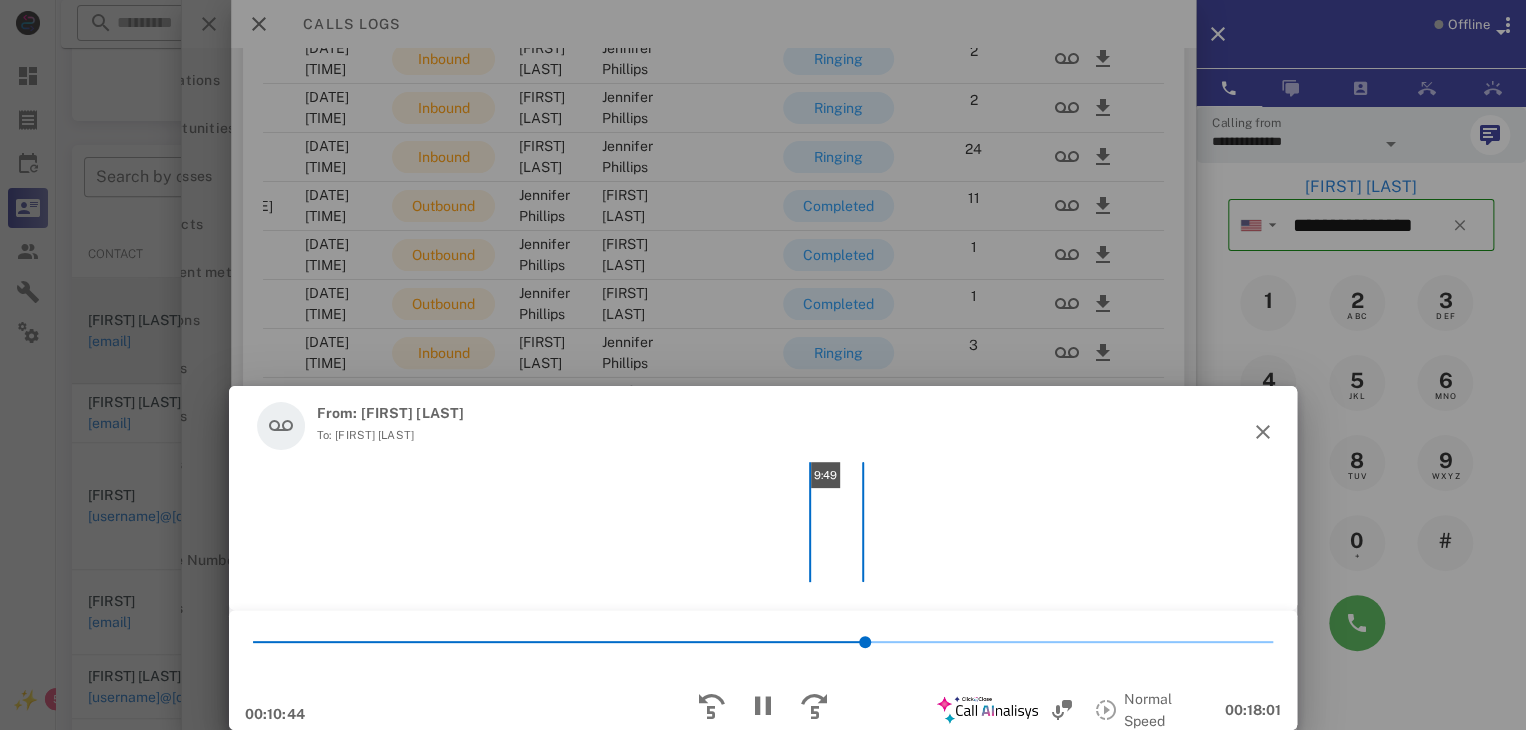 scroll, scrollTop: 5724, scrollLeft: 0, axis: vertical 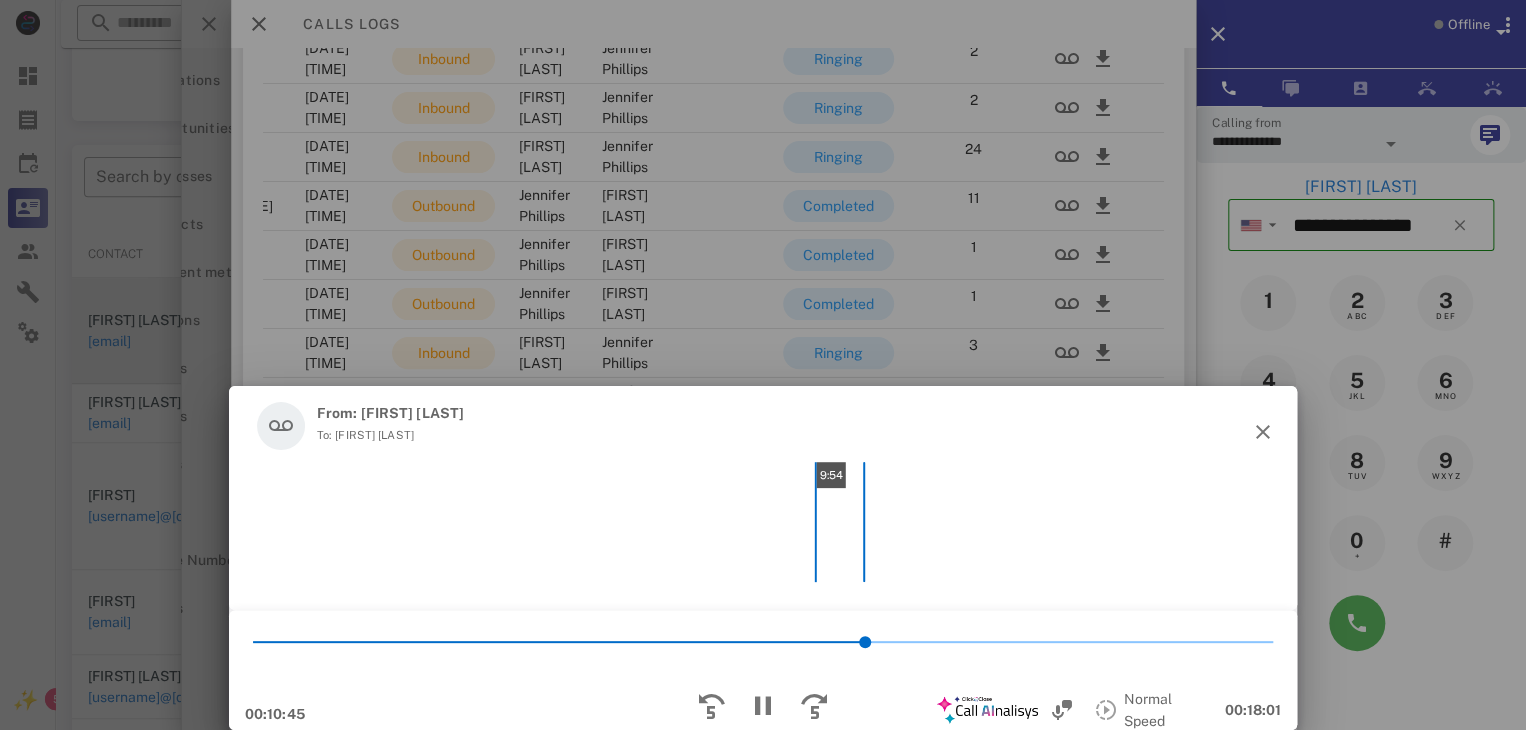 click on "9:54" at bounding box center [763, 522] 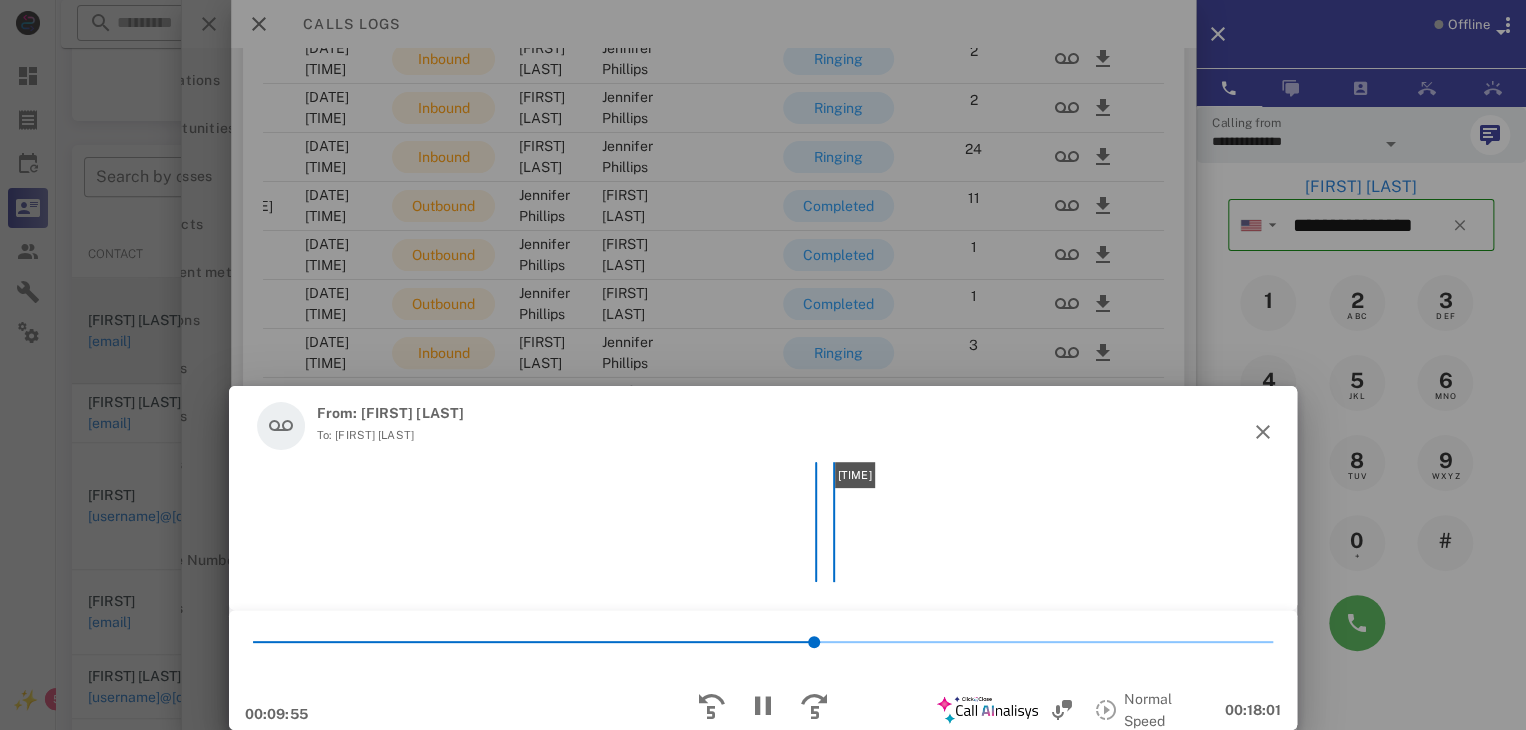 scroll, scrollTop: 5160, scrollLeft: 0, axis: vertical 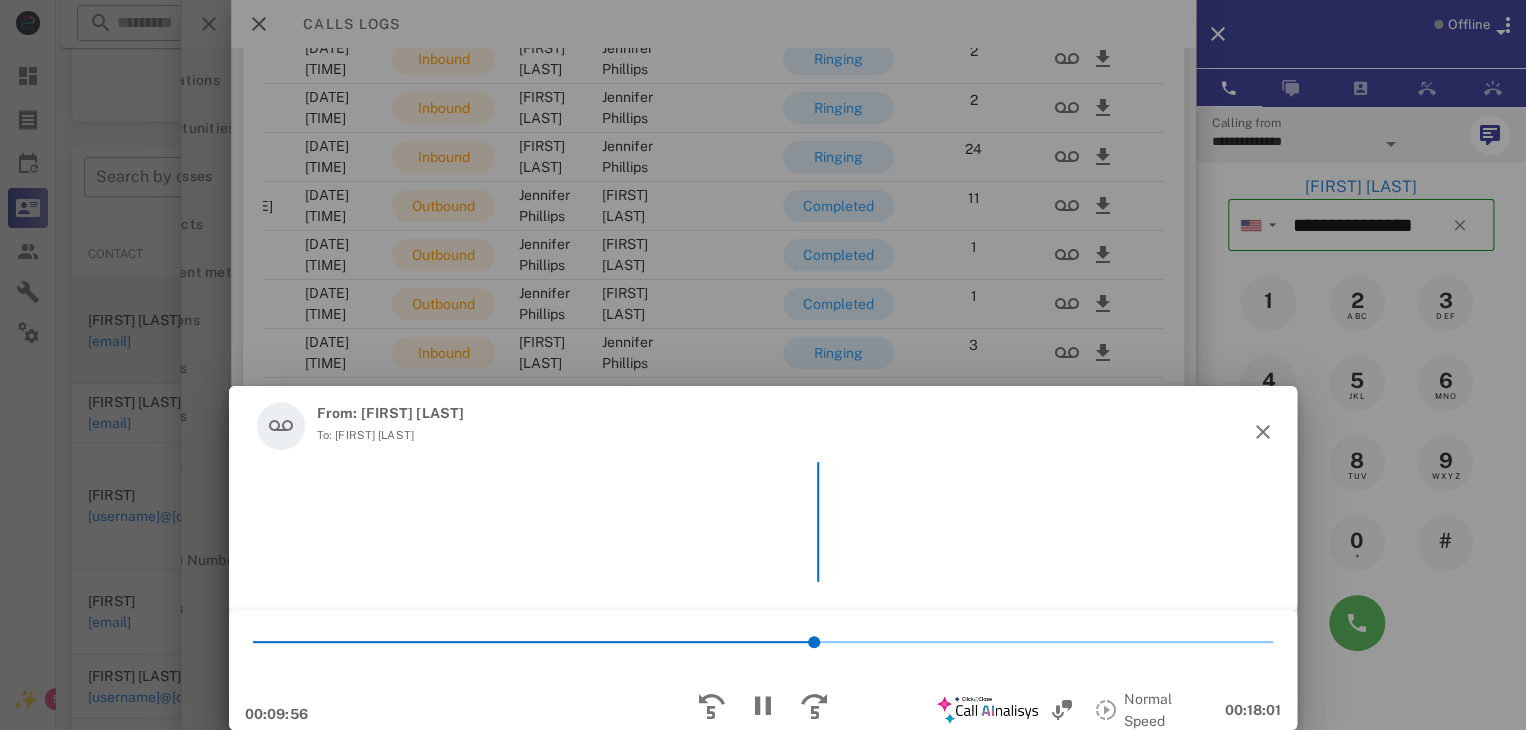 click on "From: [FIRST] [LAST] To: [FIRST] [LAST]" at bounding box center (763, 498) 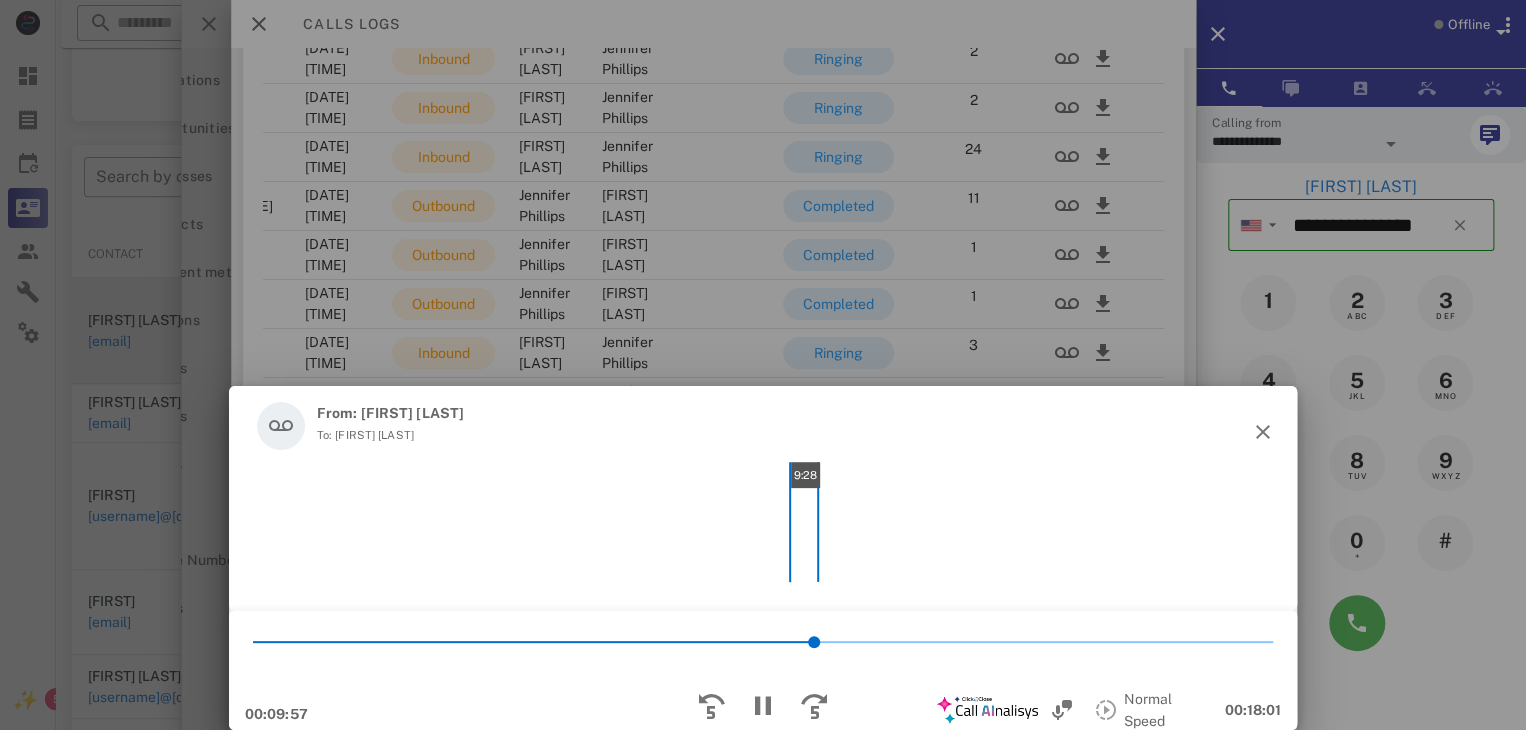 click on "9:28" at bounding box center [763, 522] 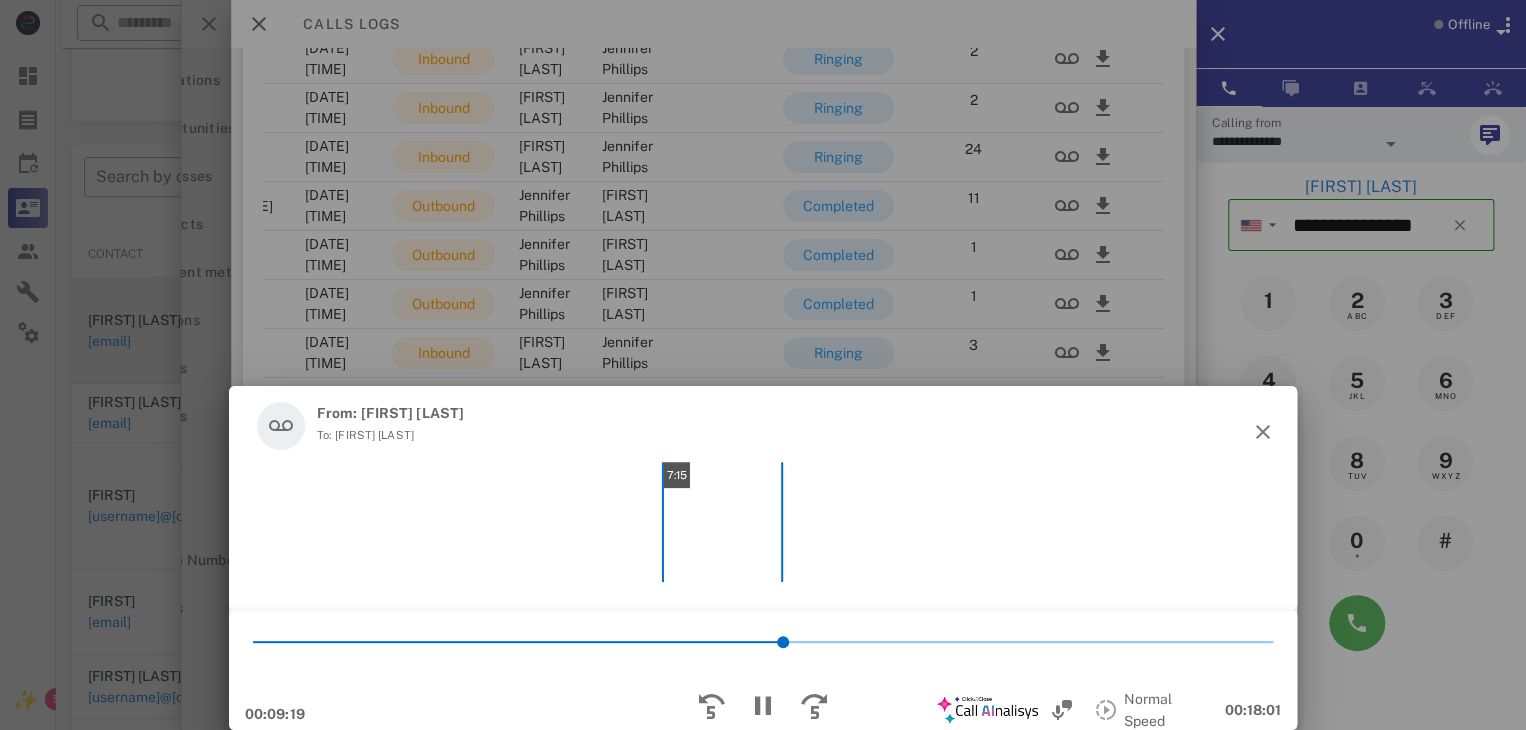 click on "7:15" at bounding box center [763, 522] 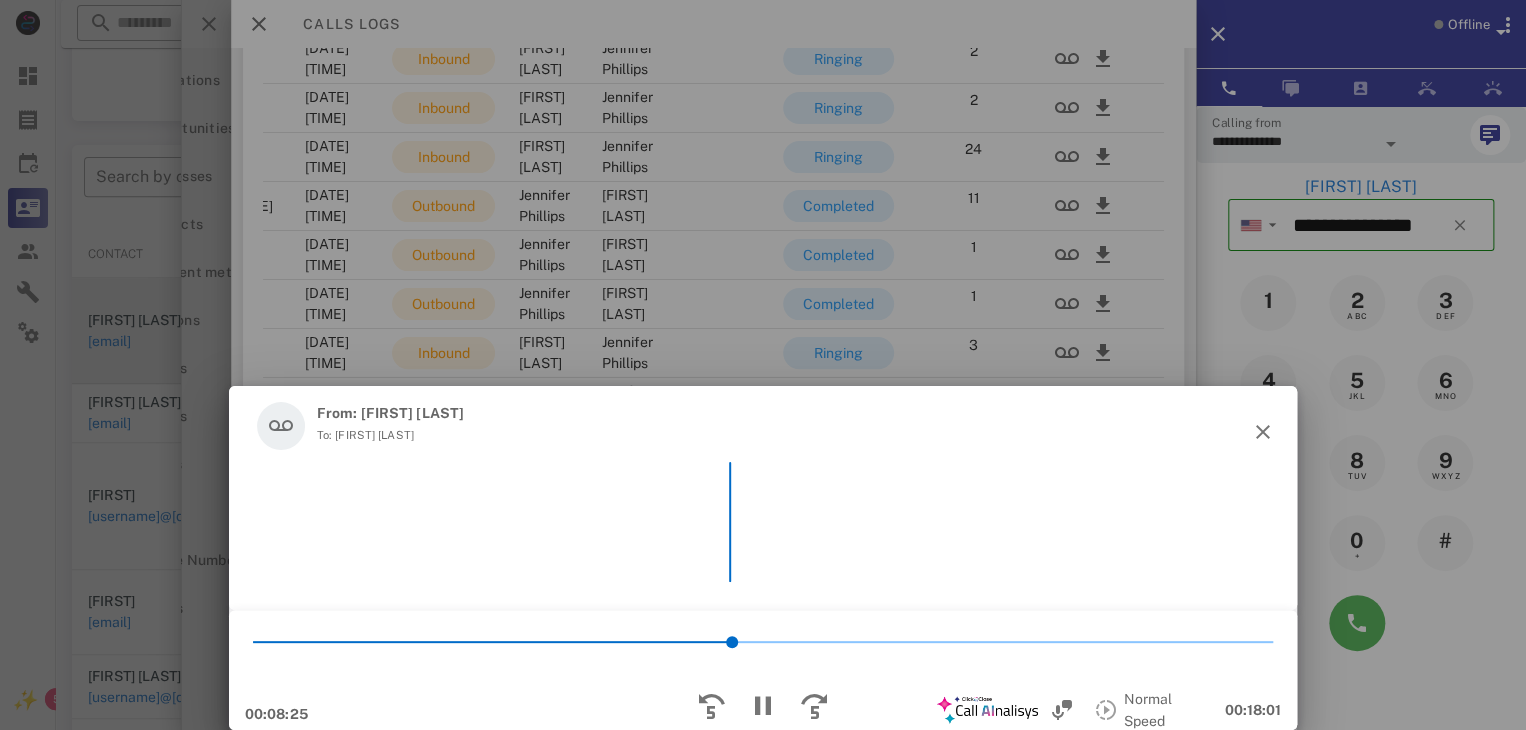 scroll, scrollTop: 4398, scrollLeft: 0, axis: vertical 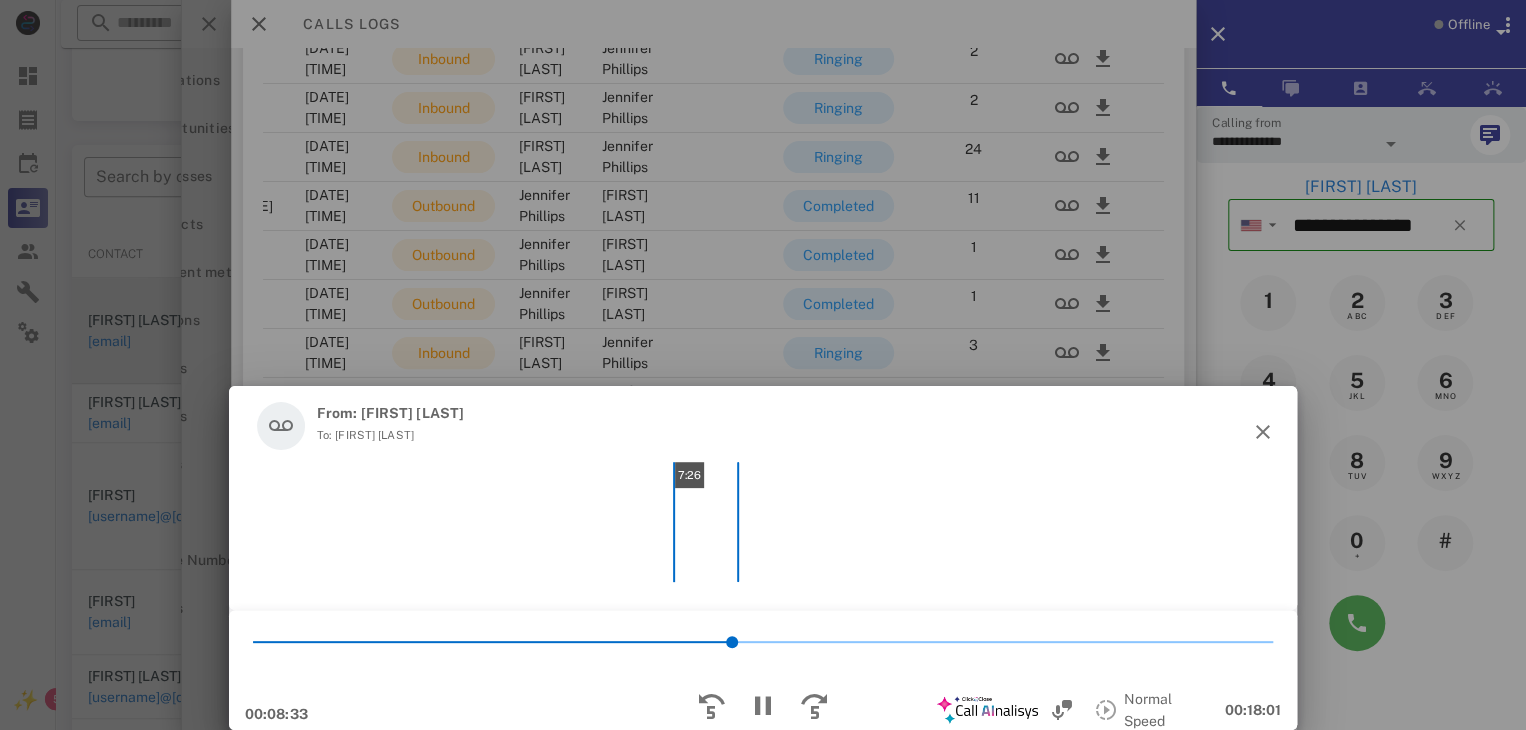 click on "7:26" at bounding box center [763, 522] 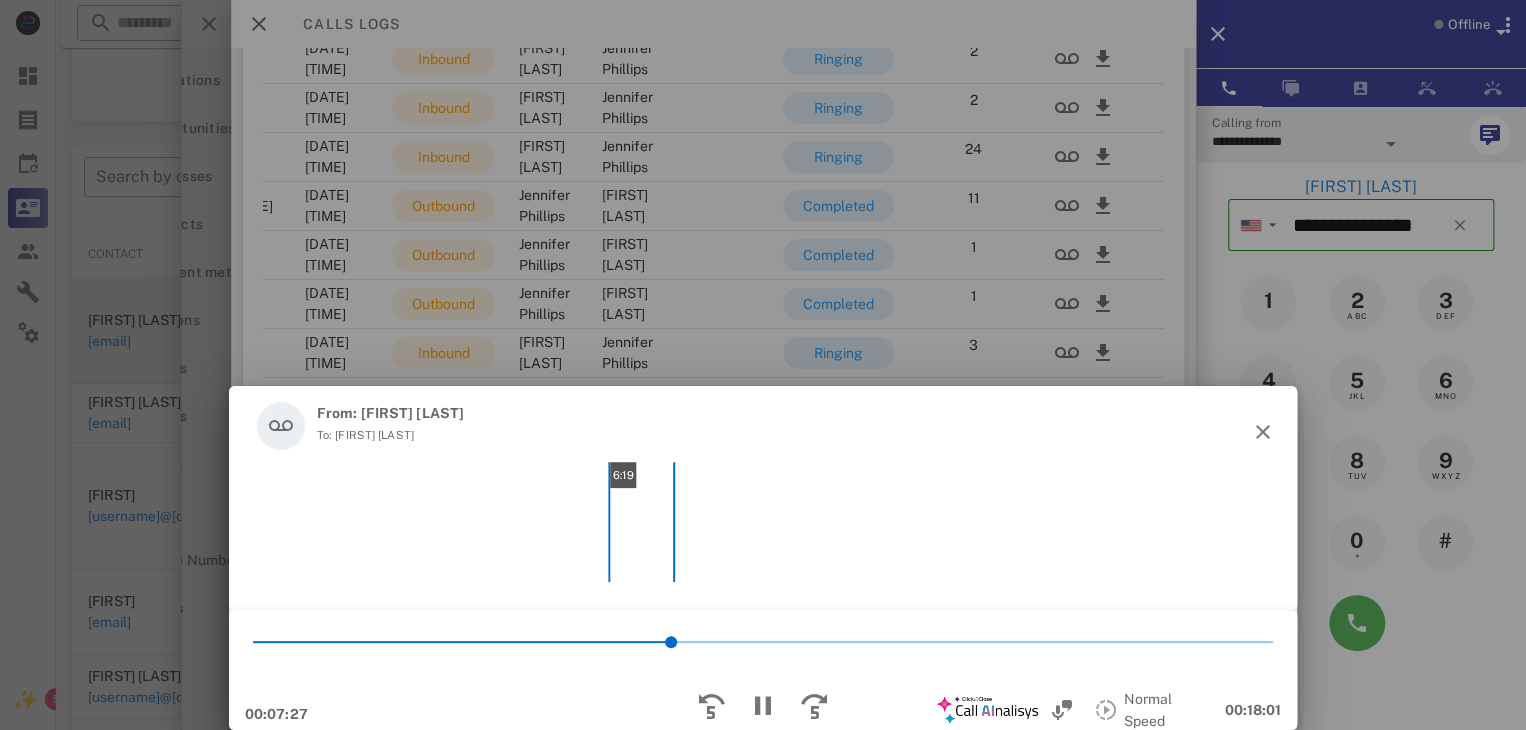scroll, scrollTop: 3954, scrollLeft: 0, axis: vertical 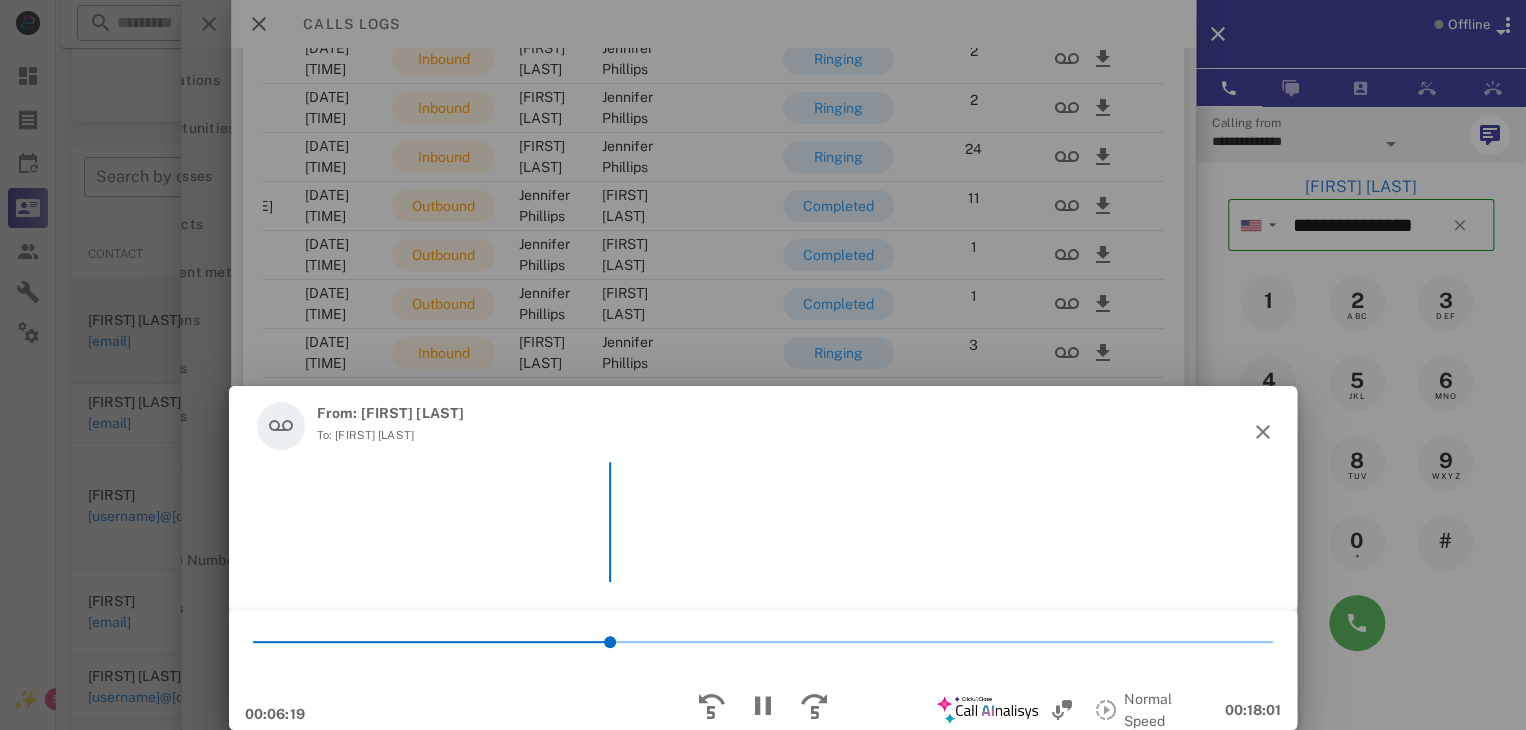 click on "From: [FIRST] [LAST] To: [FIRST] [LAST]" at bounding box center (763, 498) 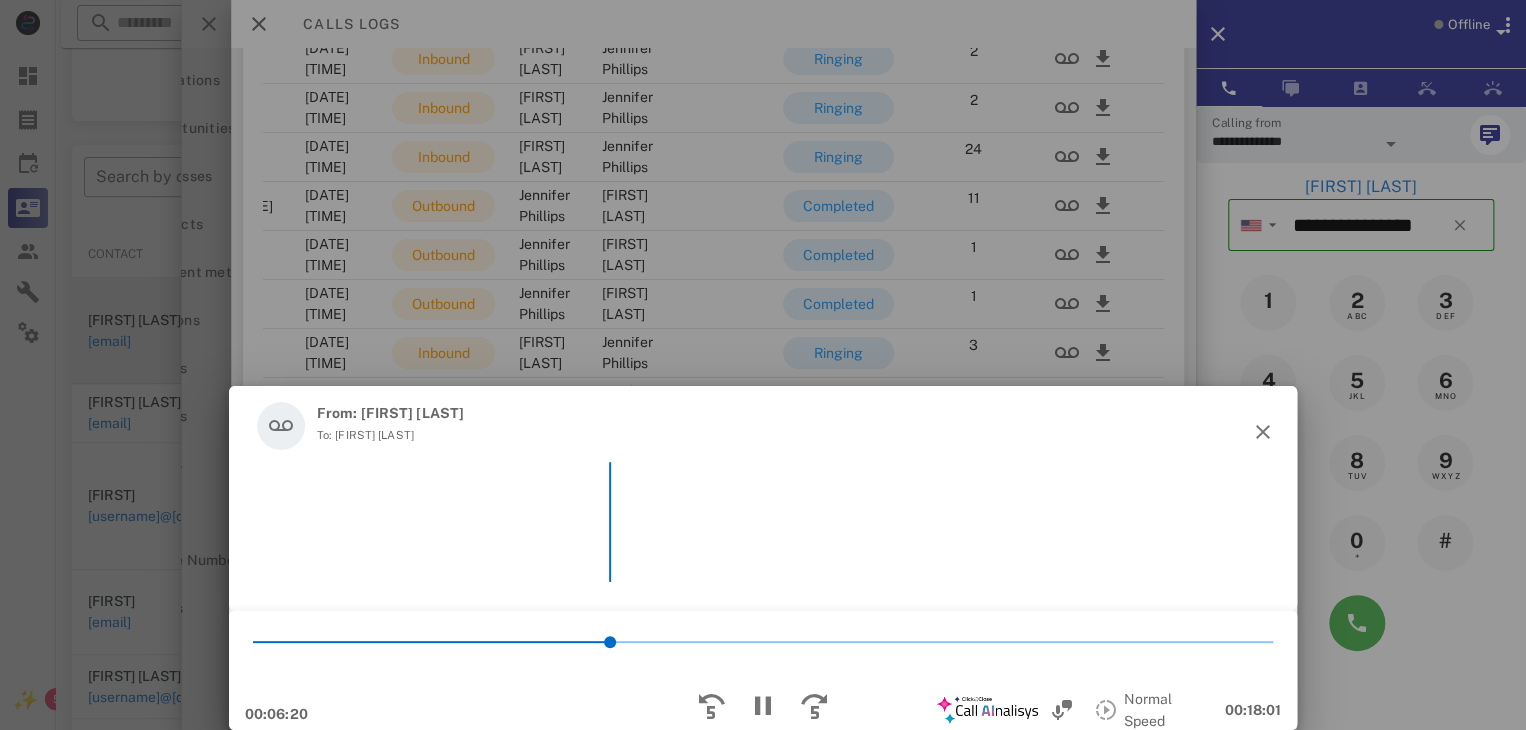 scroll, scrollTop: 3422, scrollLeft: 0, axis: vertical 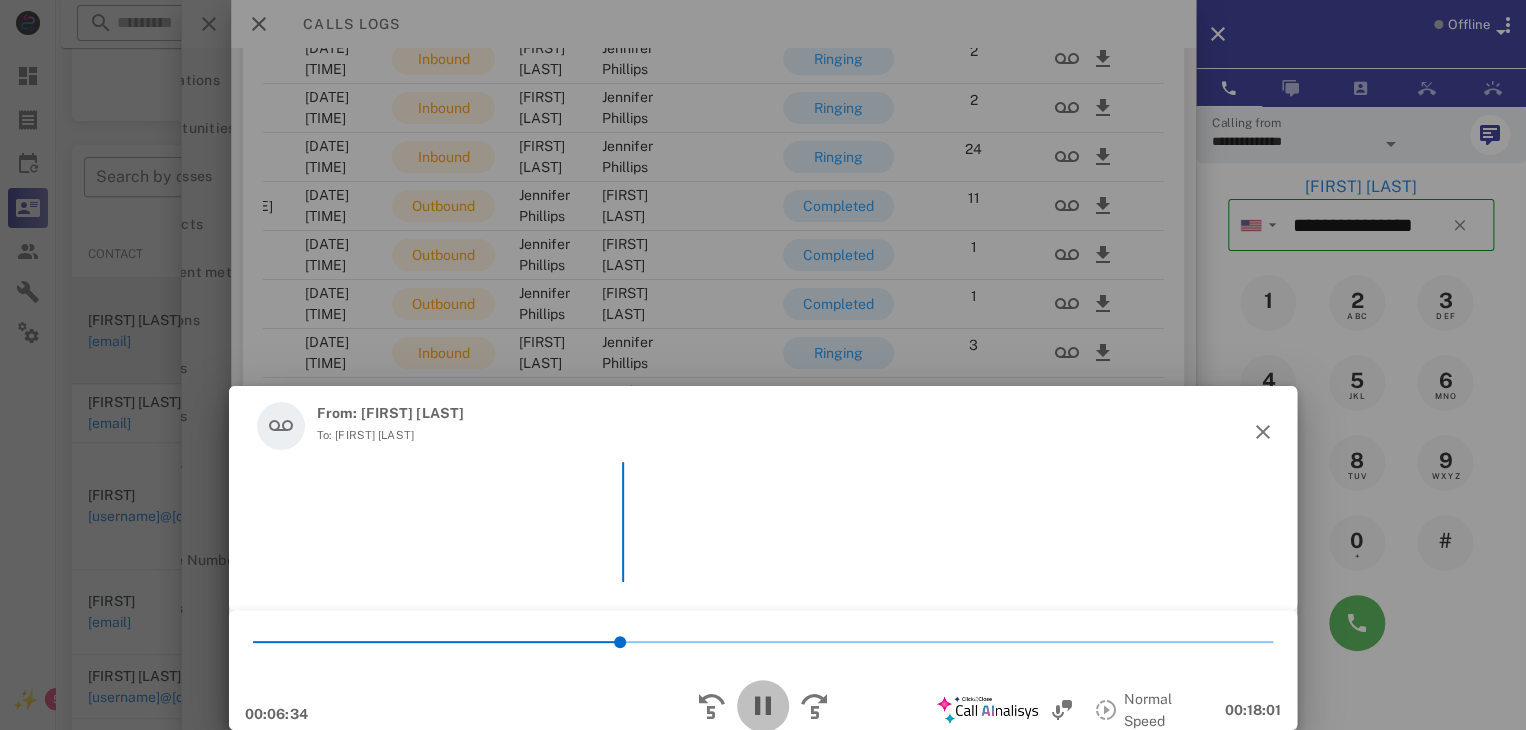 click at bounding box center (763, 706) 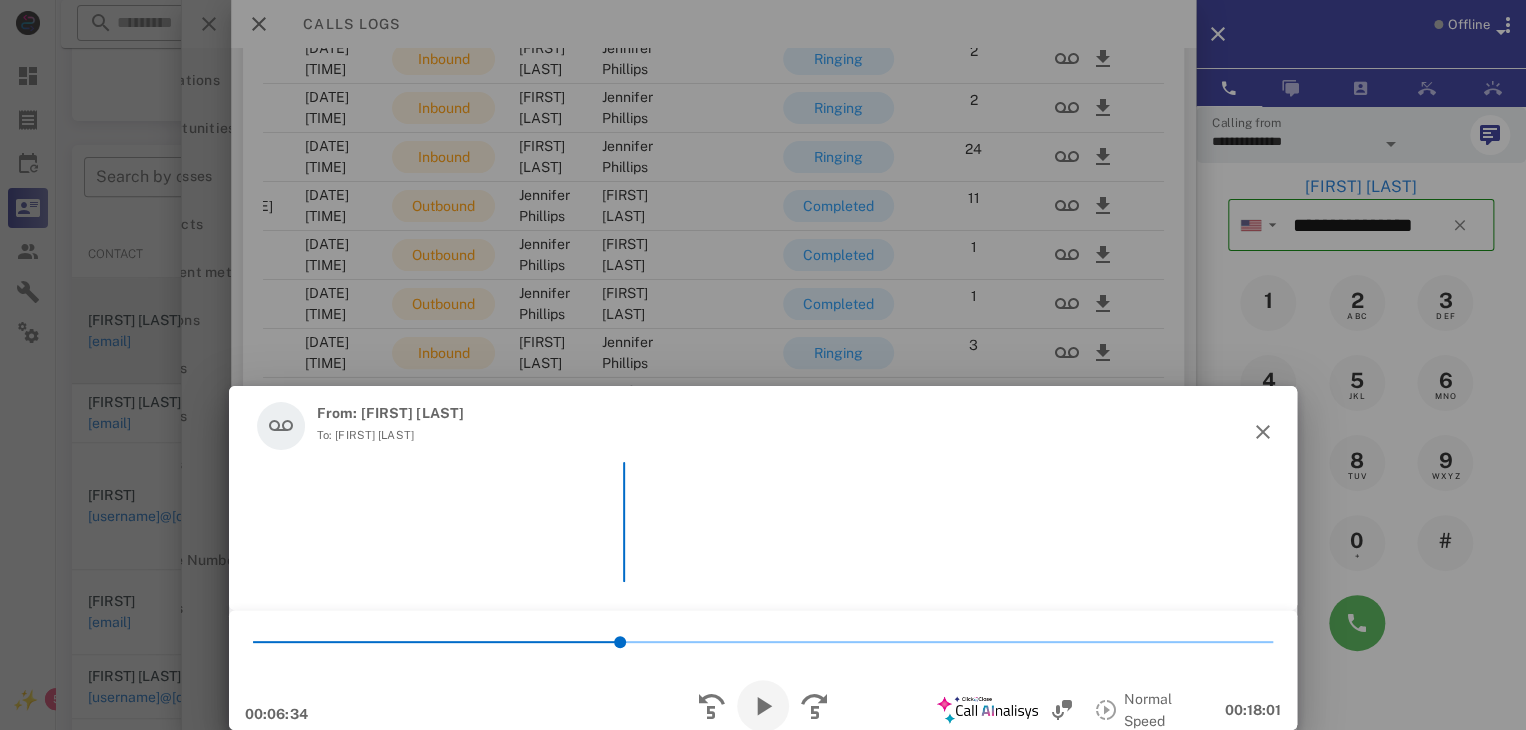 scroll, scrollTop: 380, scrollLeft: 0, axis: vertical 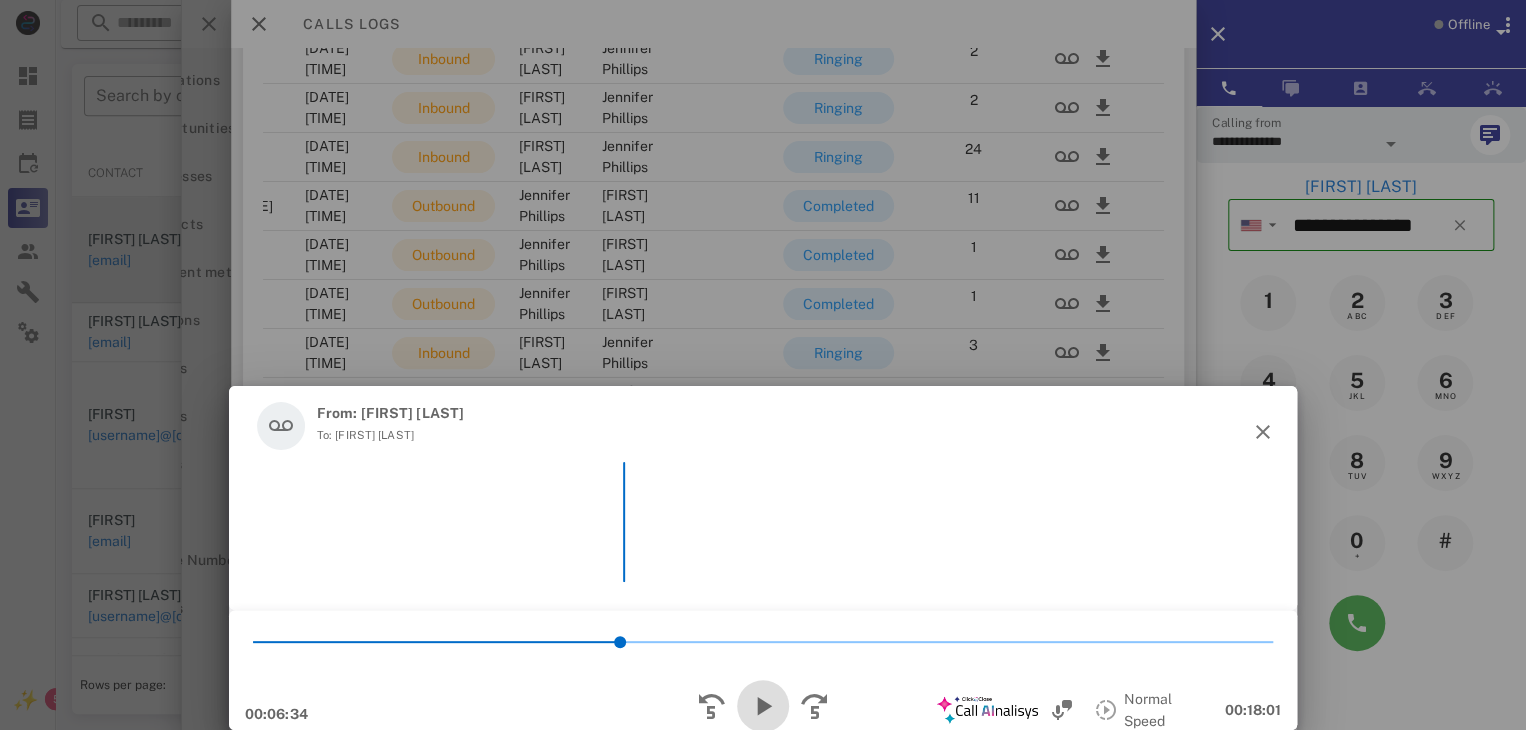 drag, startPoint x: 772, startPoint y: 697, endPoint x: 780, endPoint y: 714, distance: 18.788294 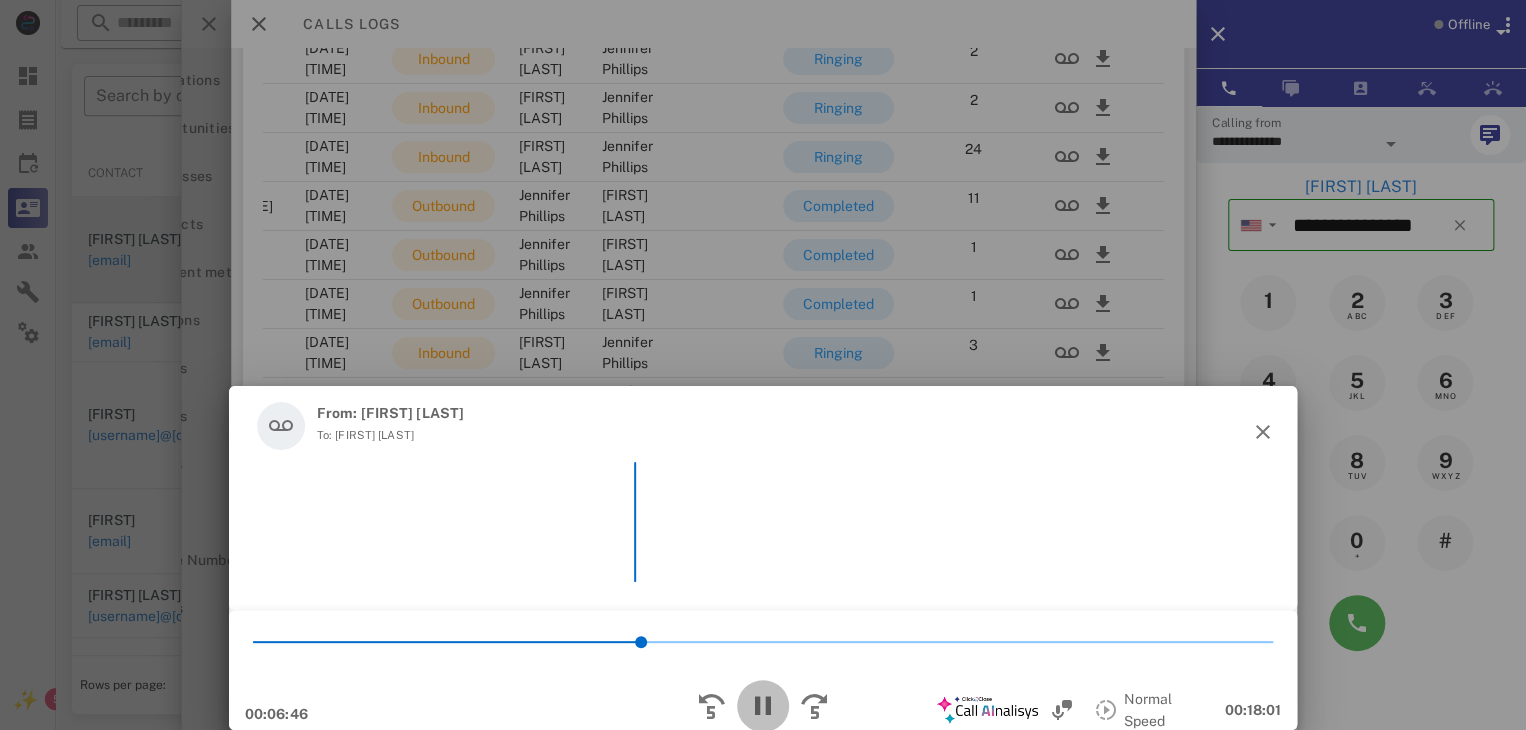 drag, startPoint x: 780, startPoint y: 714, endPoint x: 807, endPoint y: 776, distance: 67.62396 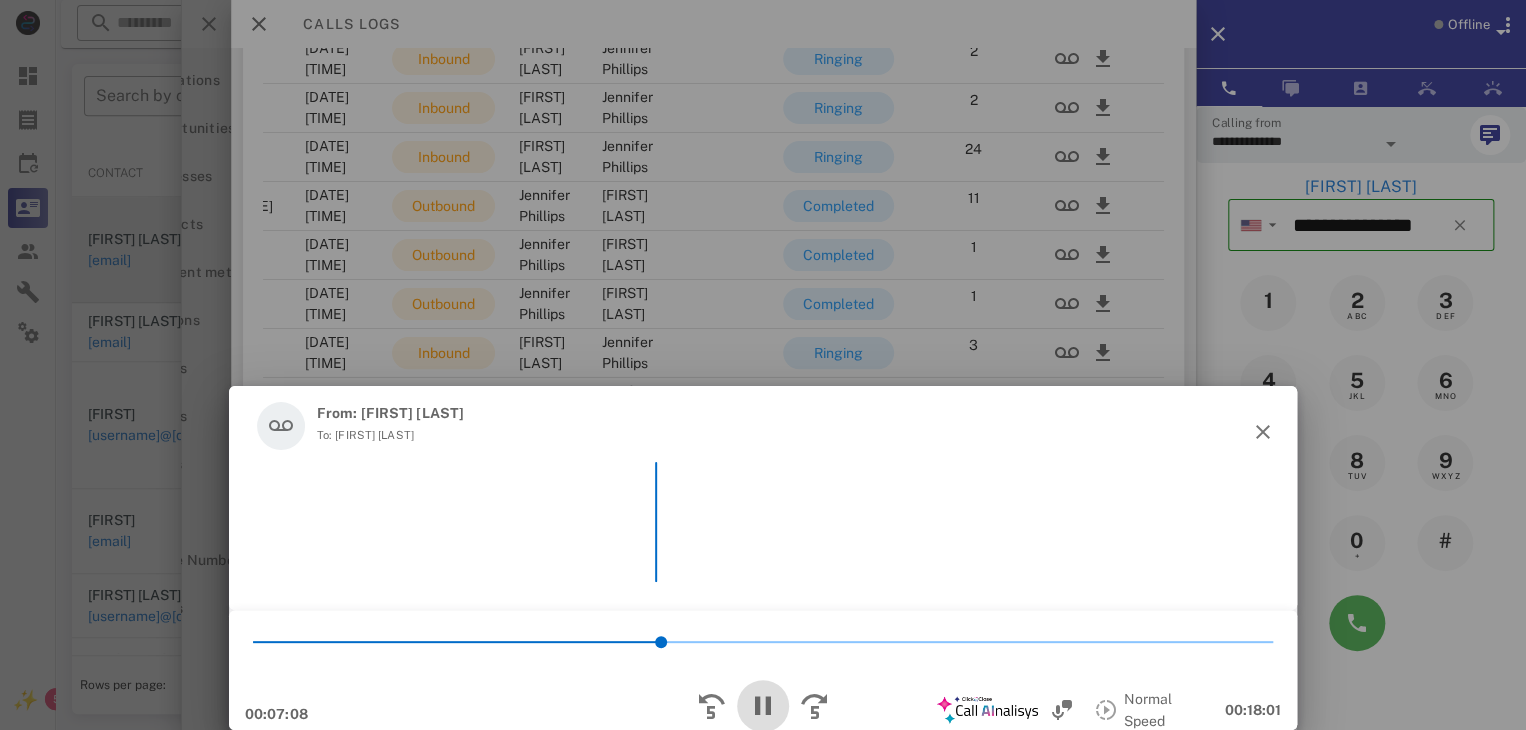 scroll, scrollTop: 3724, scrollLeft: 0, axis: vertical 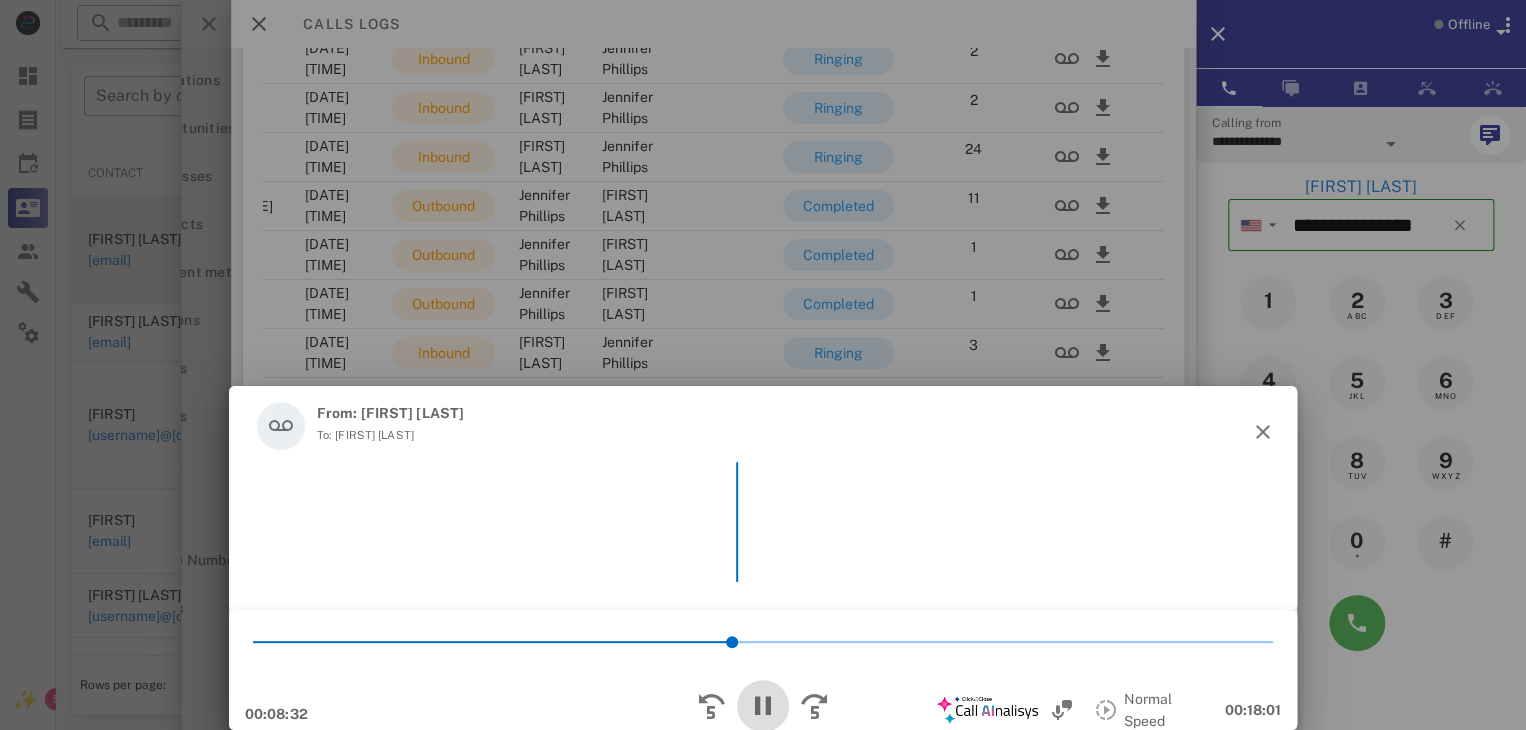 click at bounding box center (763, 706) 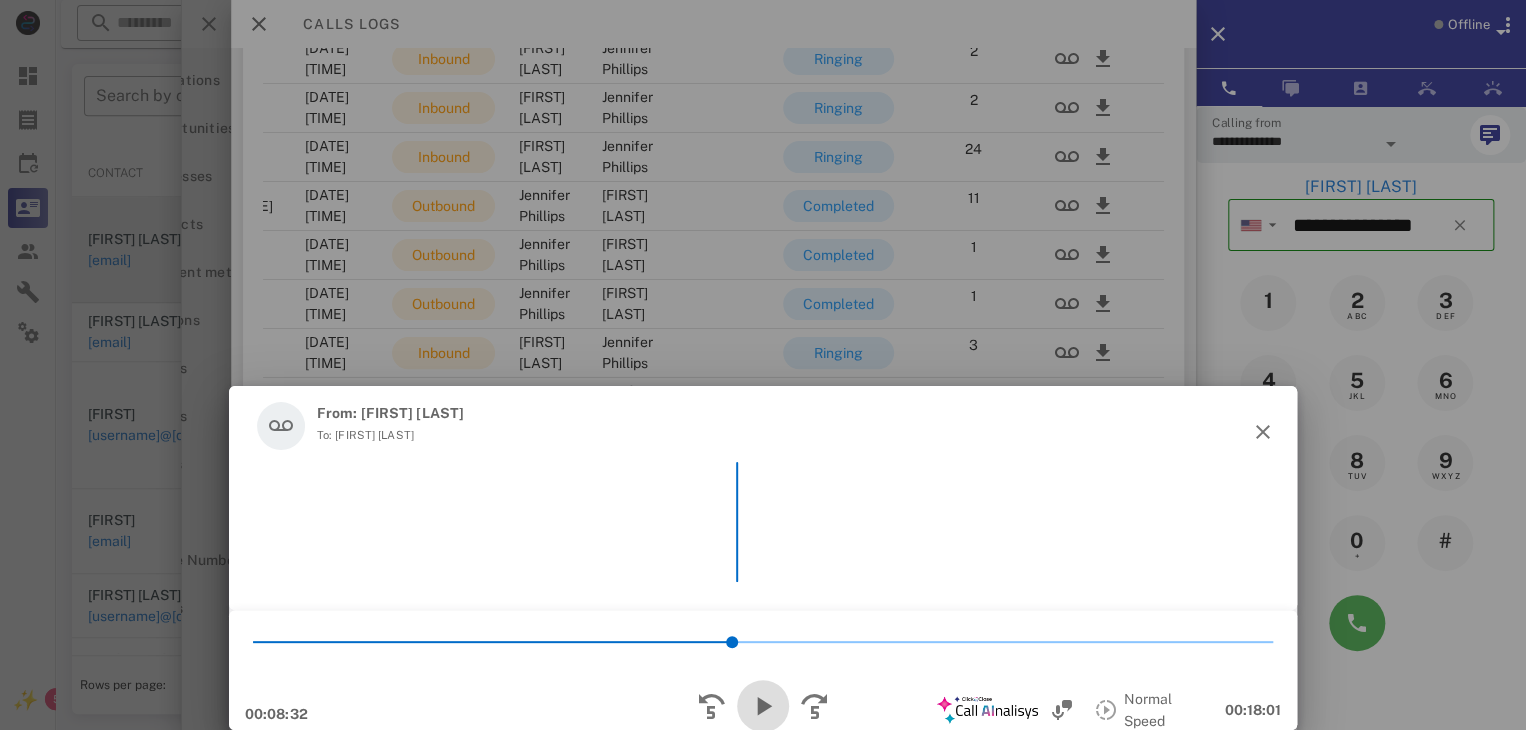 drag, startPoint x: 755, startPoint y: 702, endPoint x: 798, endPoint y: 776, distance: 85.58621 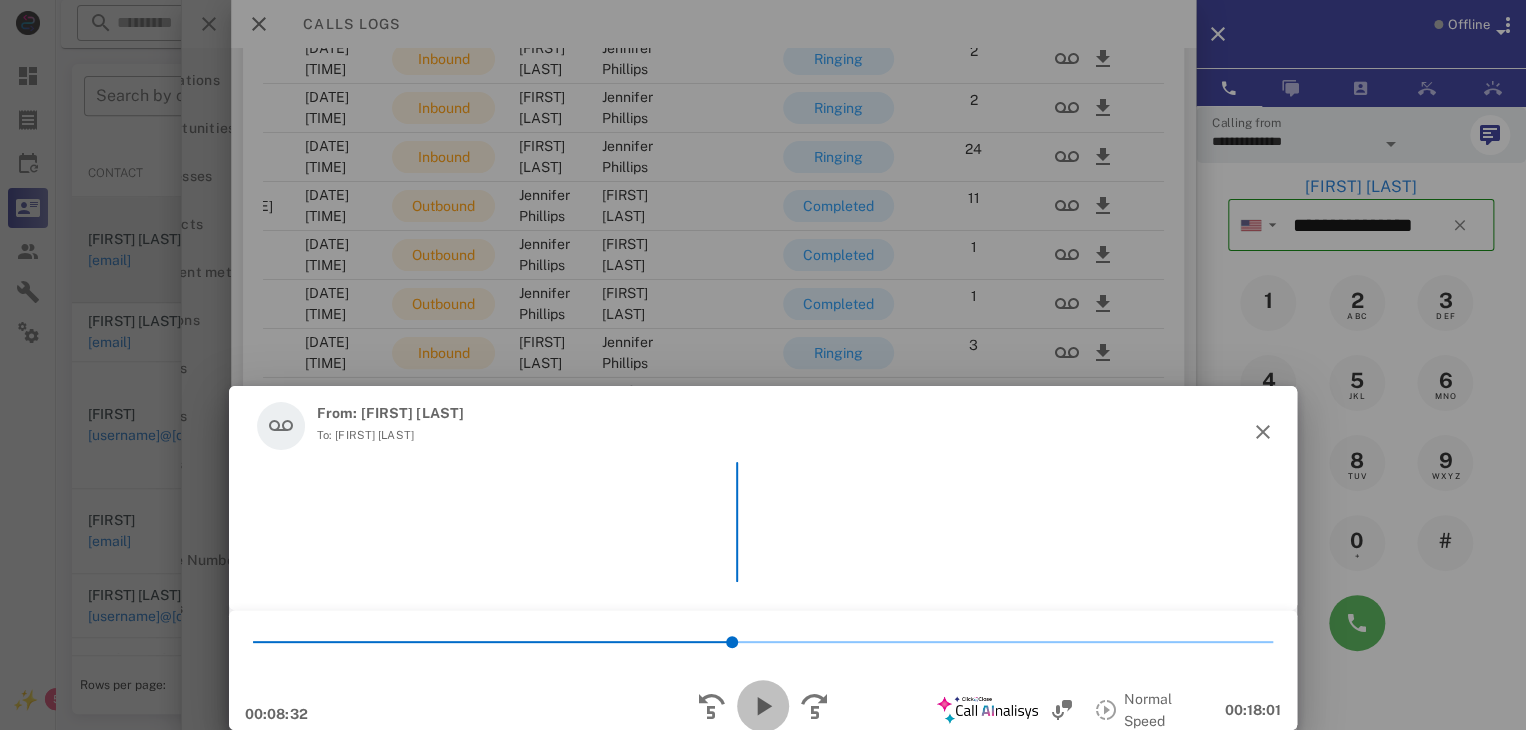 click at bounding box center [763, 706] 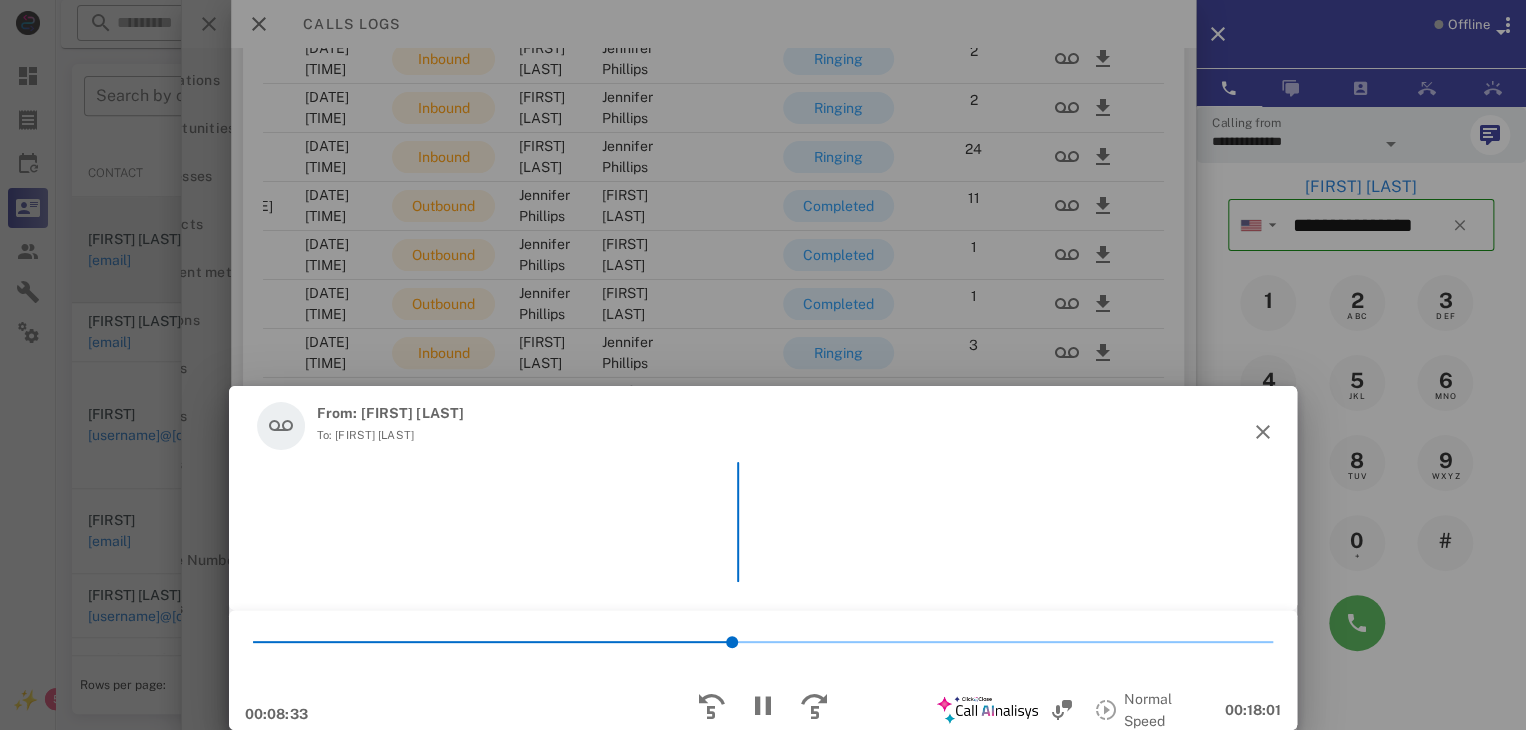 click on "00:08:33" at bounding box center (417, 710) 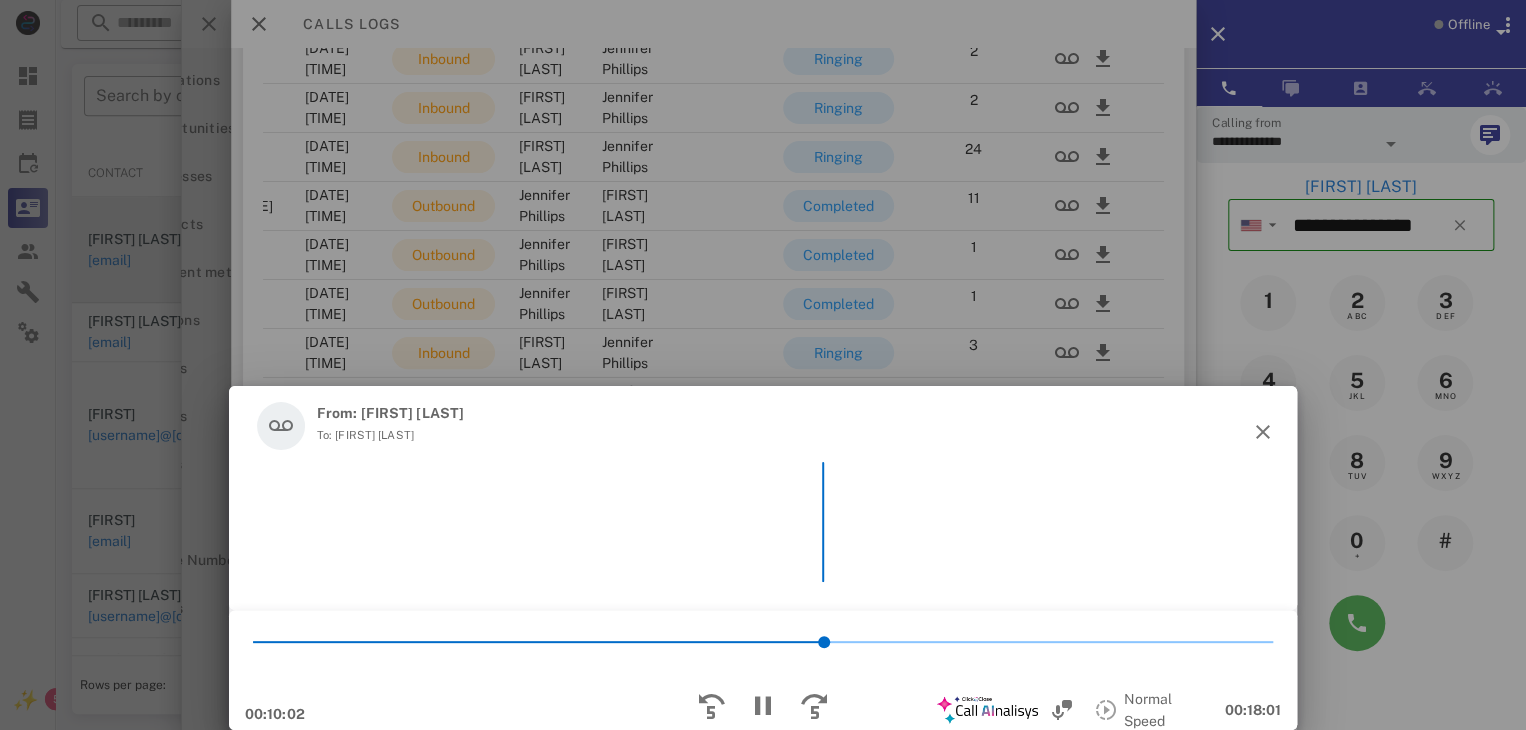 scroll, scrollTop: 5264, scrollLeft: 0, axis: vertical 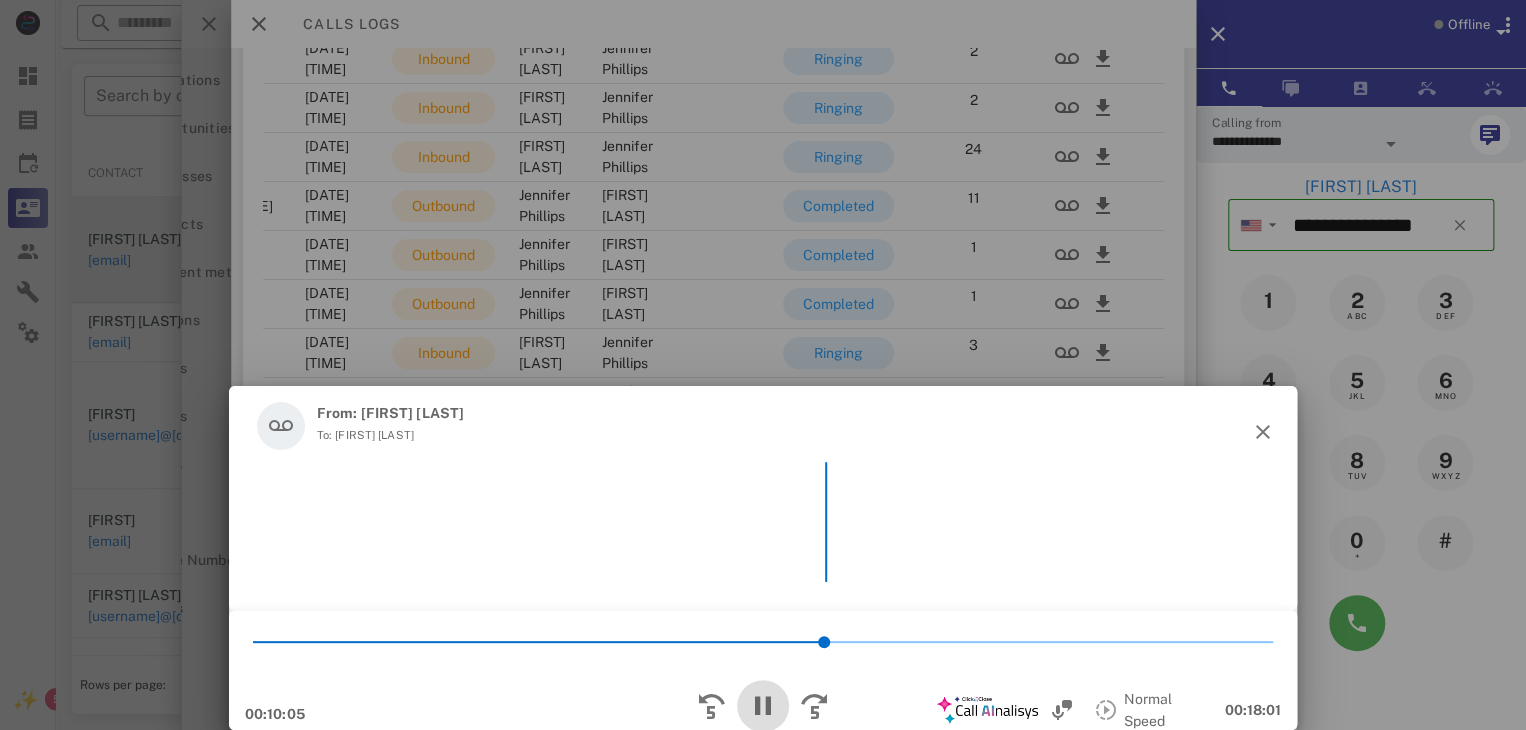 click at bounding box center (763, 706) 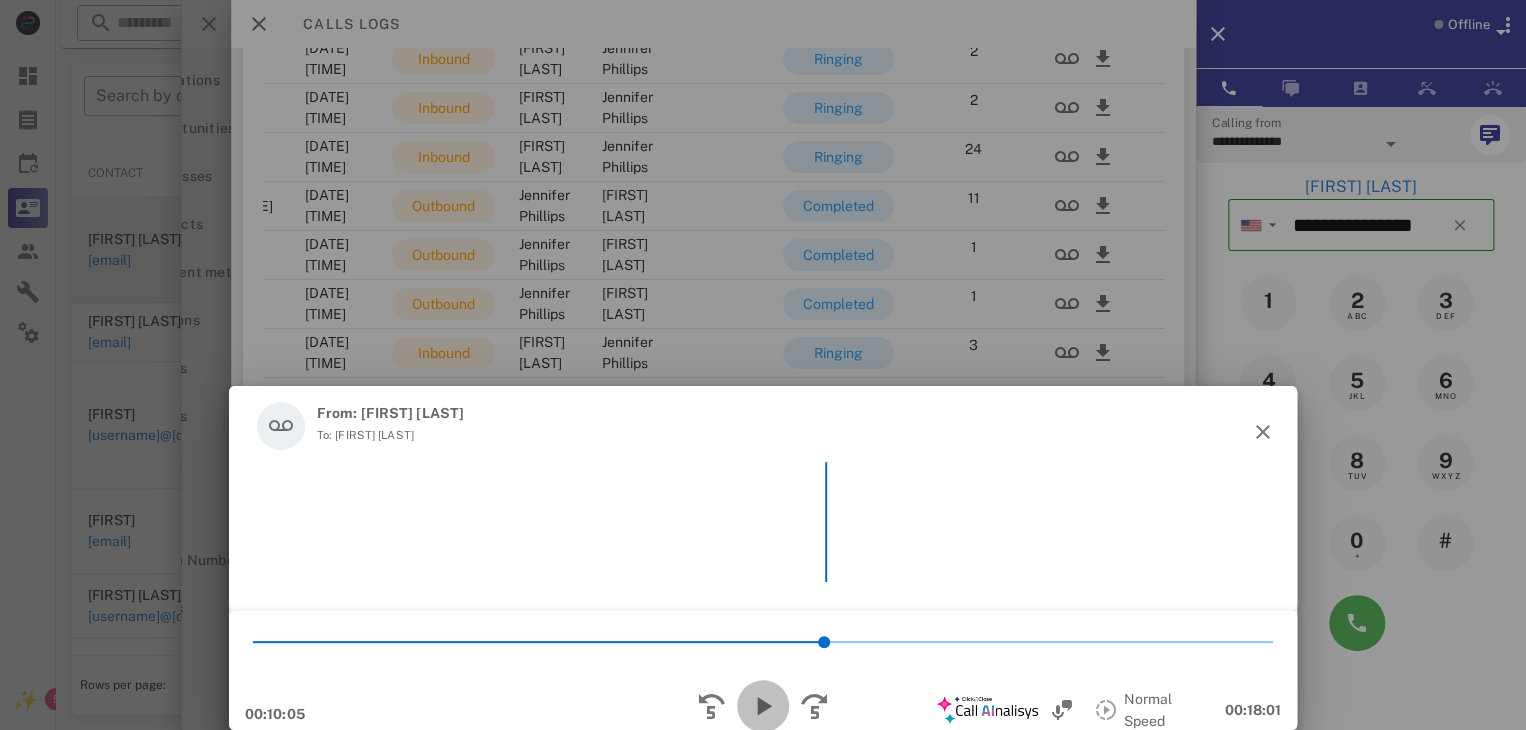click at bounding box center (763, 706) 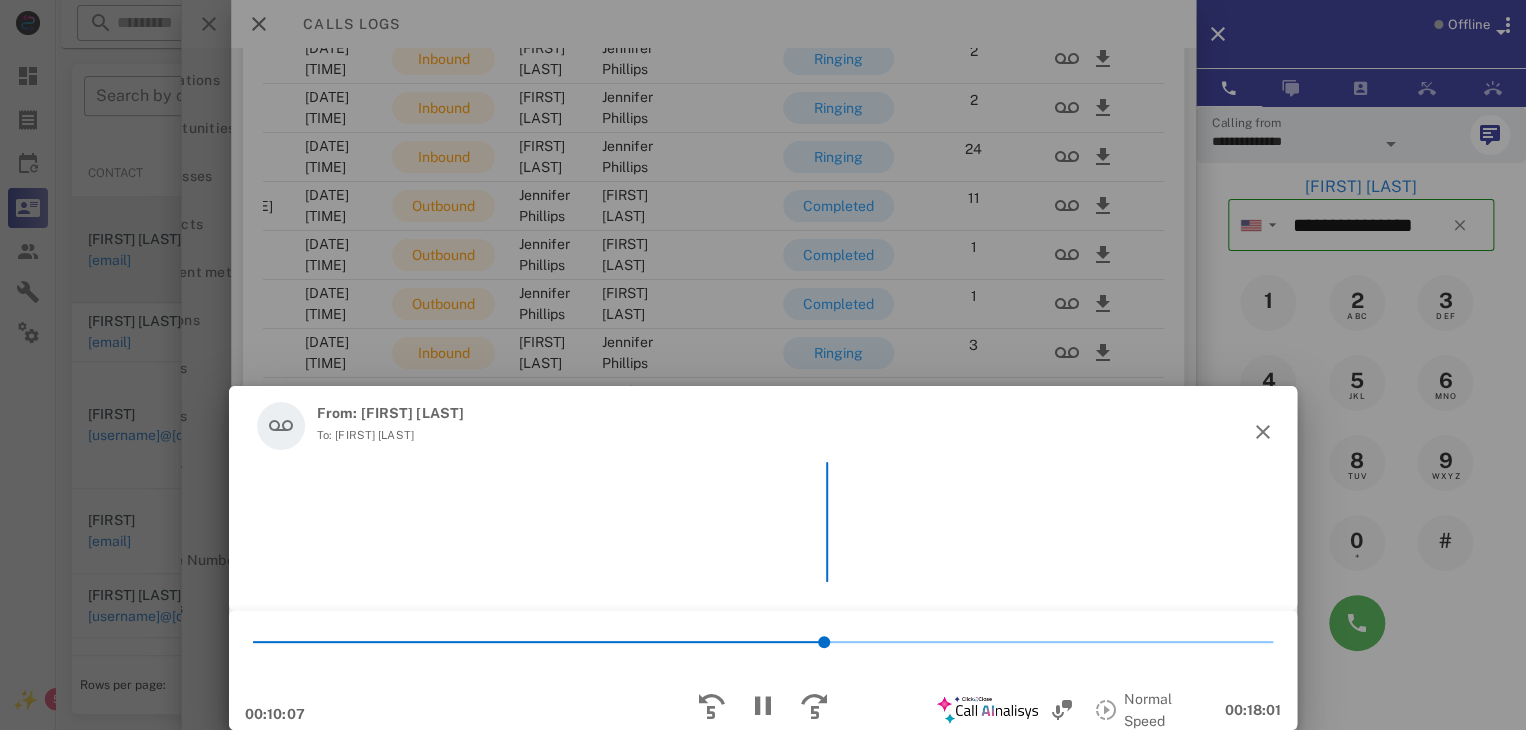 click on "00:10:07" at bounding box center [417, 710] 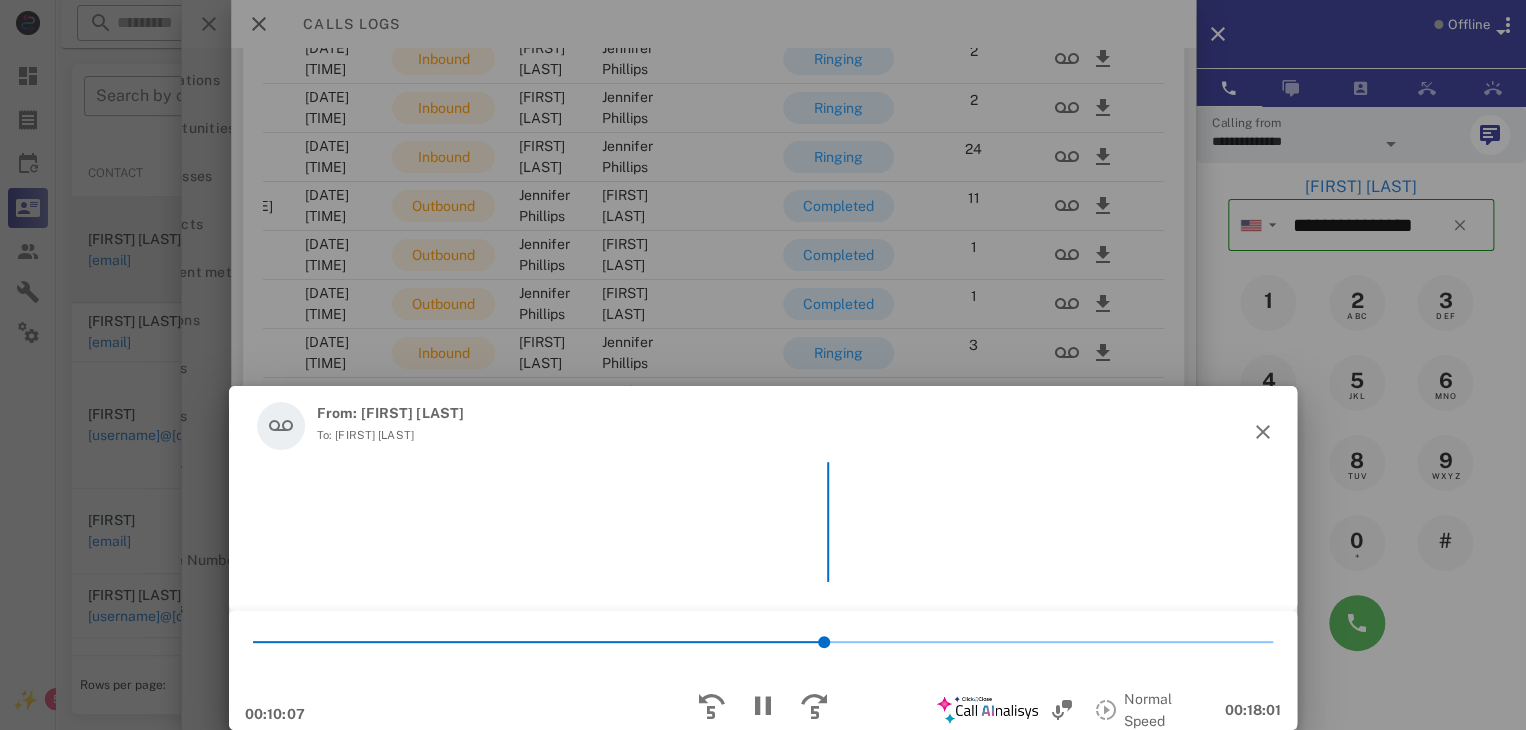 click on "00:10:07" at bounding box center [417, 710] 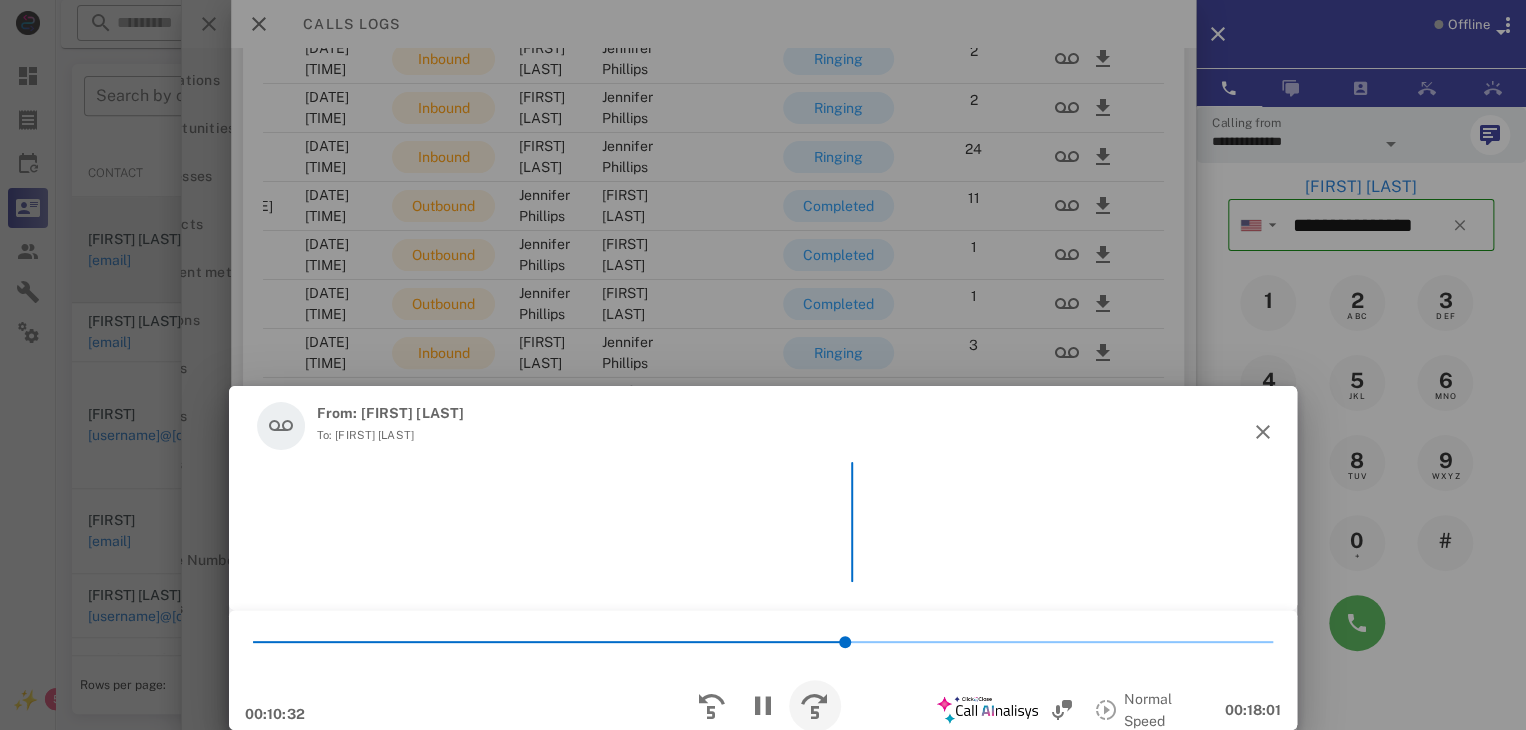 scroll, scrollTop: 5568, scrollLeft: 0, axis: vertical 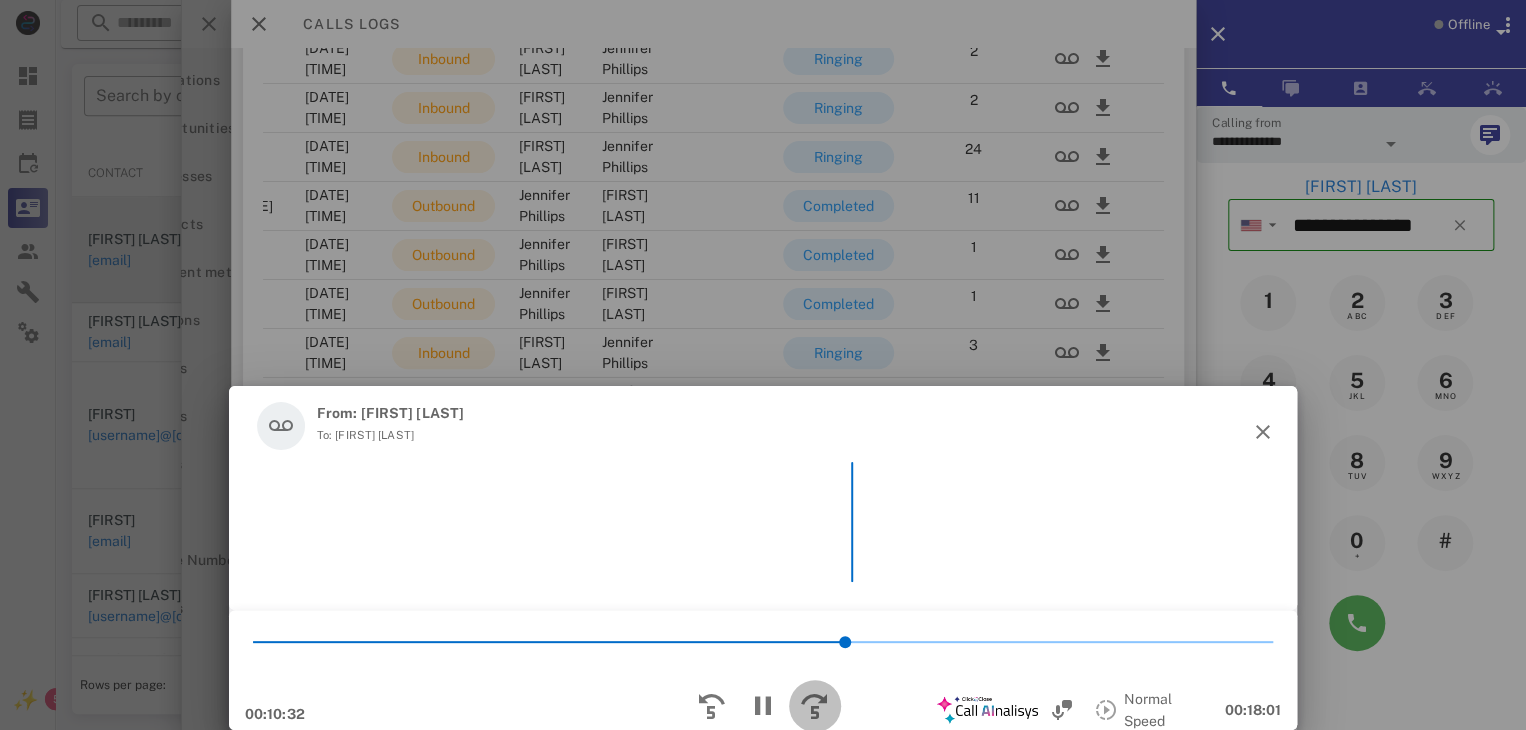 click at bounding box center [815, 706] 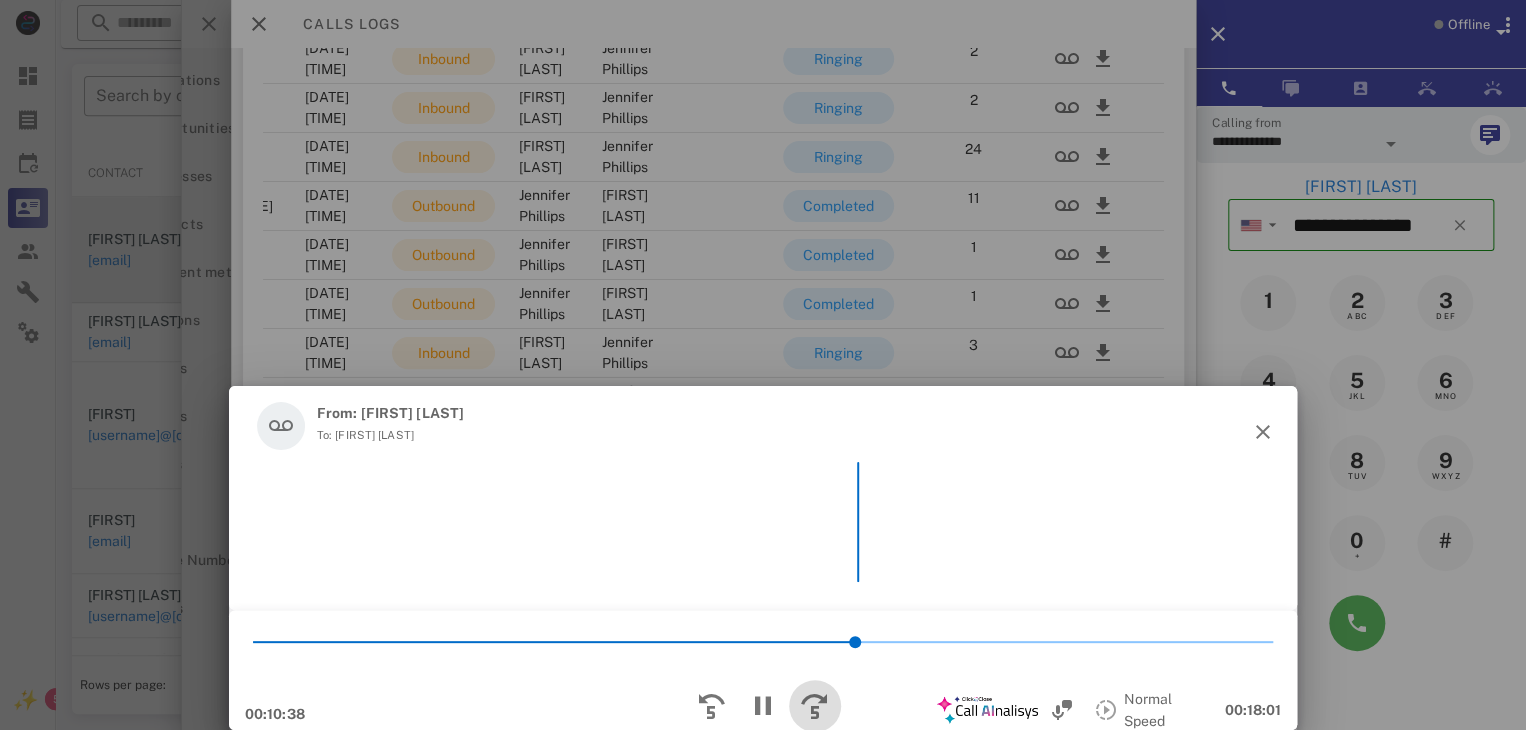 click at bounding box center [815, 706] 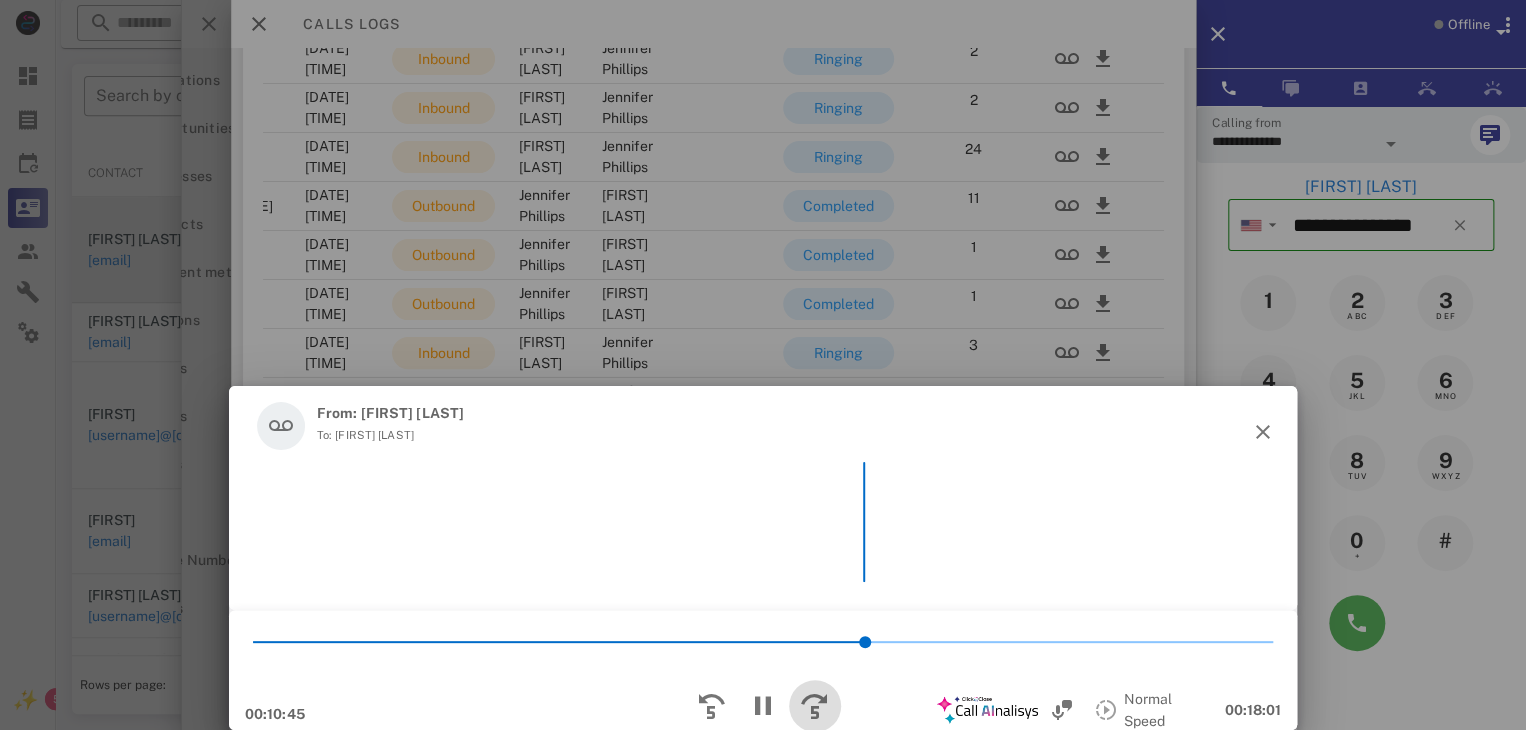 click at bounding box center [815, 706] 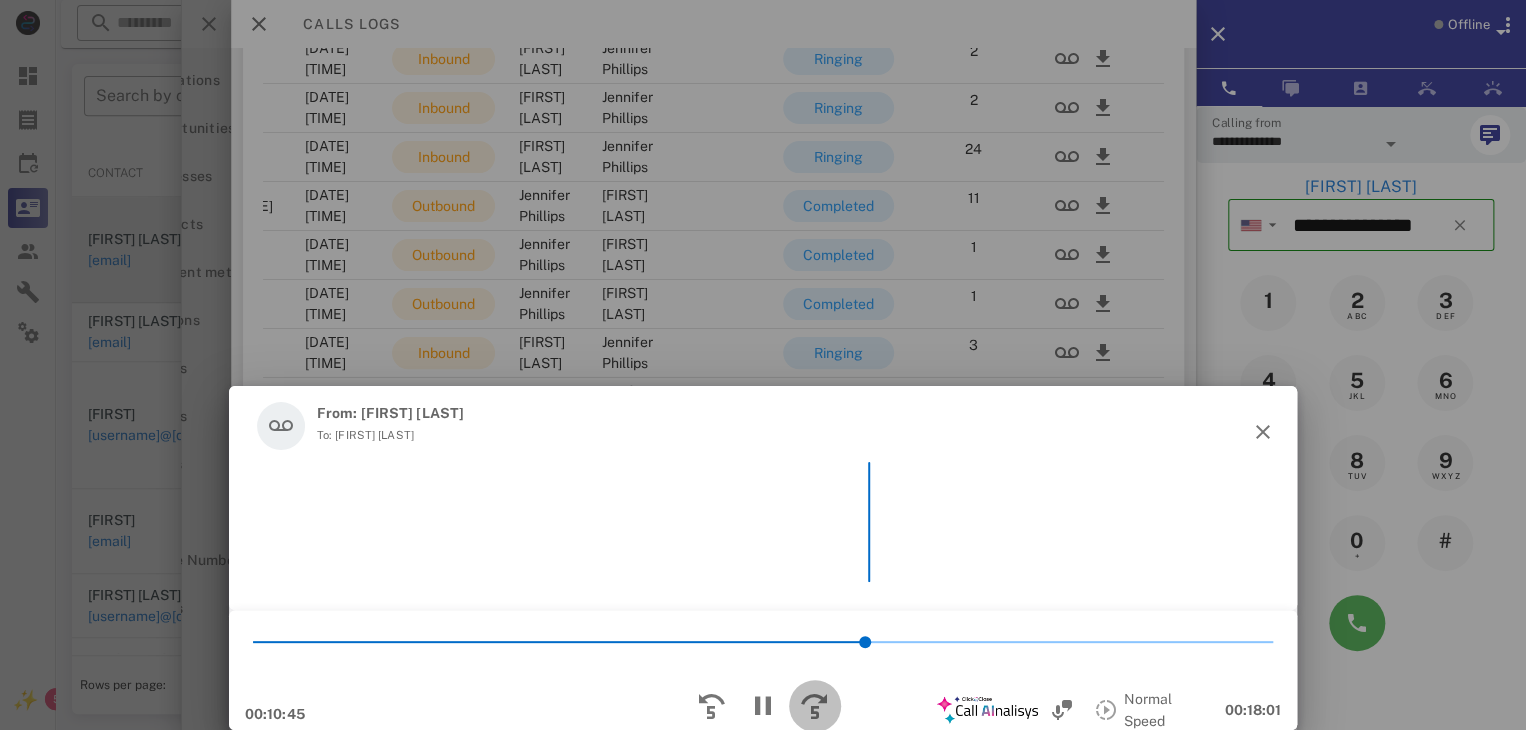 click at bounding box center [815, 706] 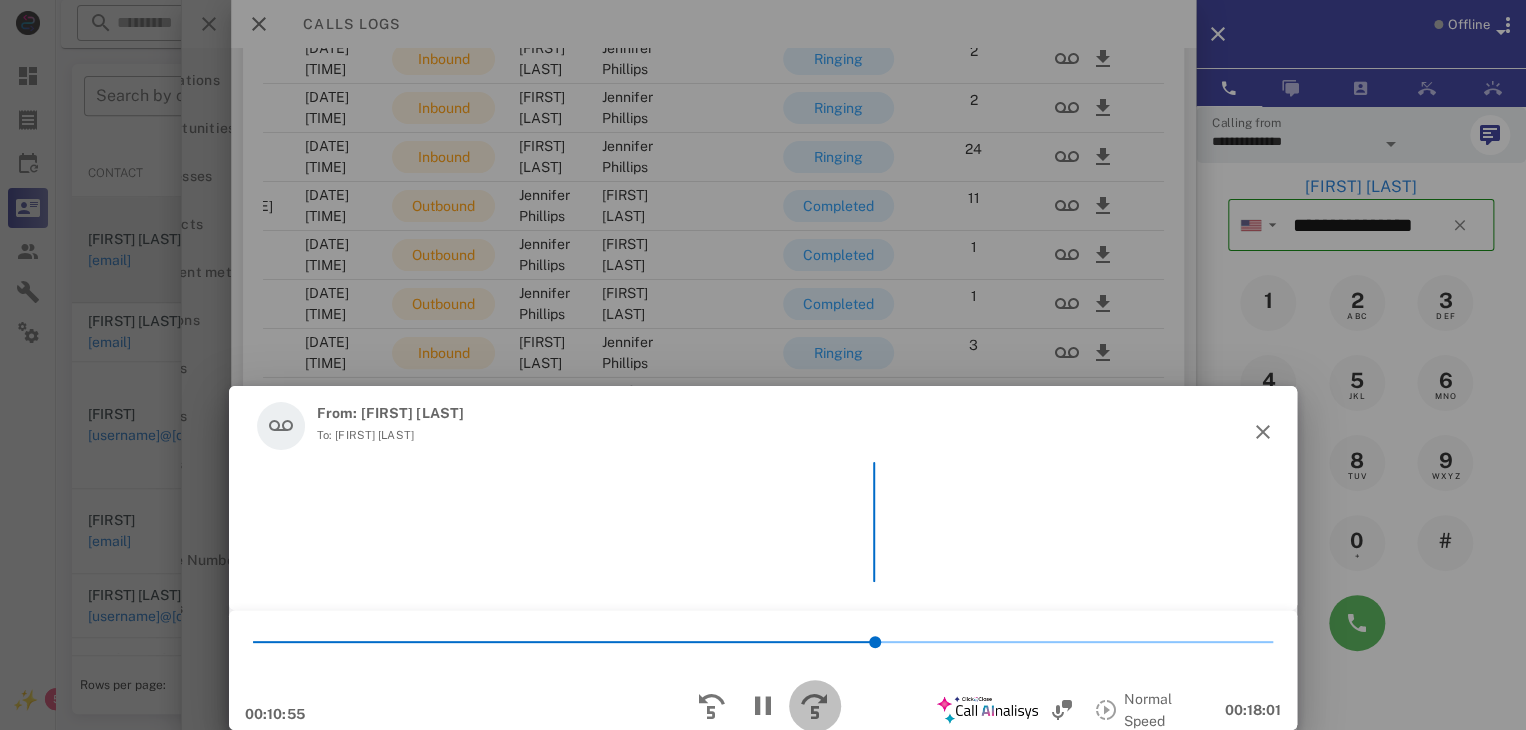 click at bounding box center [815, 706] 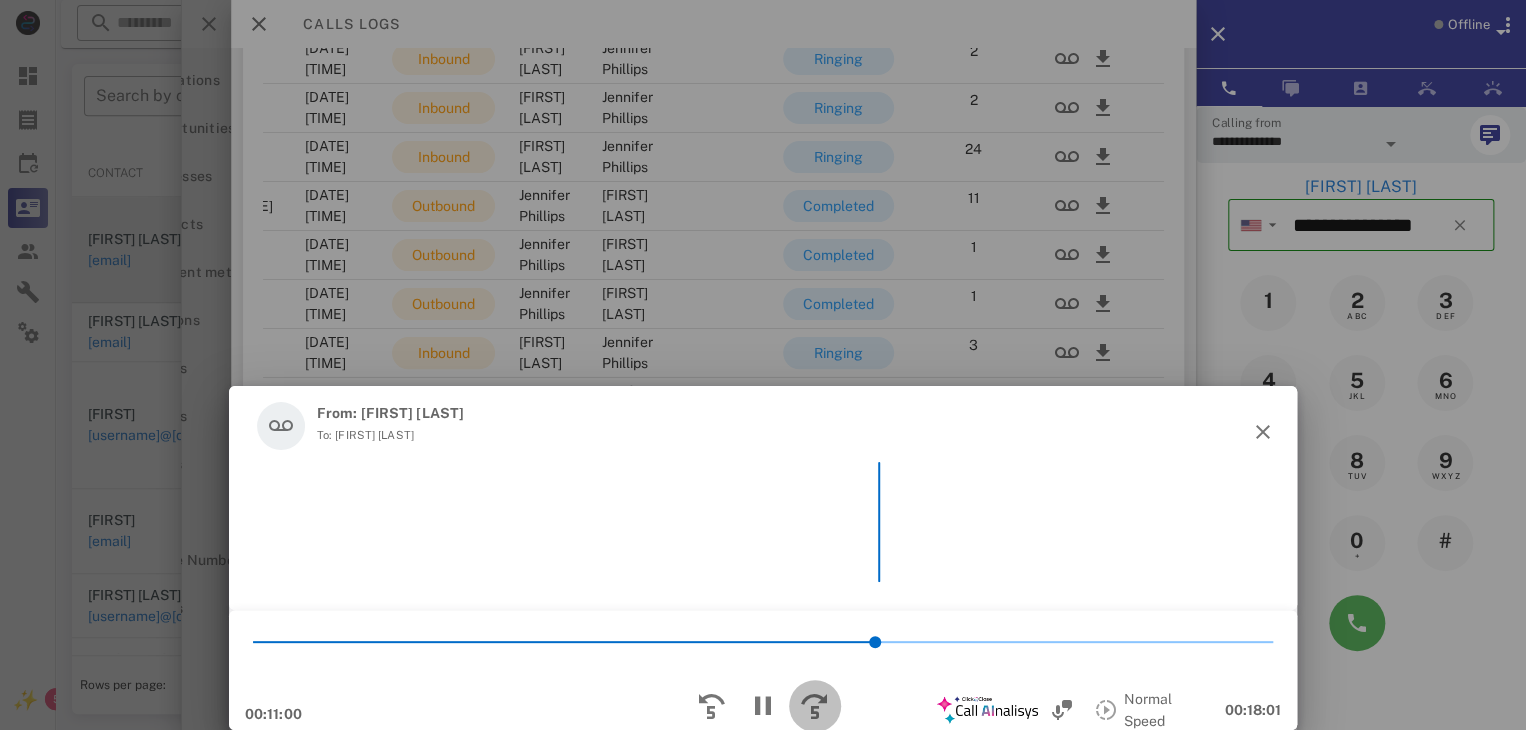 click at bounding box center (815, 706) 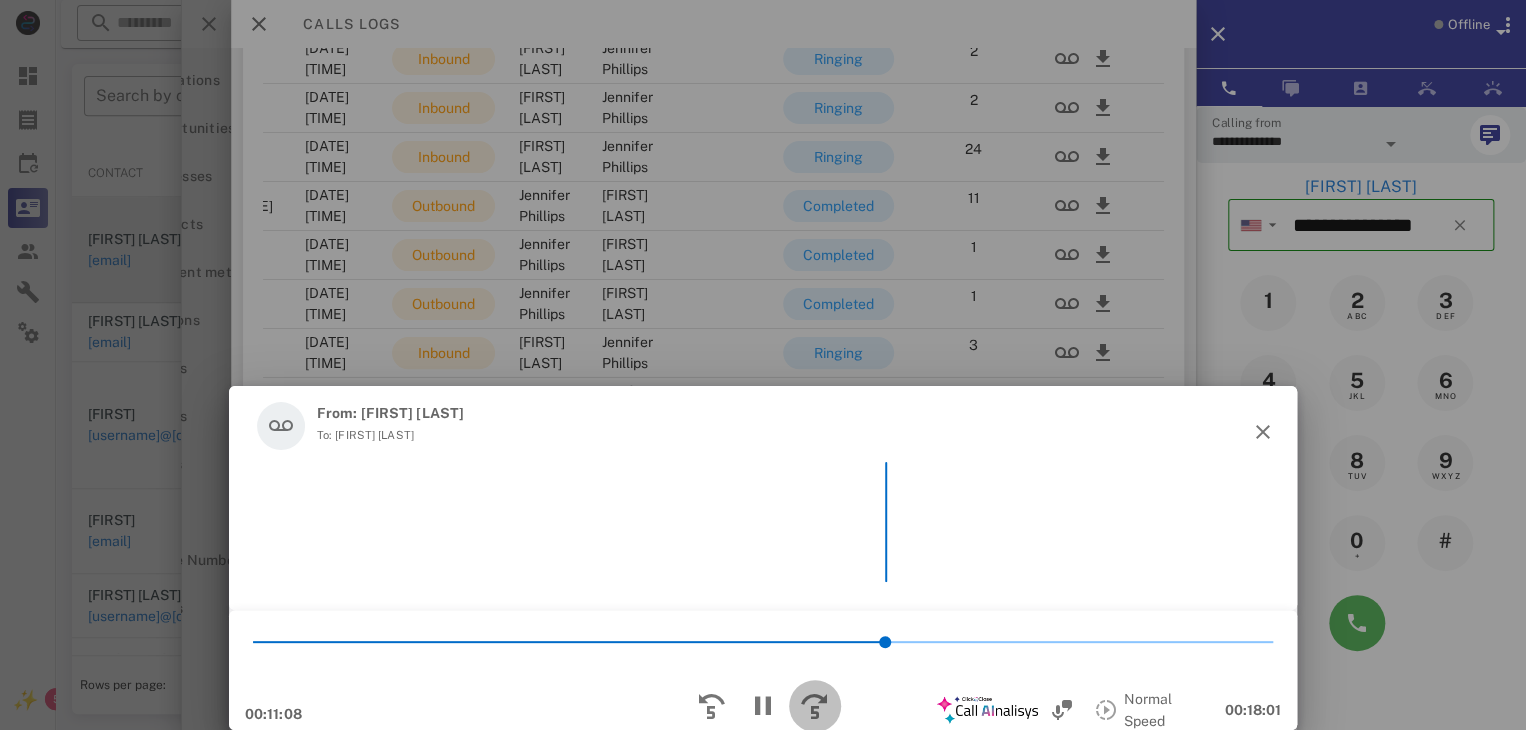 click at bounding box center [815, 706] 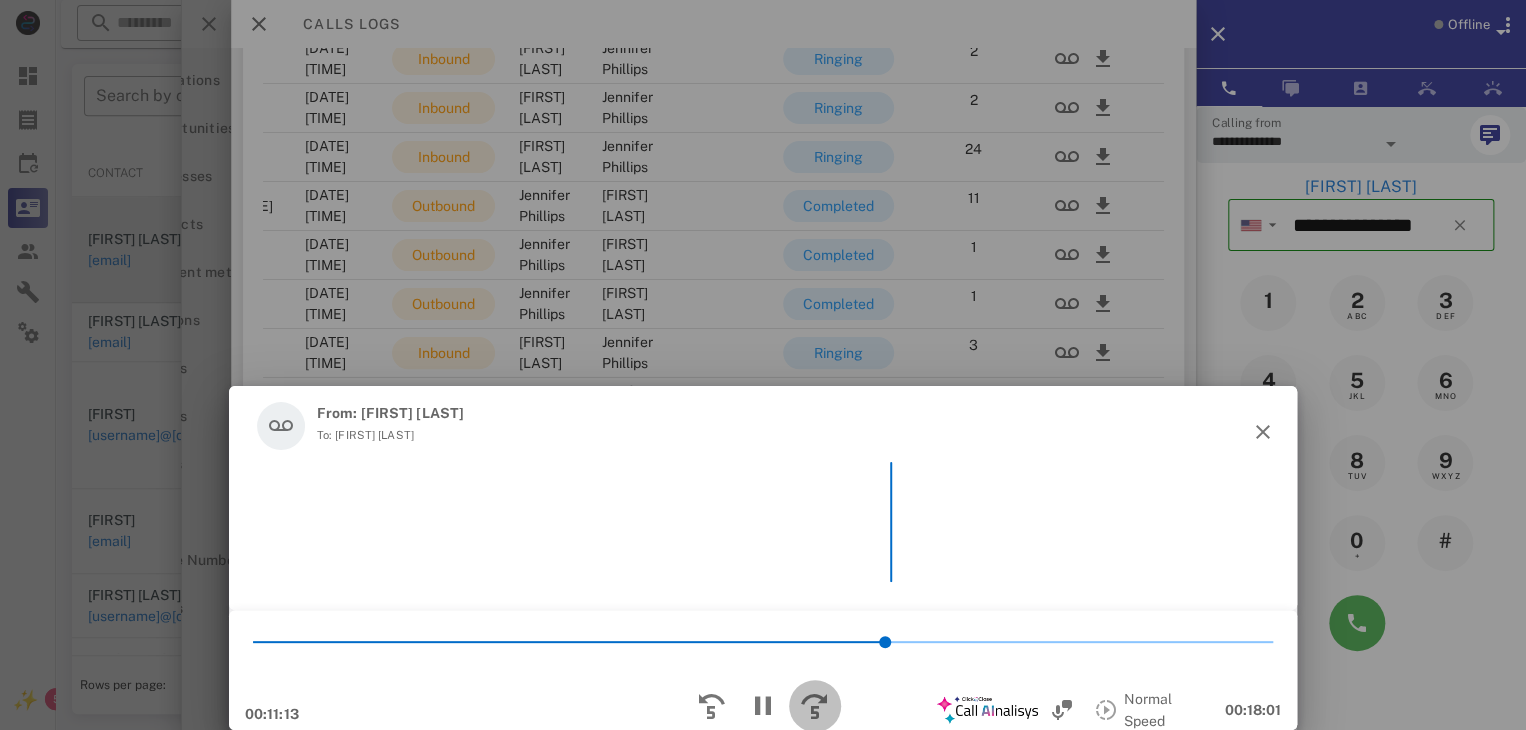click at bounding box center (815, 706) 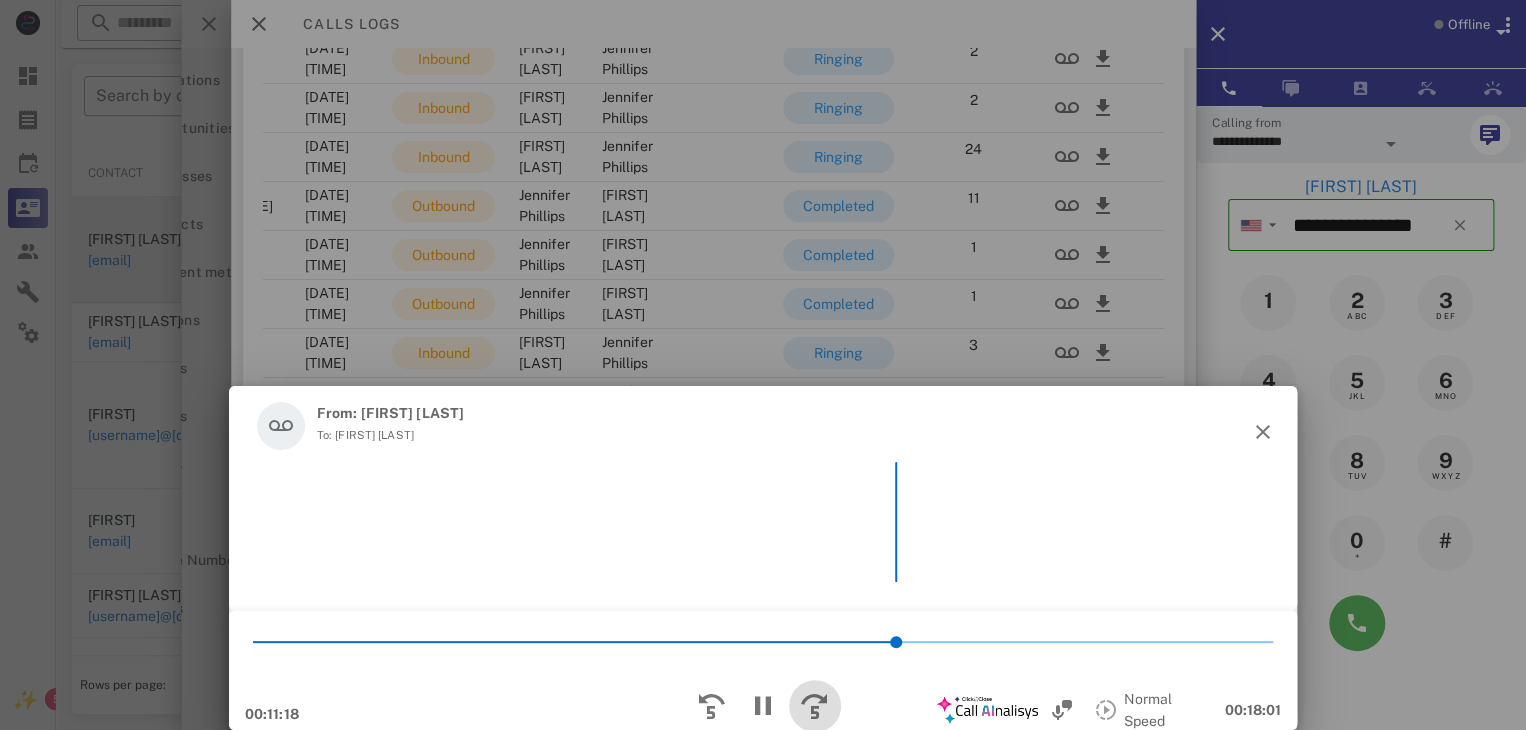 click at bounding box center (815, 706) 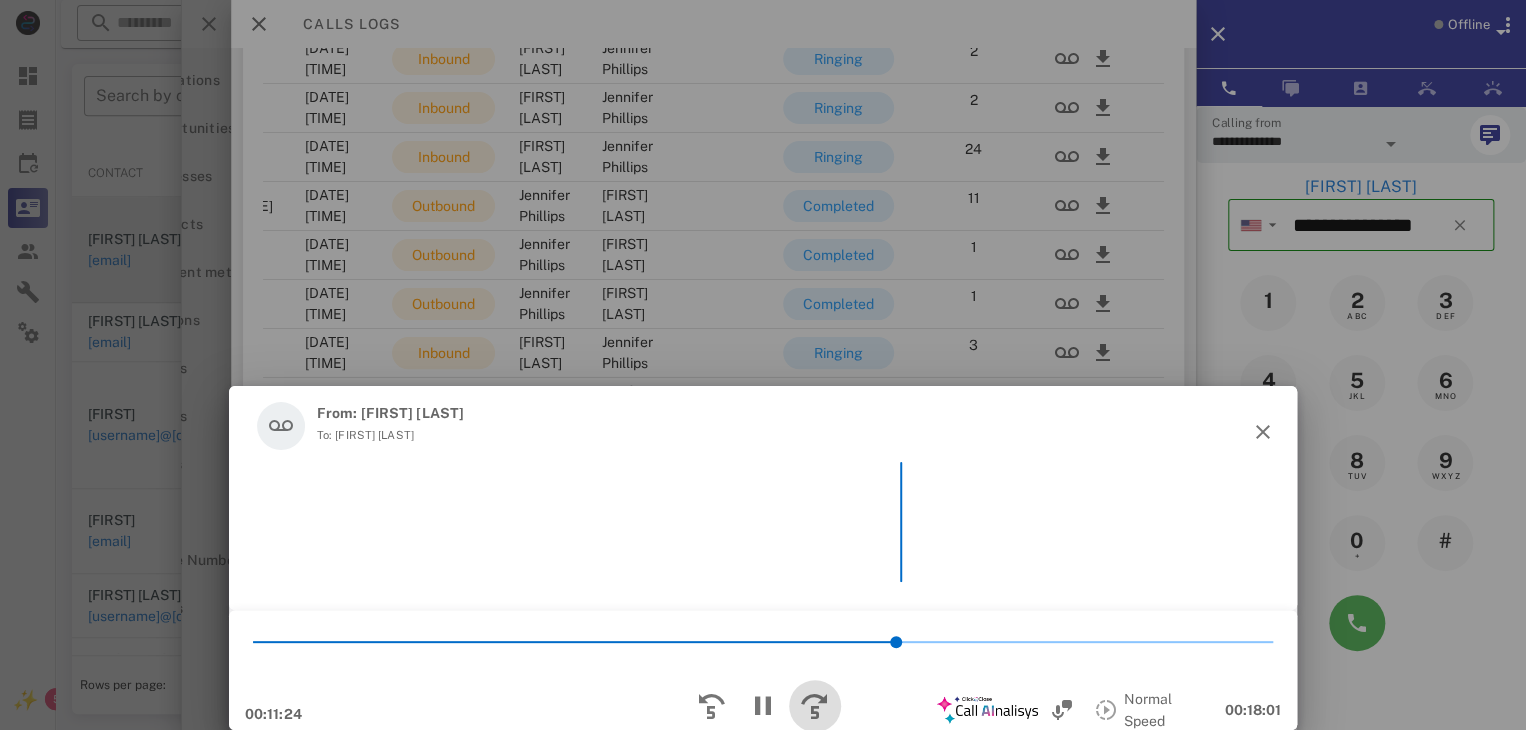 click at bounding box center (815, 706) 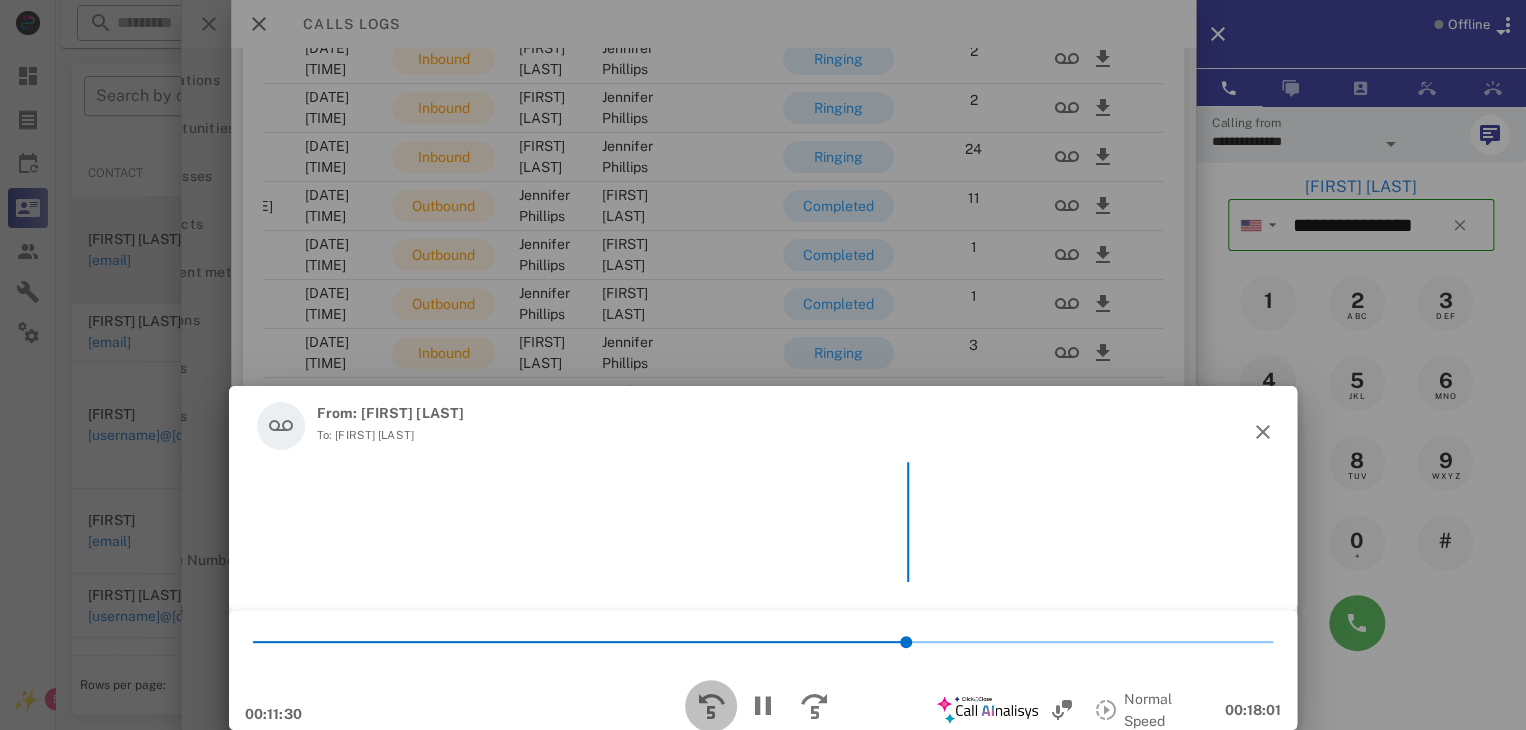 click at bounding box center (711, 706) 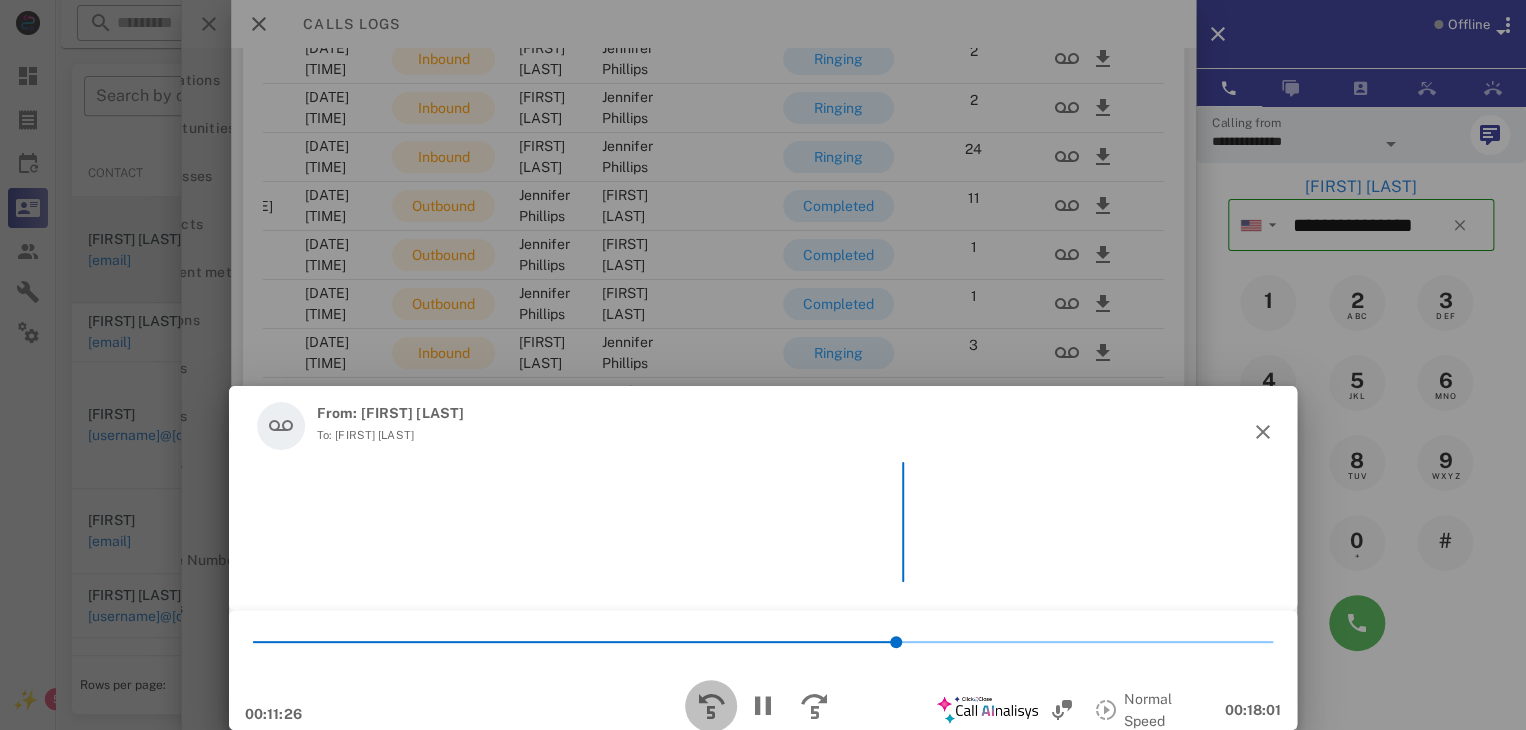 click at bounding box center [711, 706] 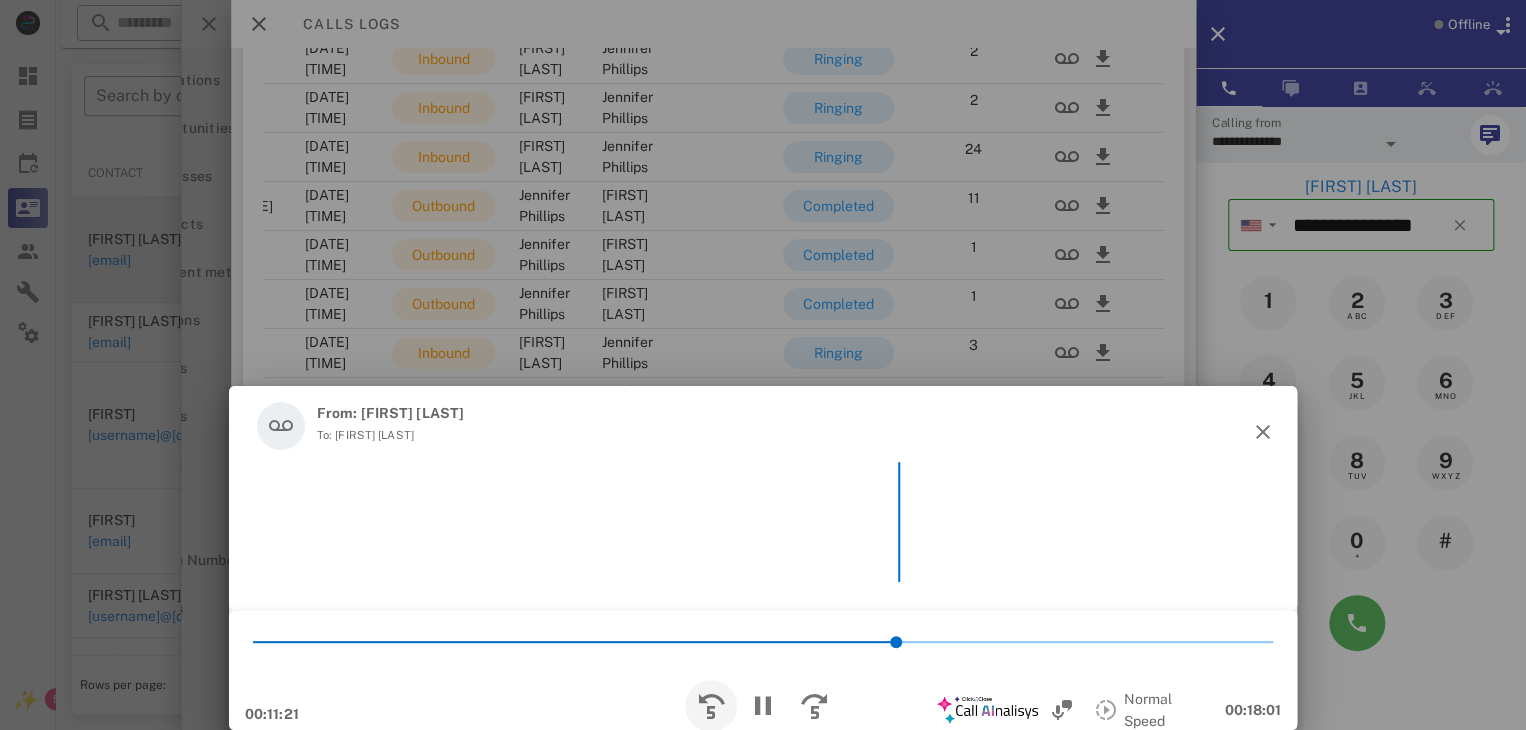 scroll, scrollTop: 5798, scrollLeft: 0, axis: vertical 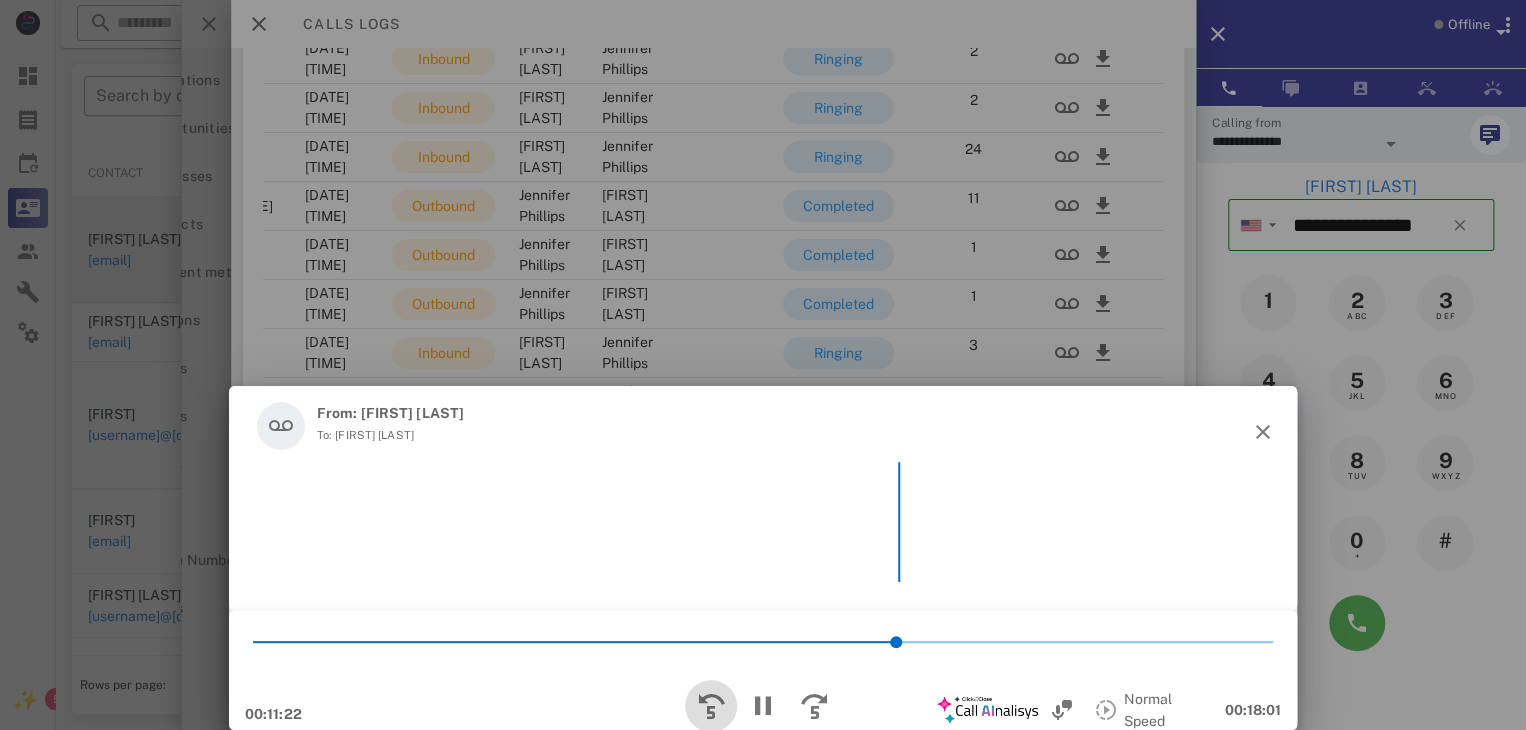 click at bounding box center (711, 706) 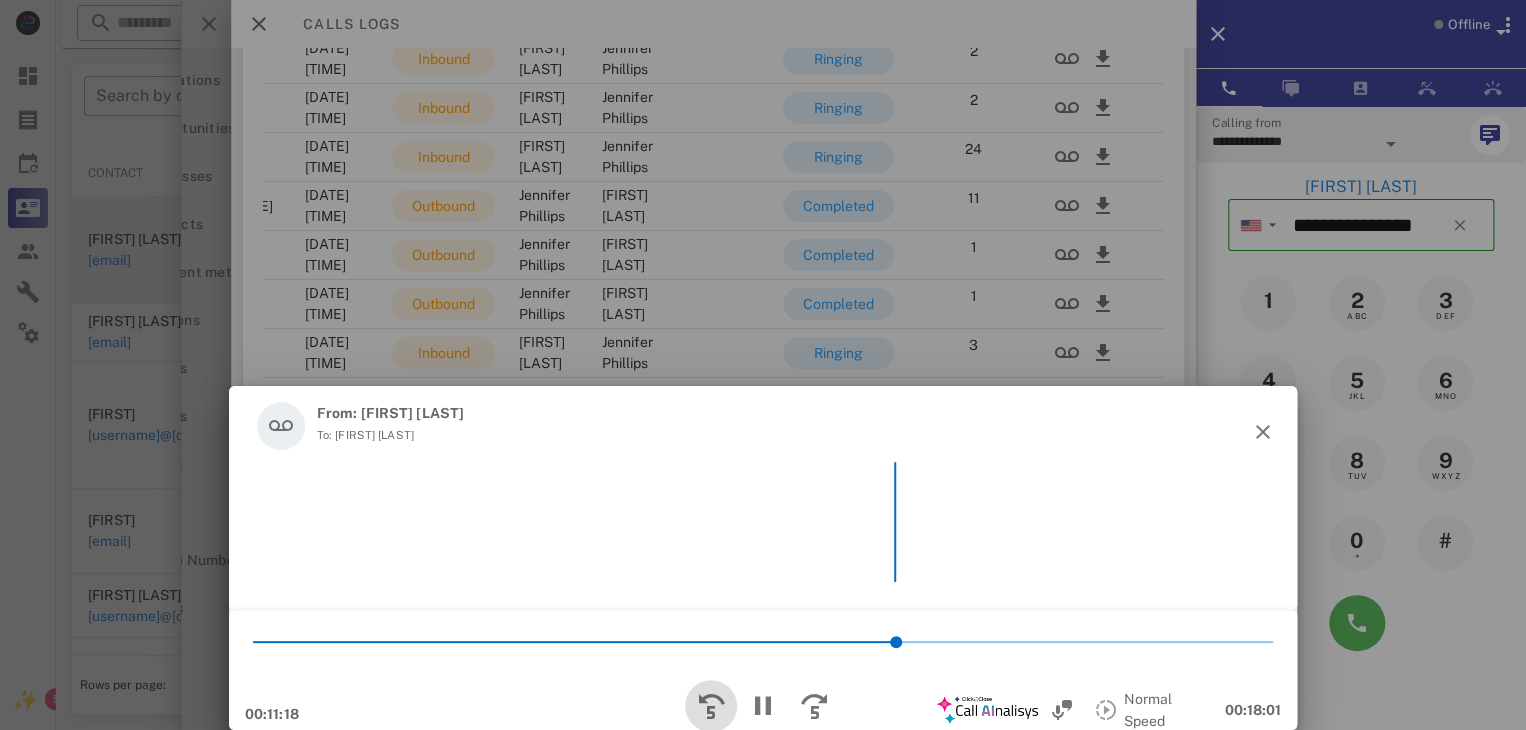 click at bounding box center [711, 706] 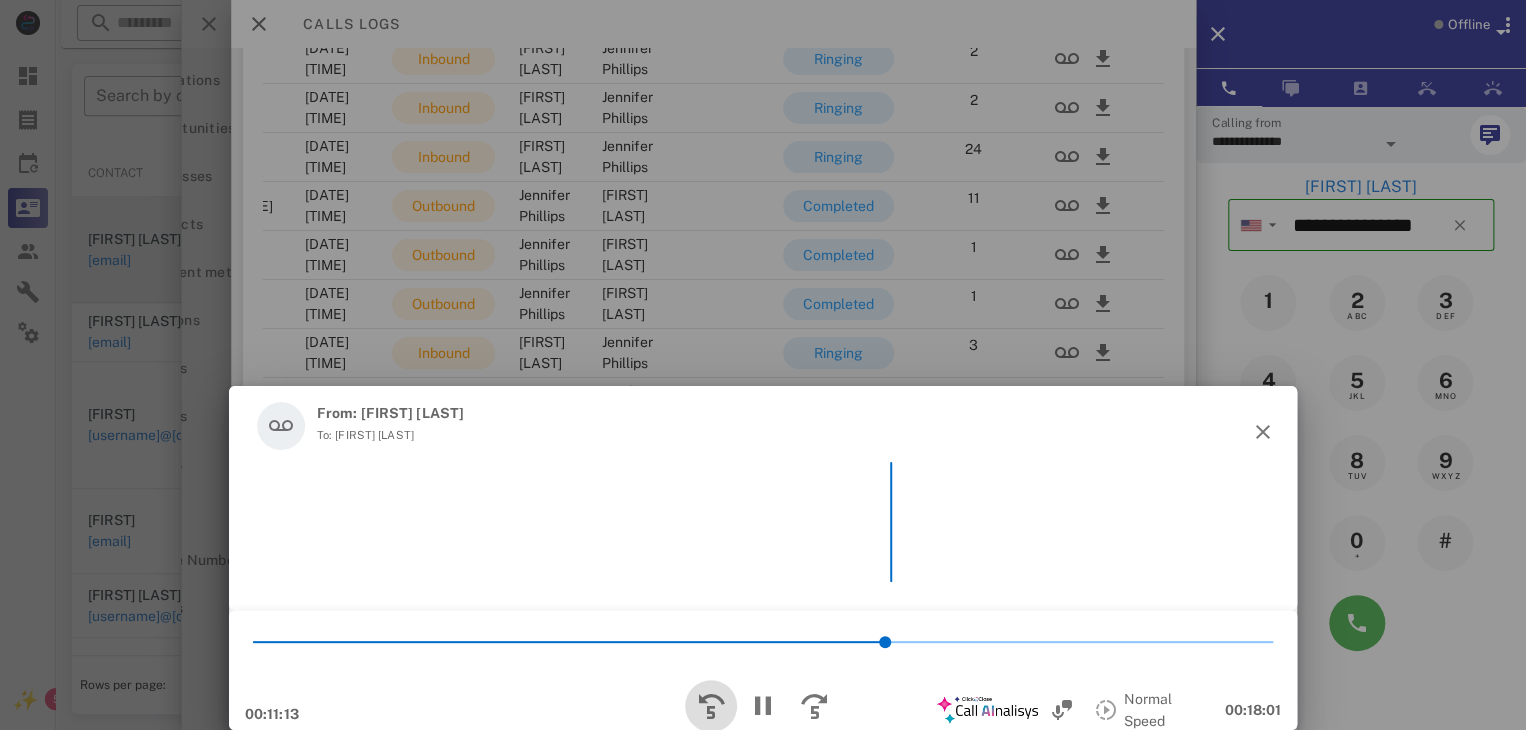 click at bounding box center [711, 706] 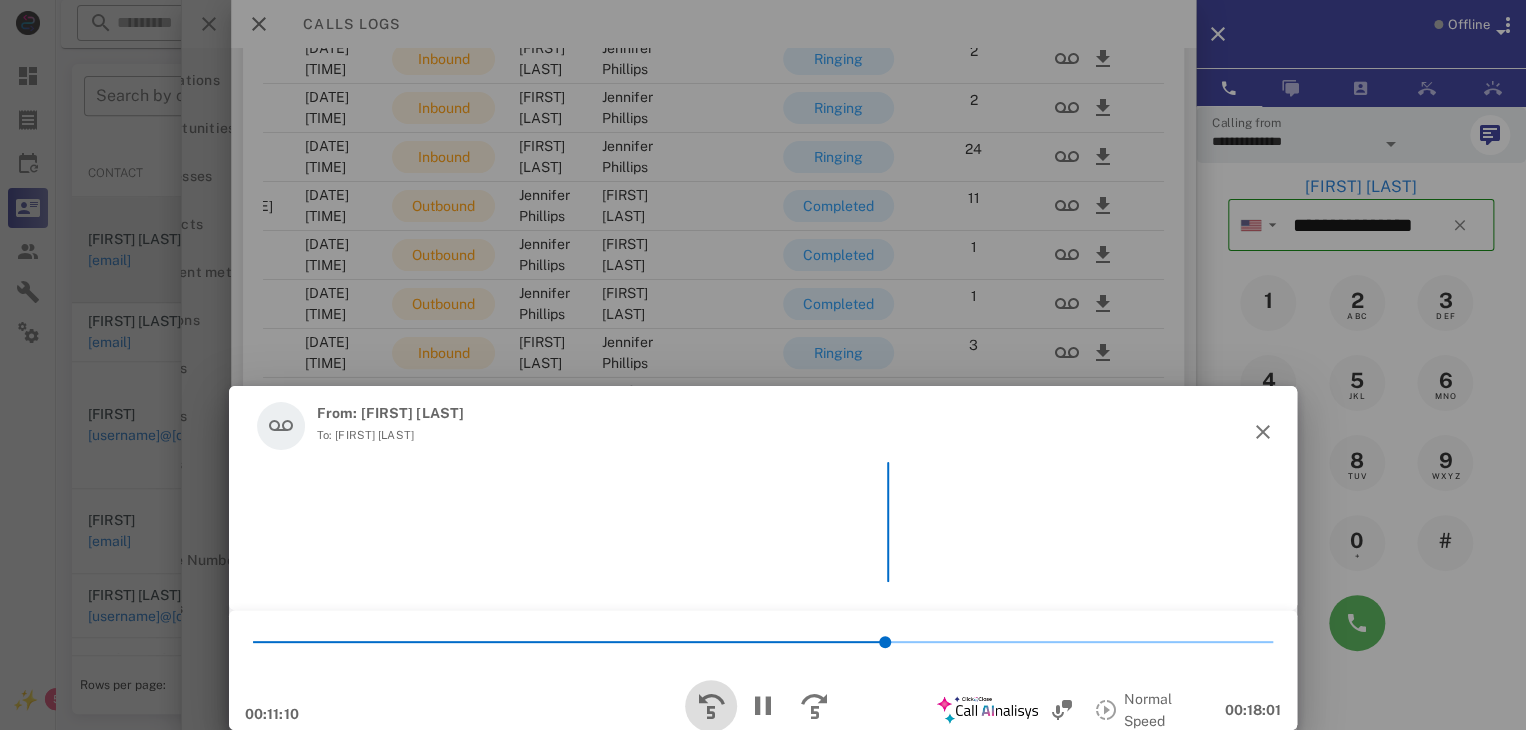 click at bounding box center [711, 706] 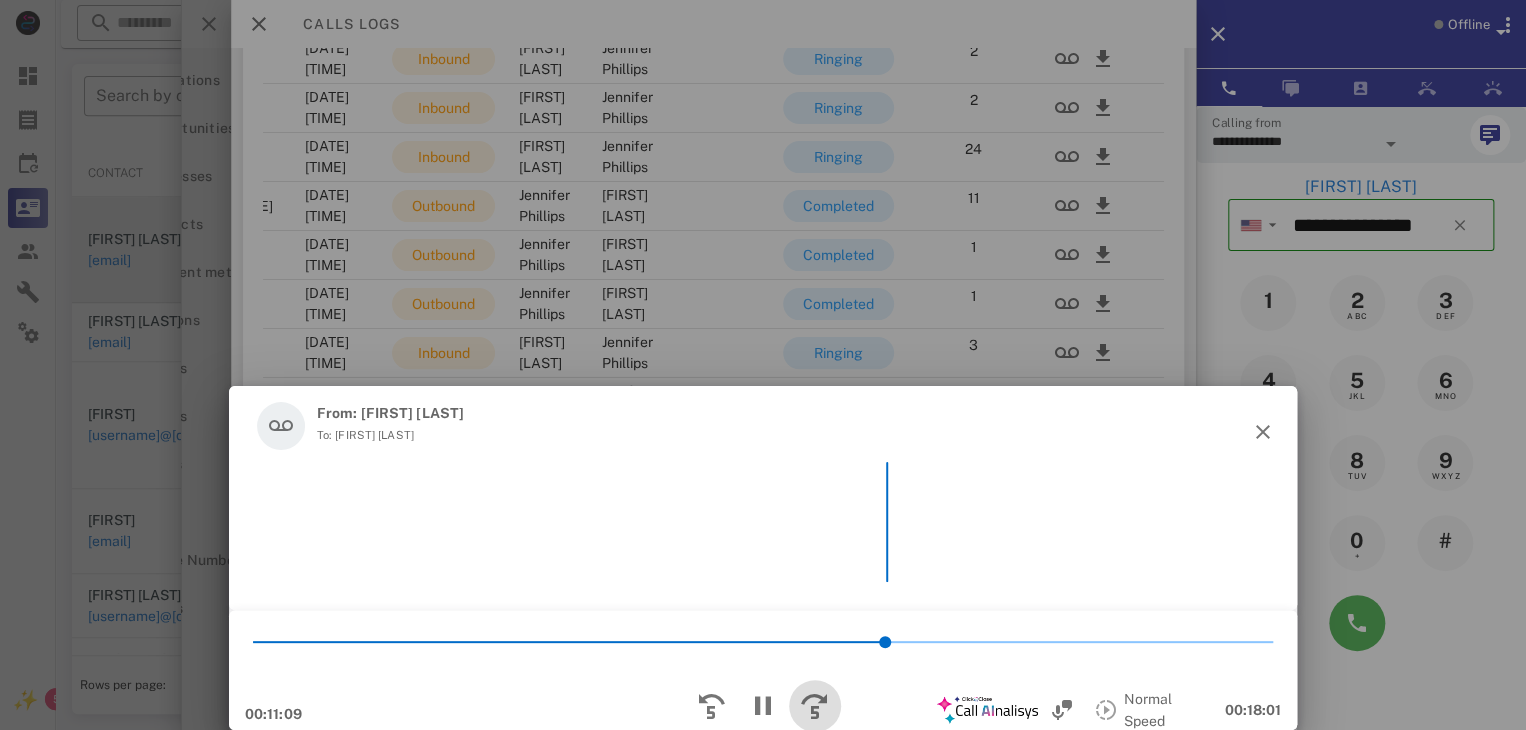 click at bounding box center [815, 706] 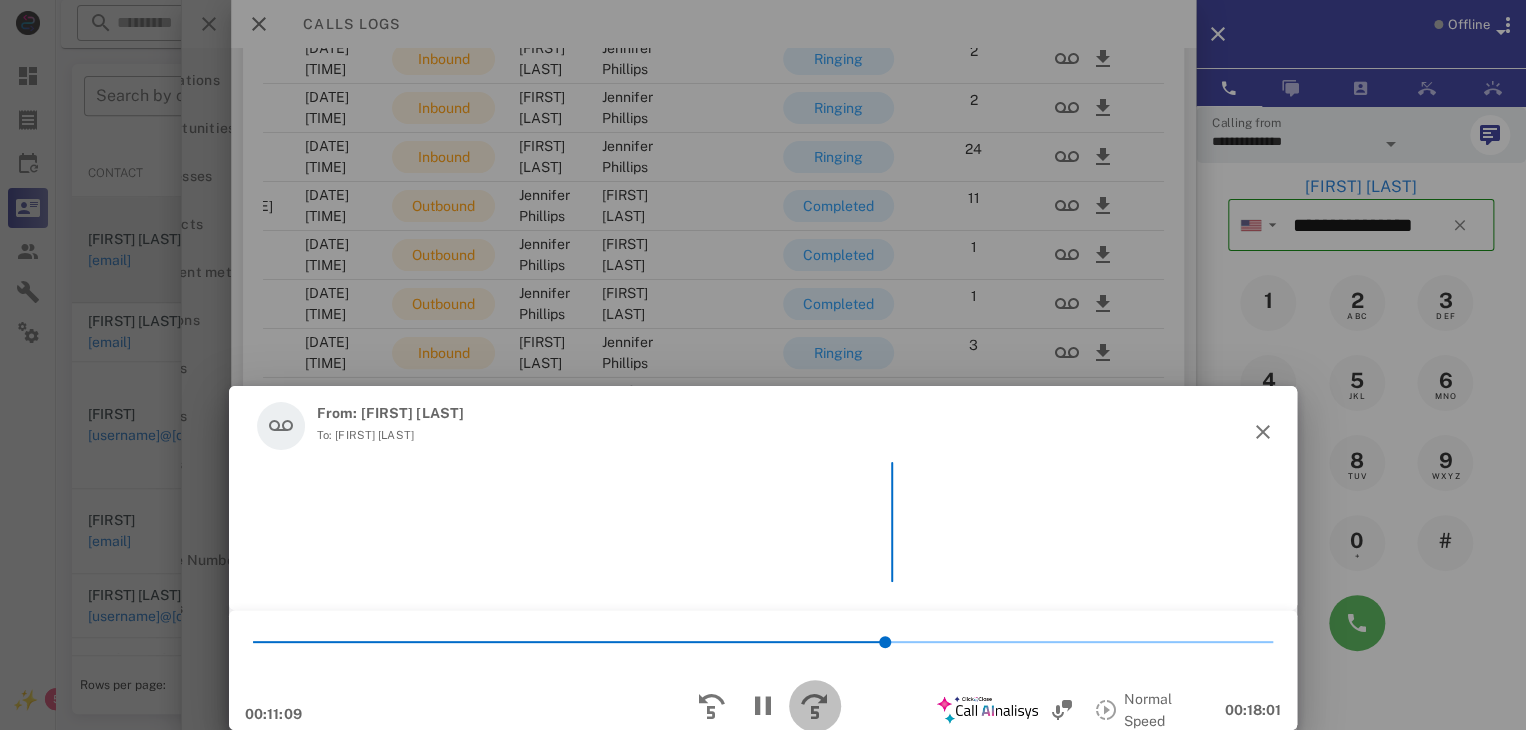 click at bounding box center [815, 706] 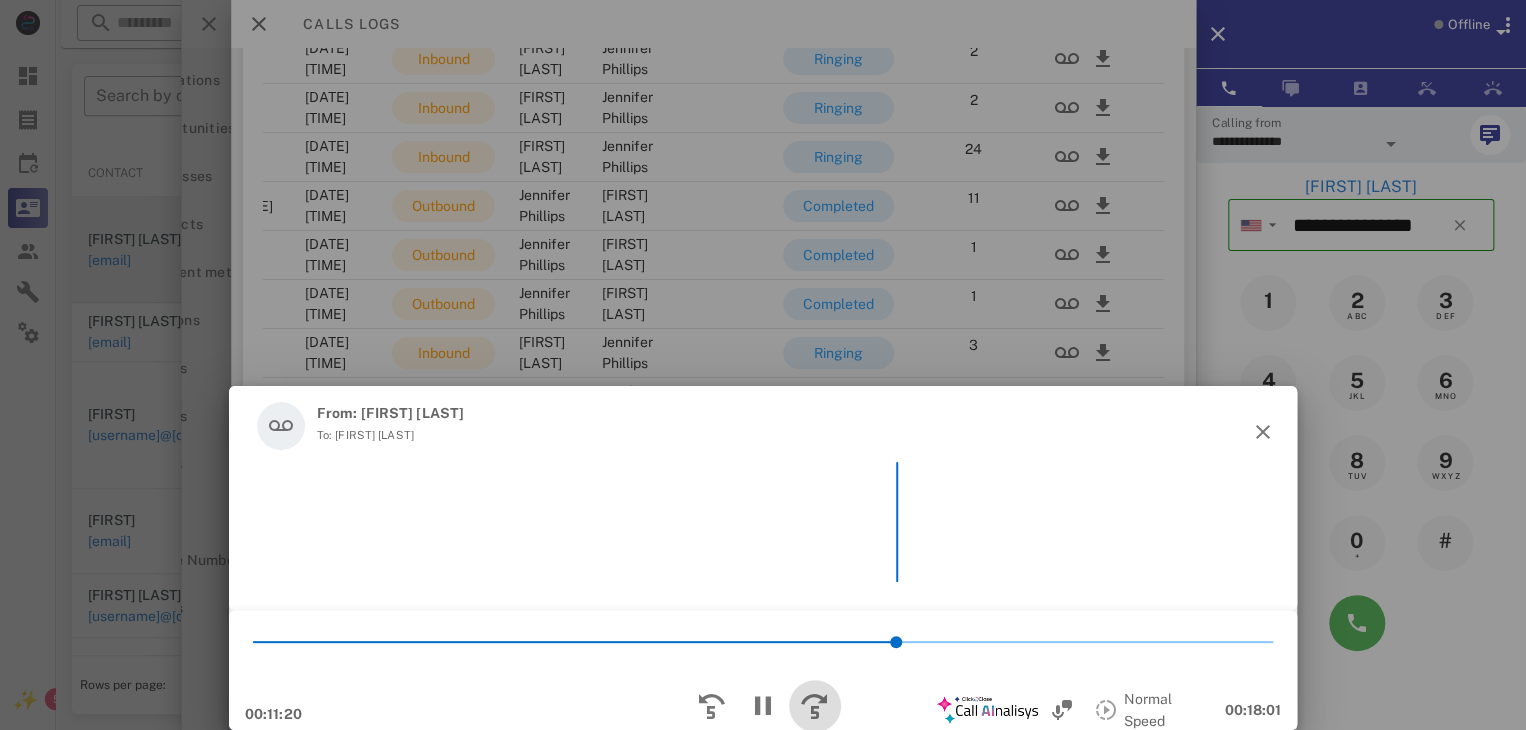 click at bounding box center (815, 706) 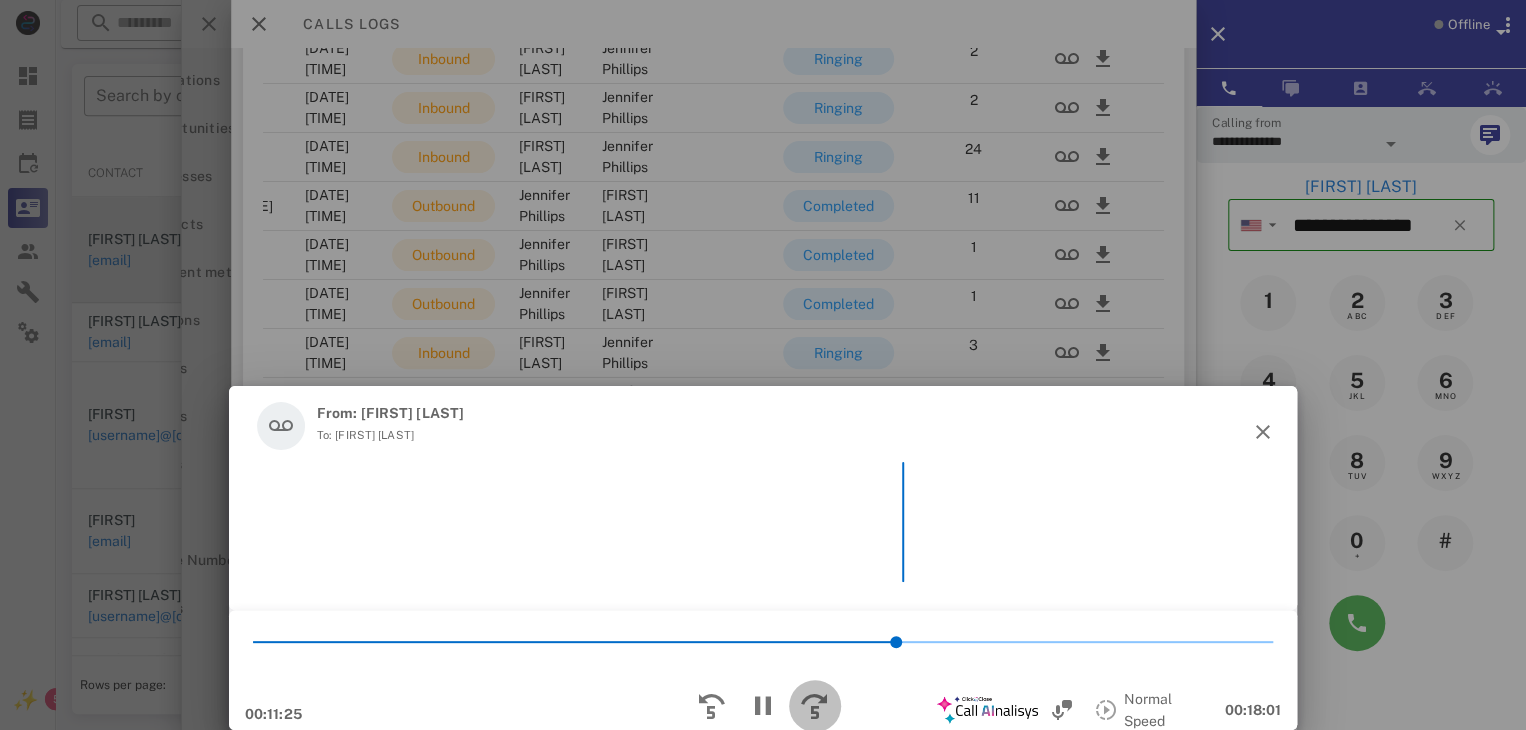 click at bounding box center [815, 706] 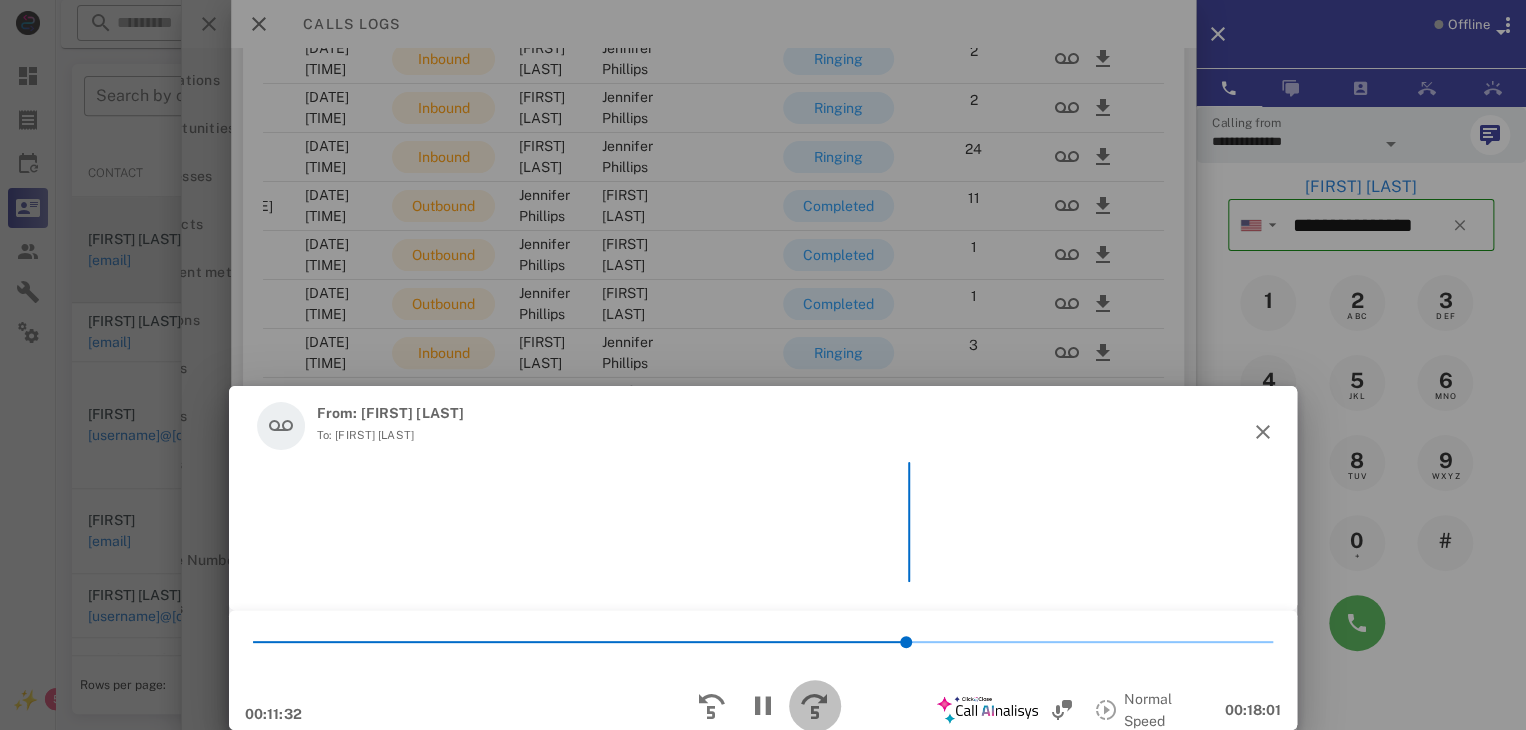 click at bounding box center (815, 706) 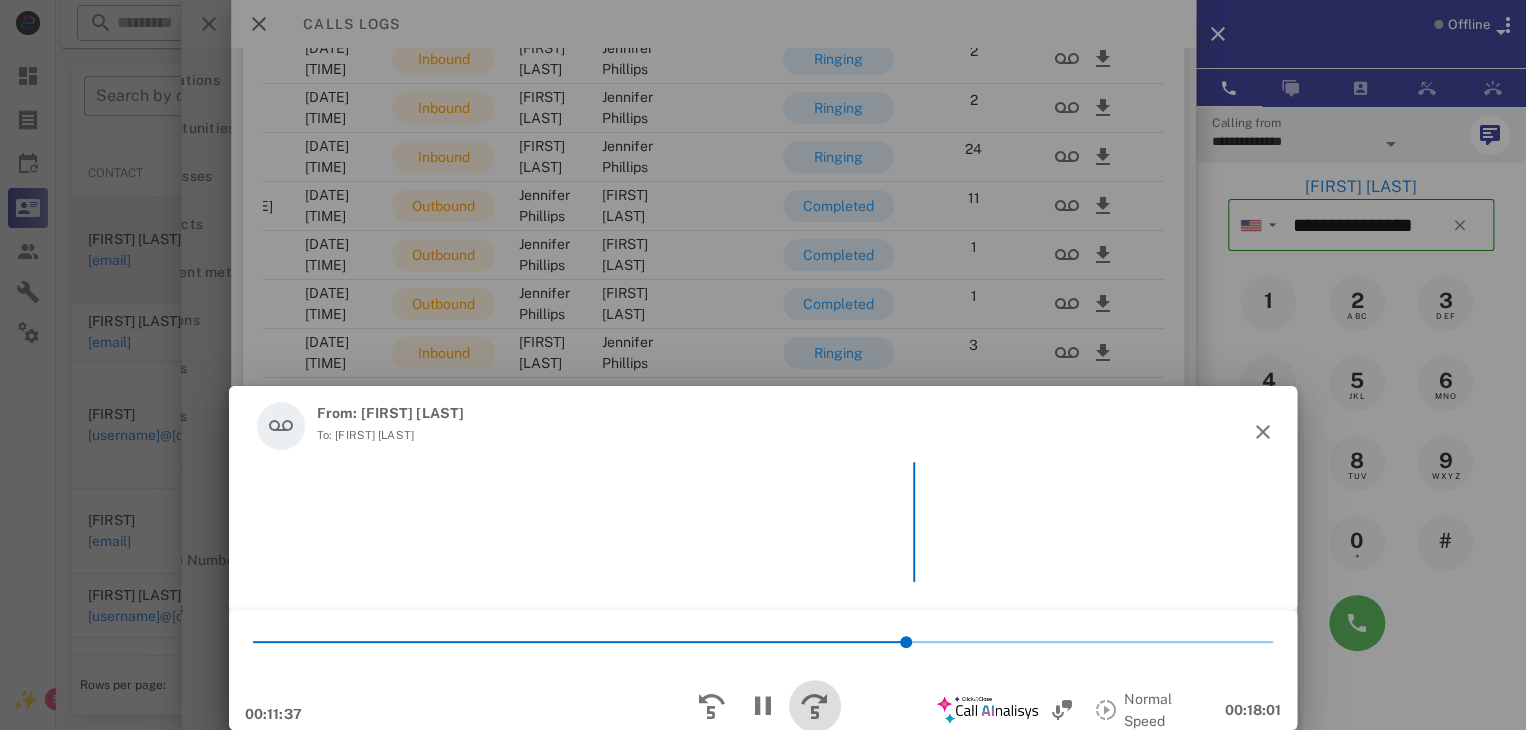 click at bounding box center (815, 706) 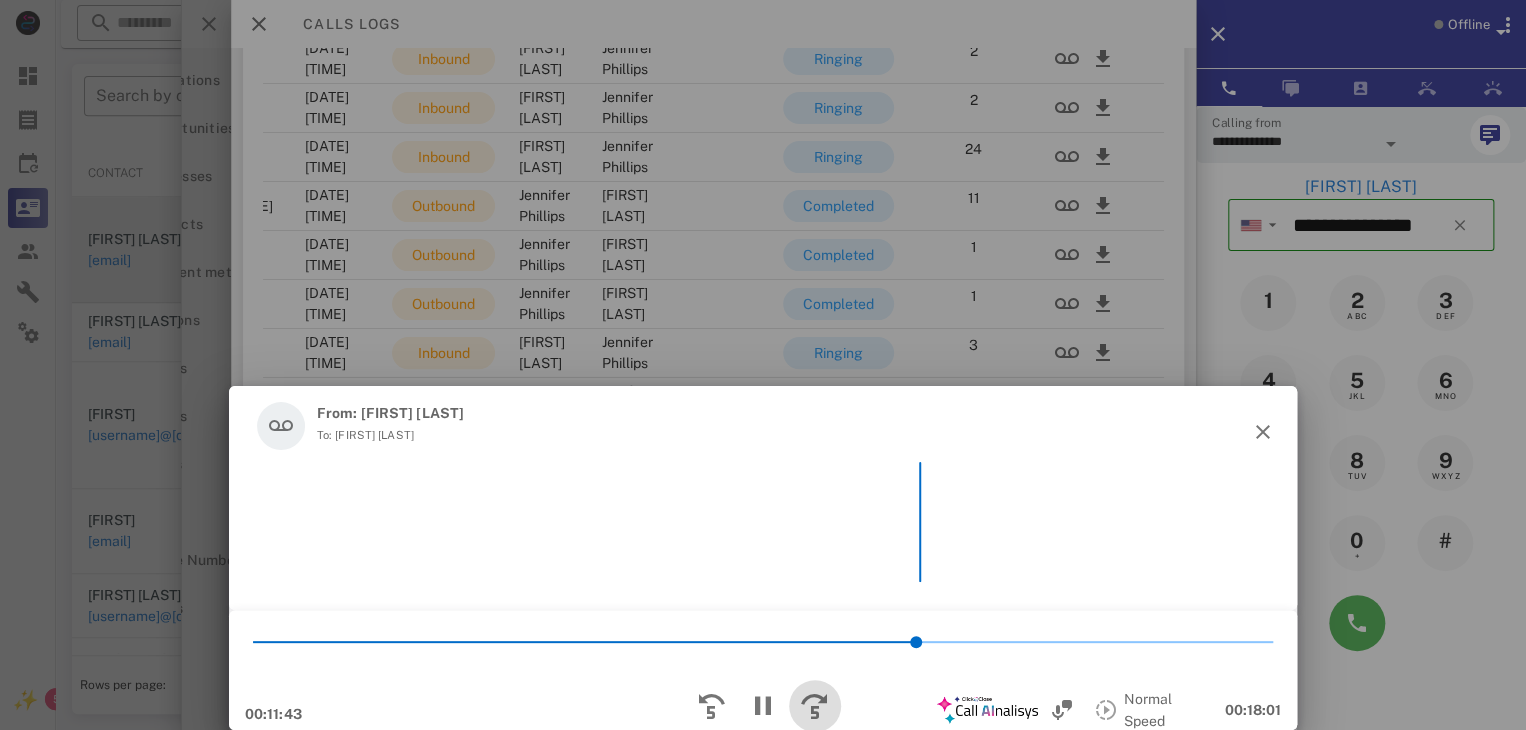 click at bounding box center (815, 706) 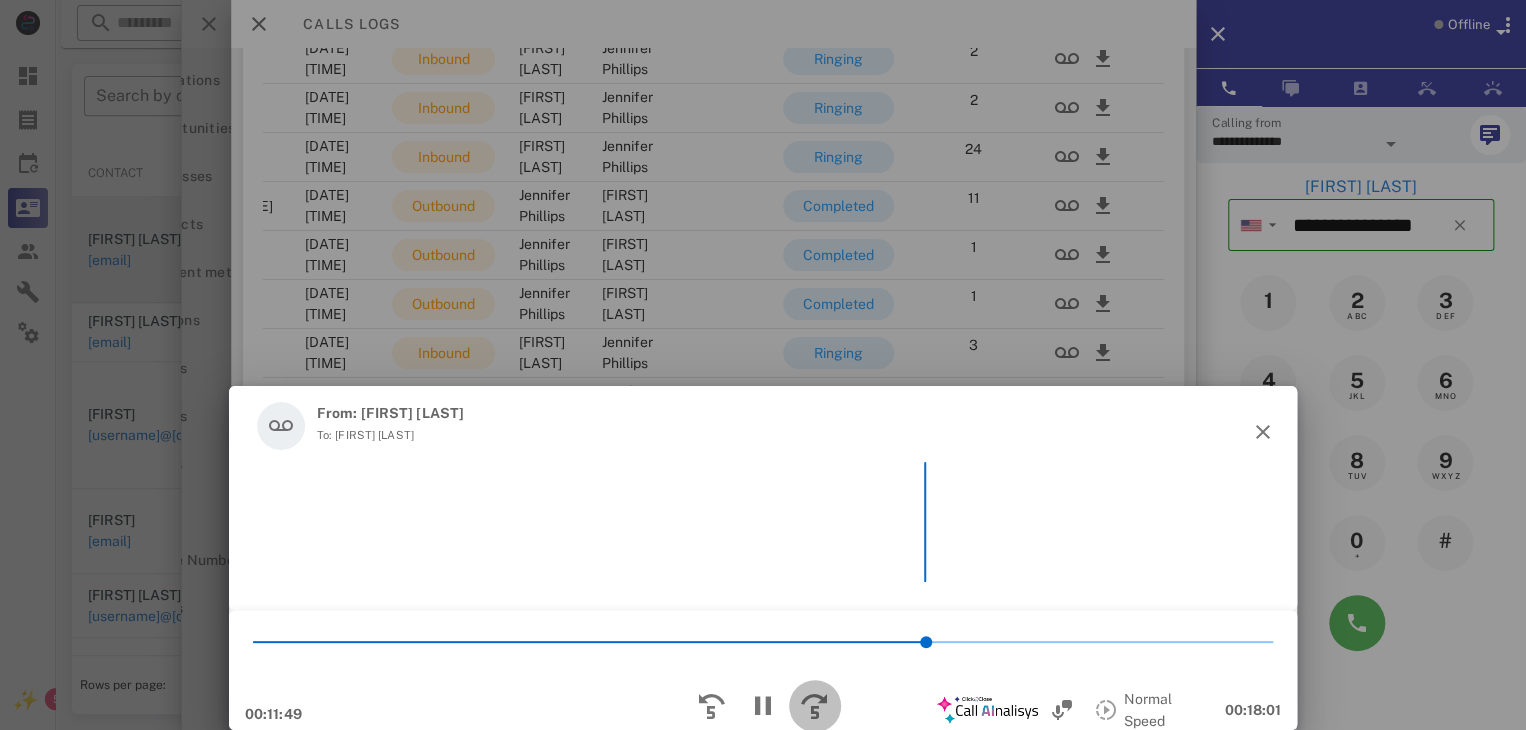 click at bounding box center (815, 706) 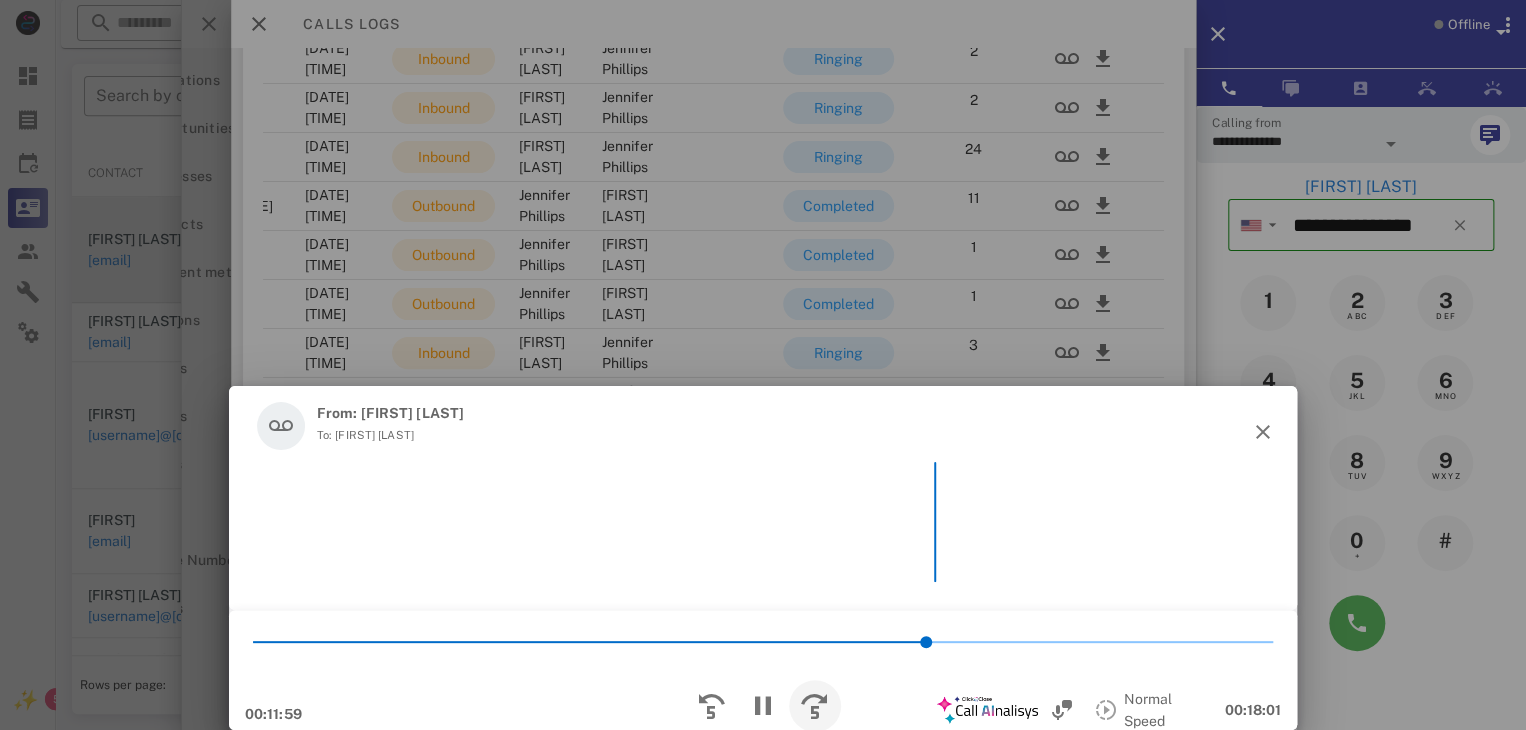 scroll, scrollTop: 6132, scrollLeft: 0, axis: vertical 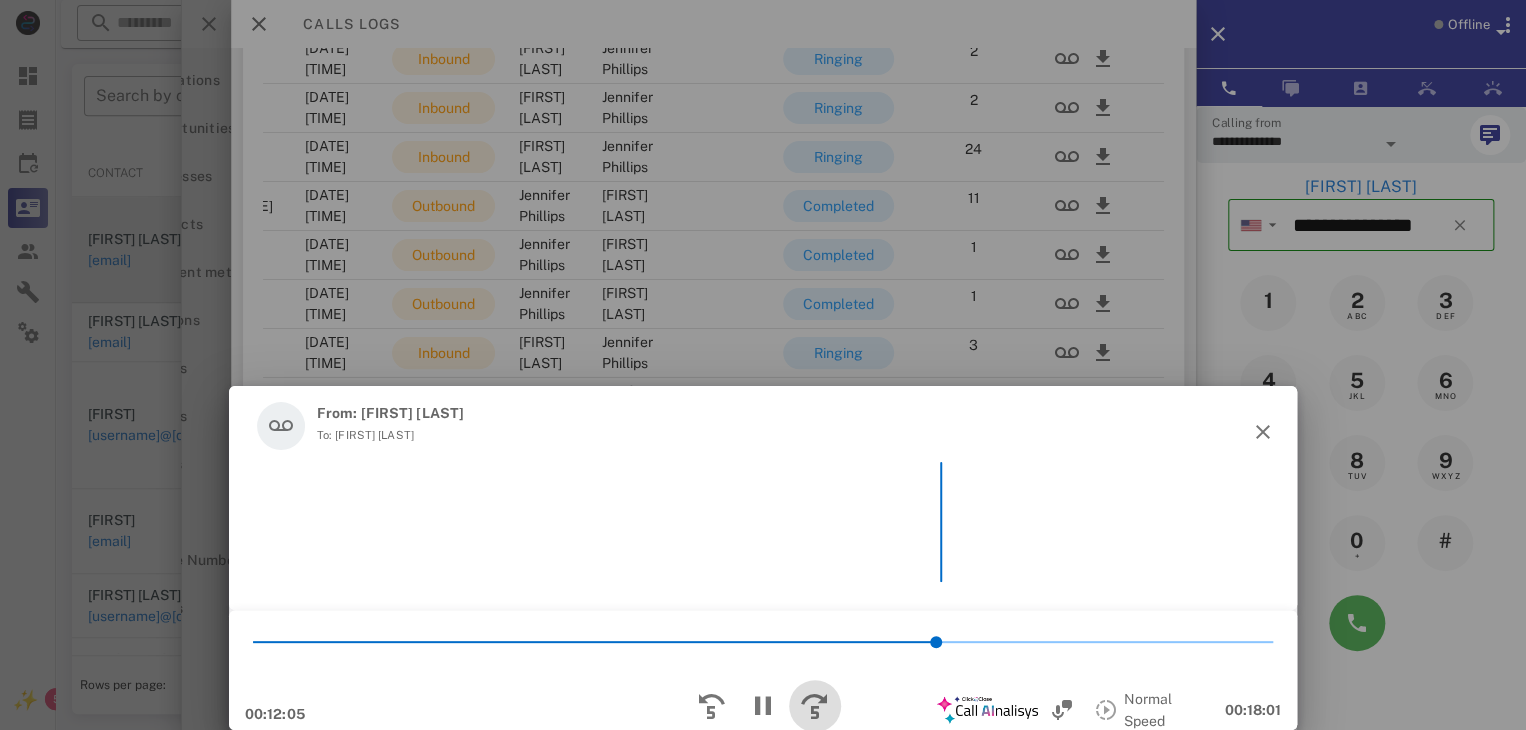 click at bounding box center [815, 706] 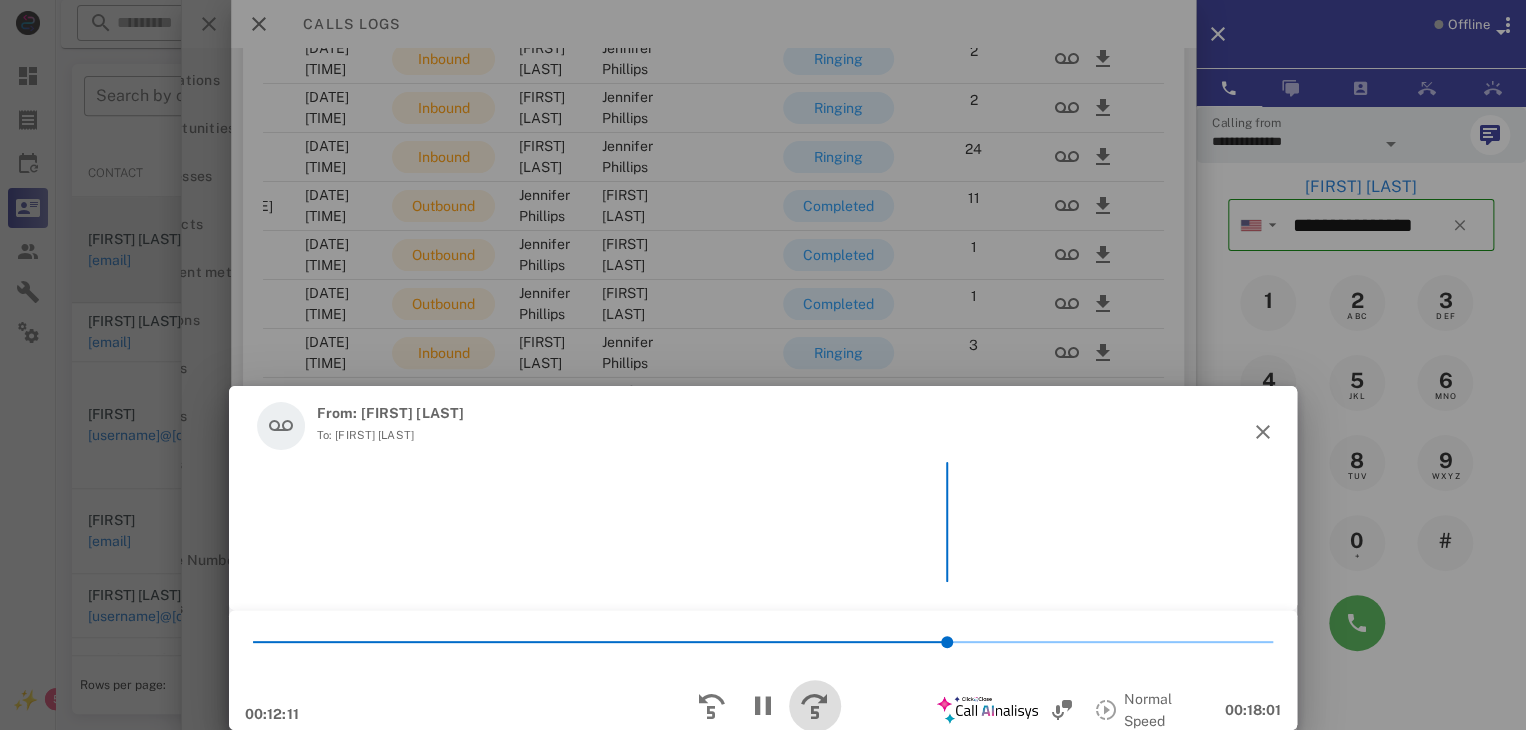 click at bounding box center (815, 706) 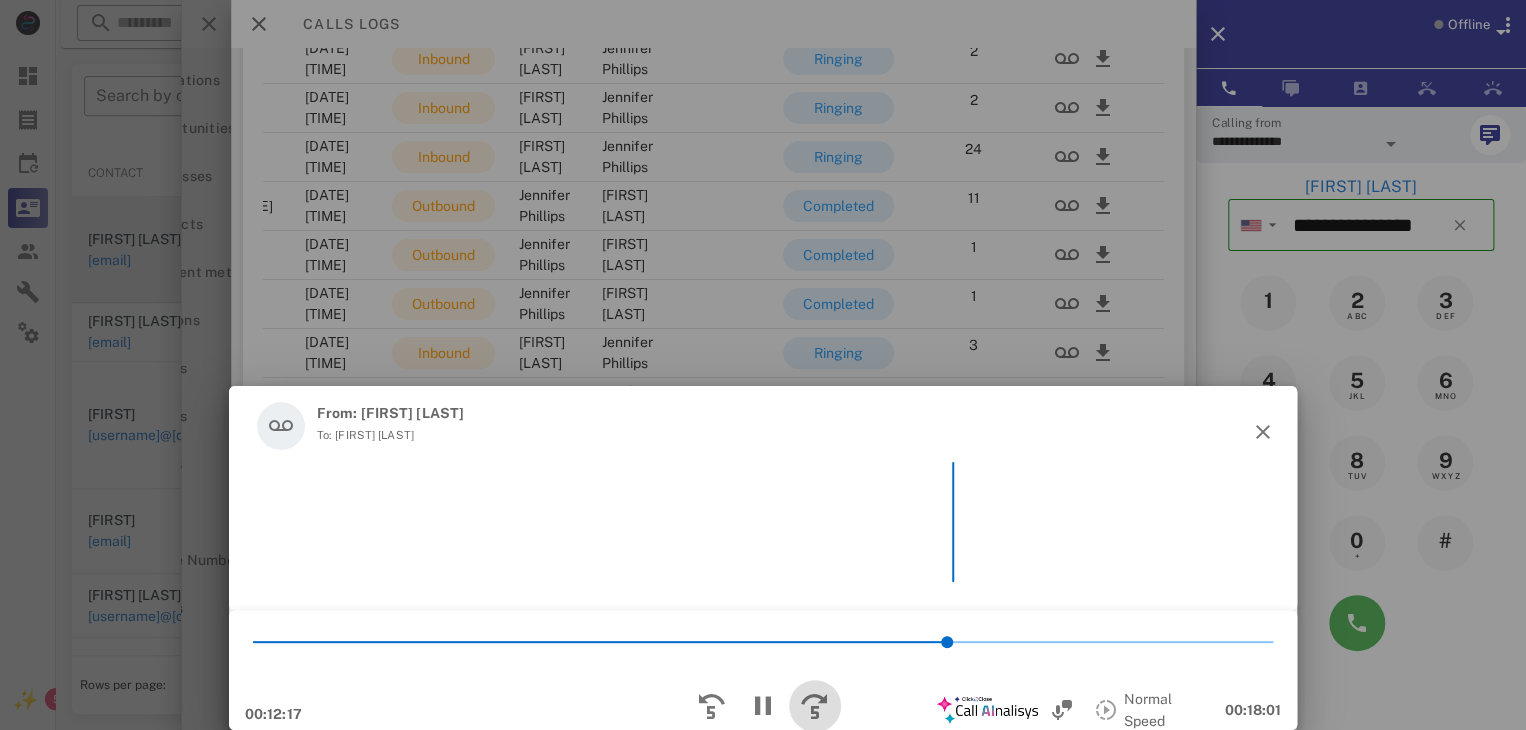 click at bounding box center (815, 706) 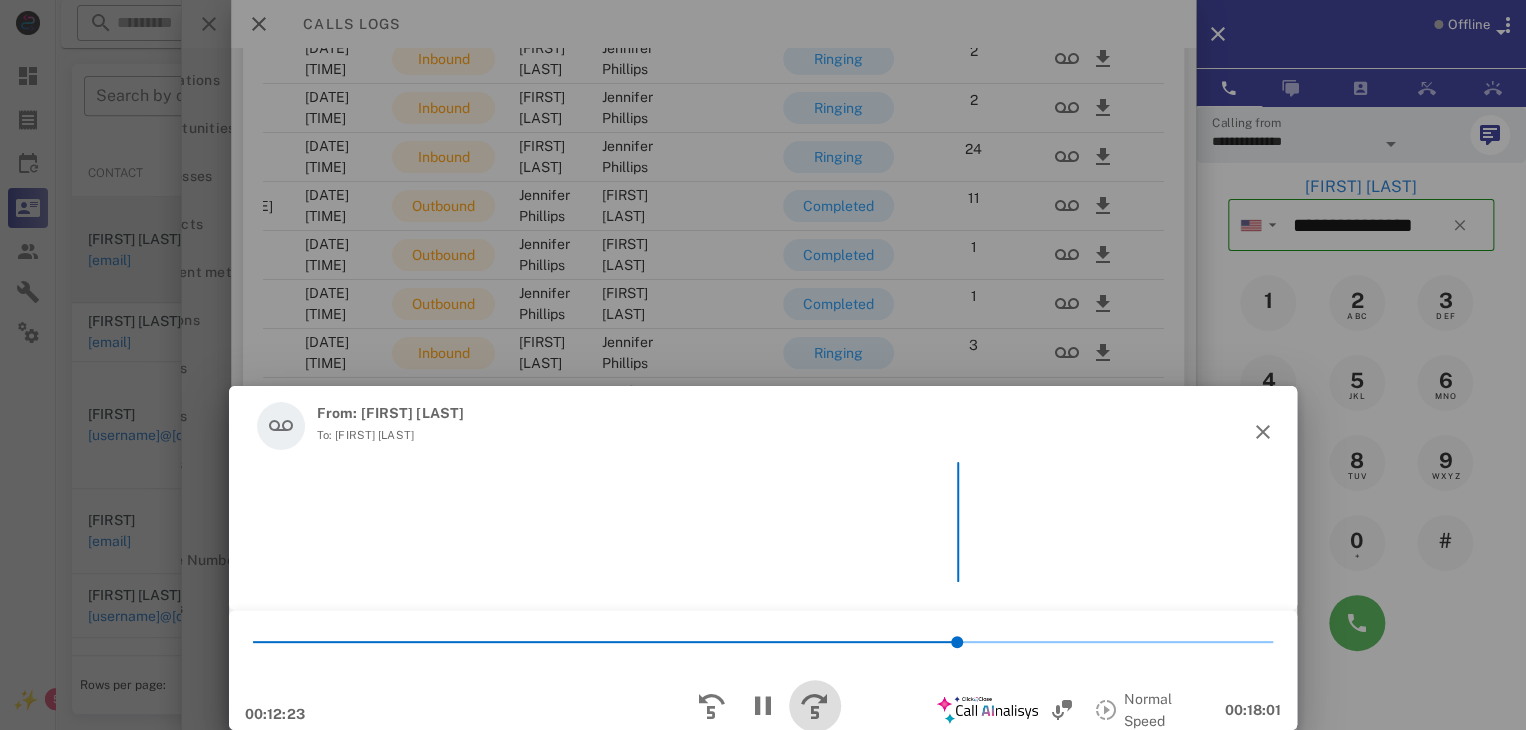 click at bounding box center (815, 706) 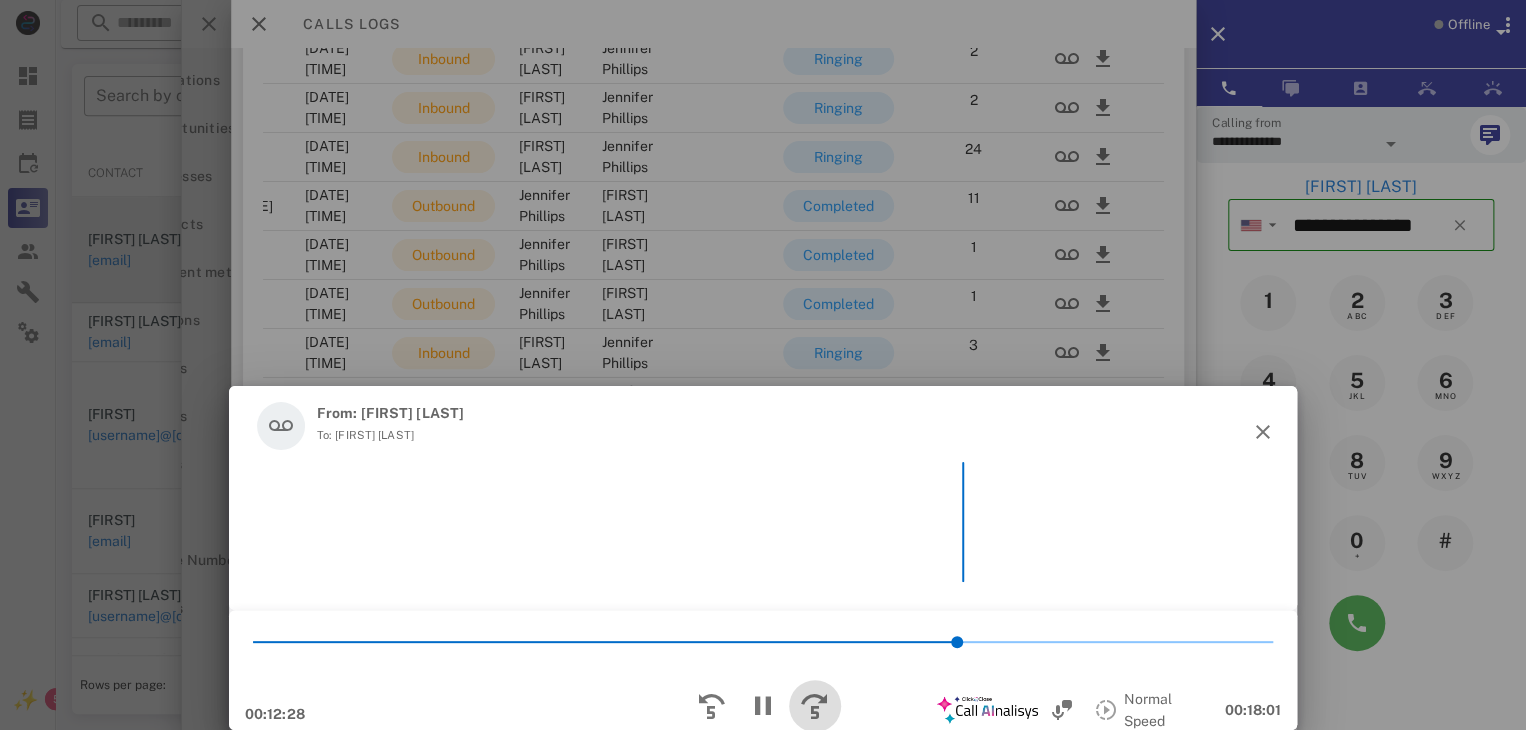 click at bounding box center [815, 706] 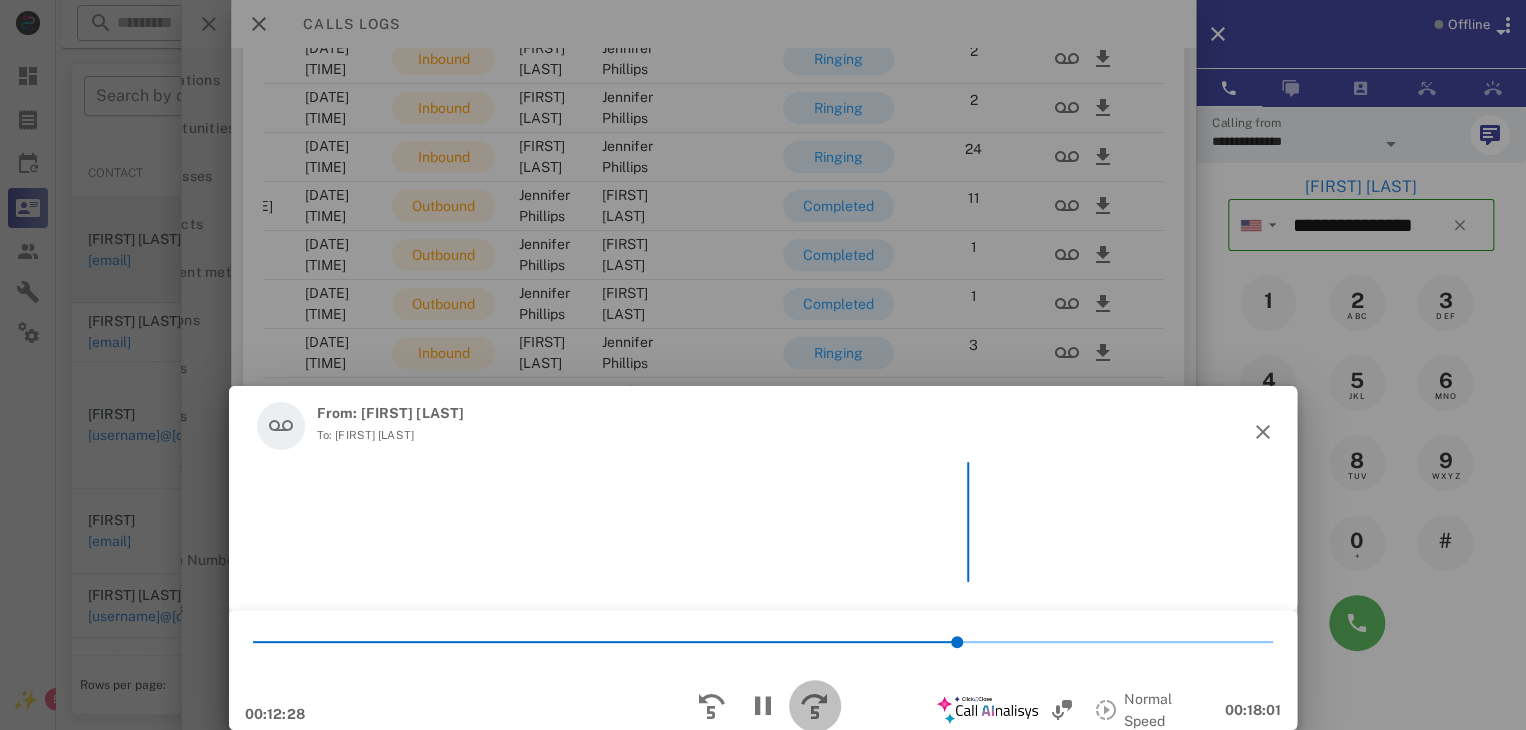 click at bounding box center [815, 706] 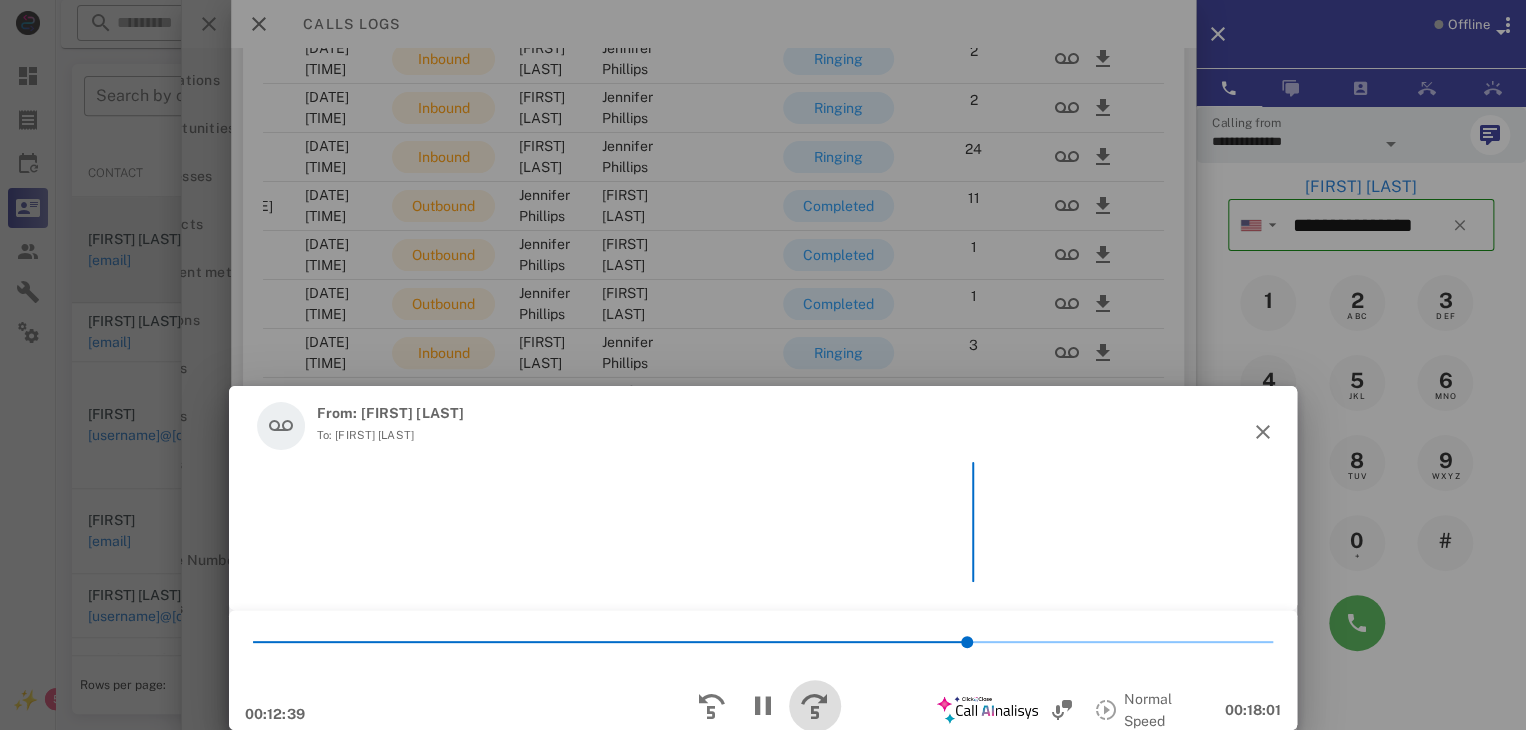 click at bounding box center (815, 706) 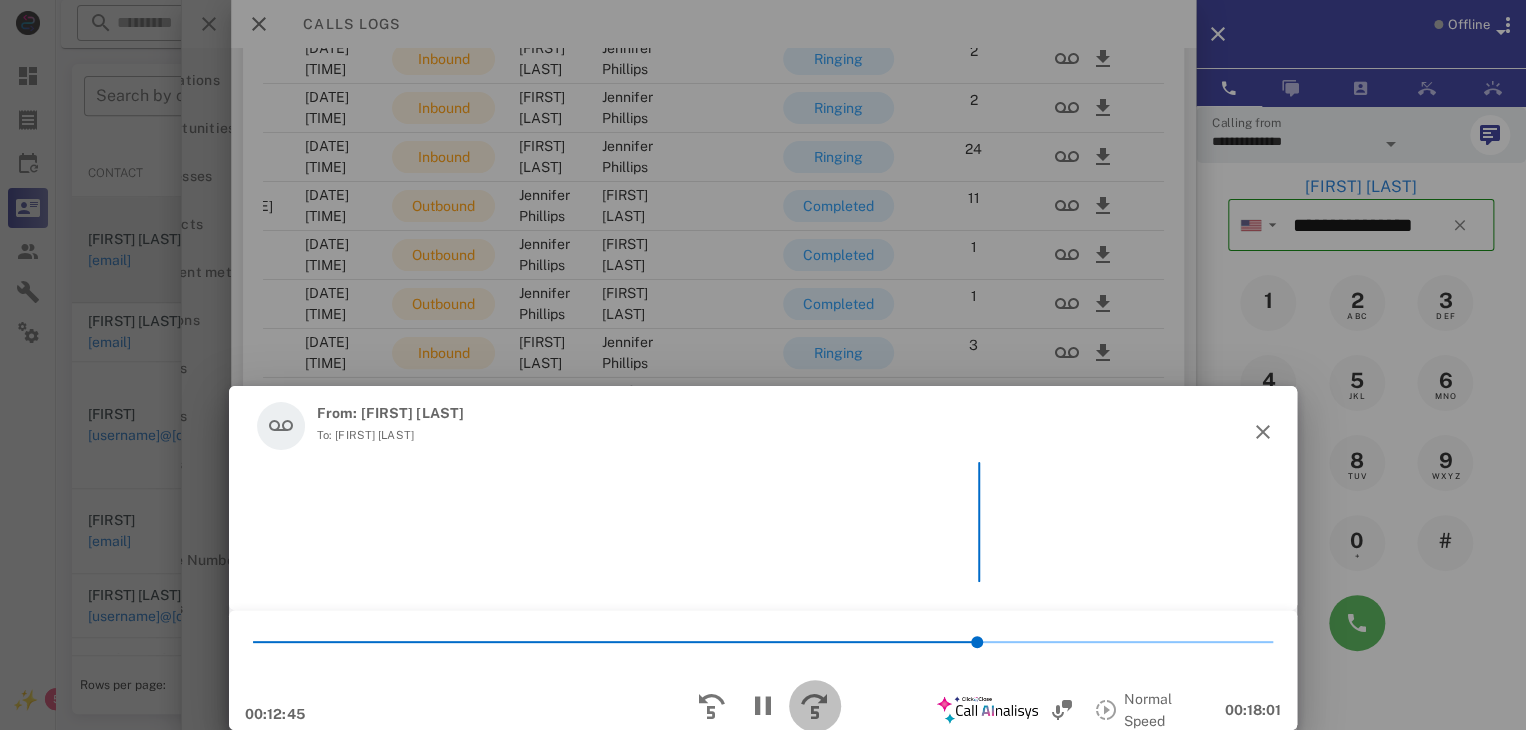 click at bounding box center [815, 706] 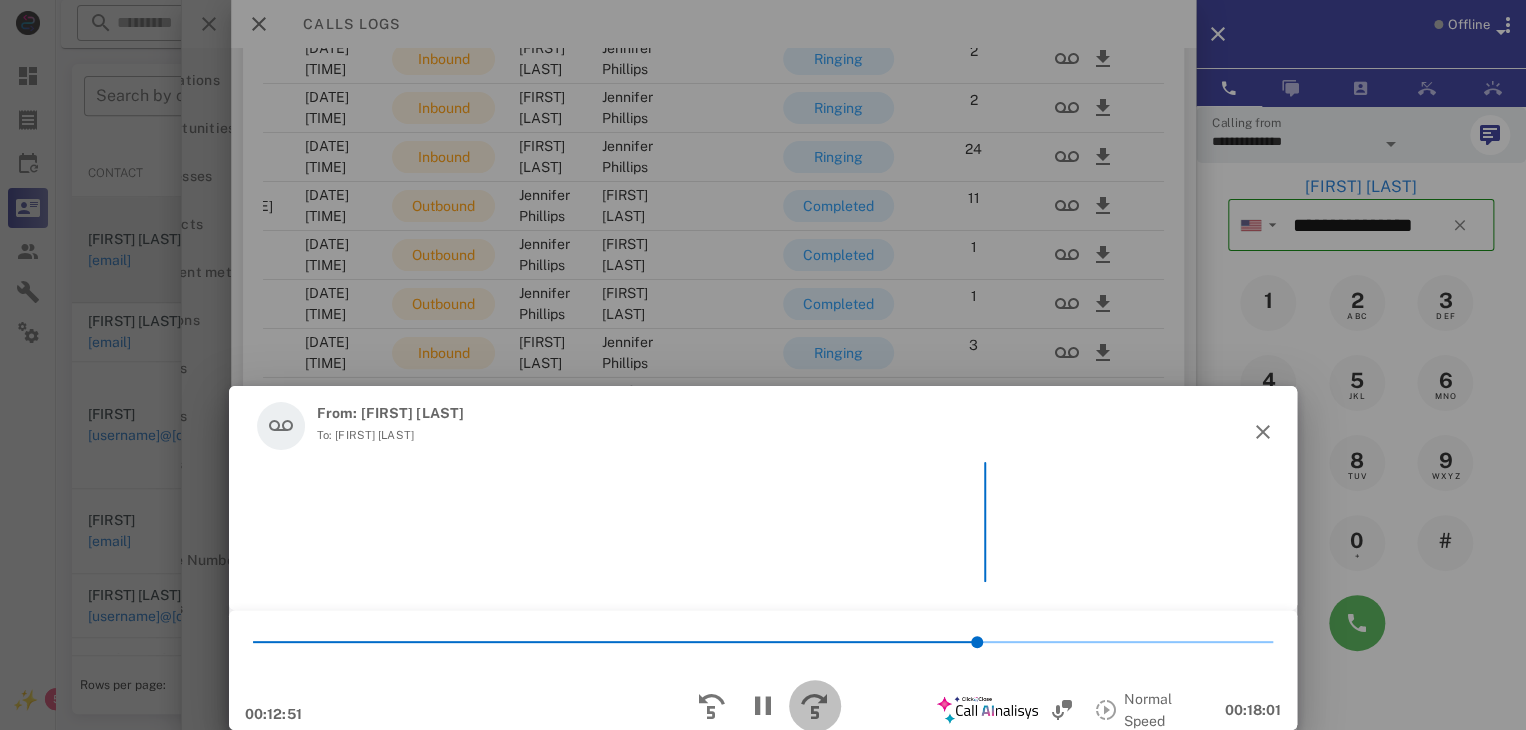click at bounding box center [815, 706] 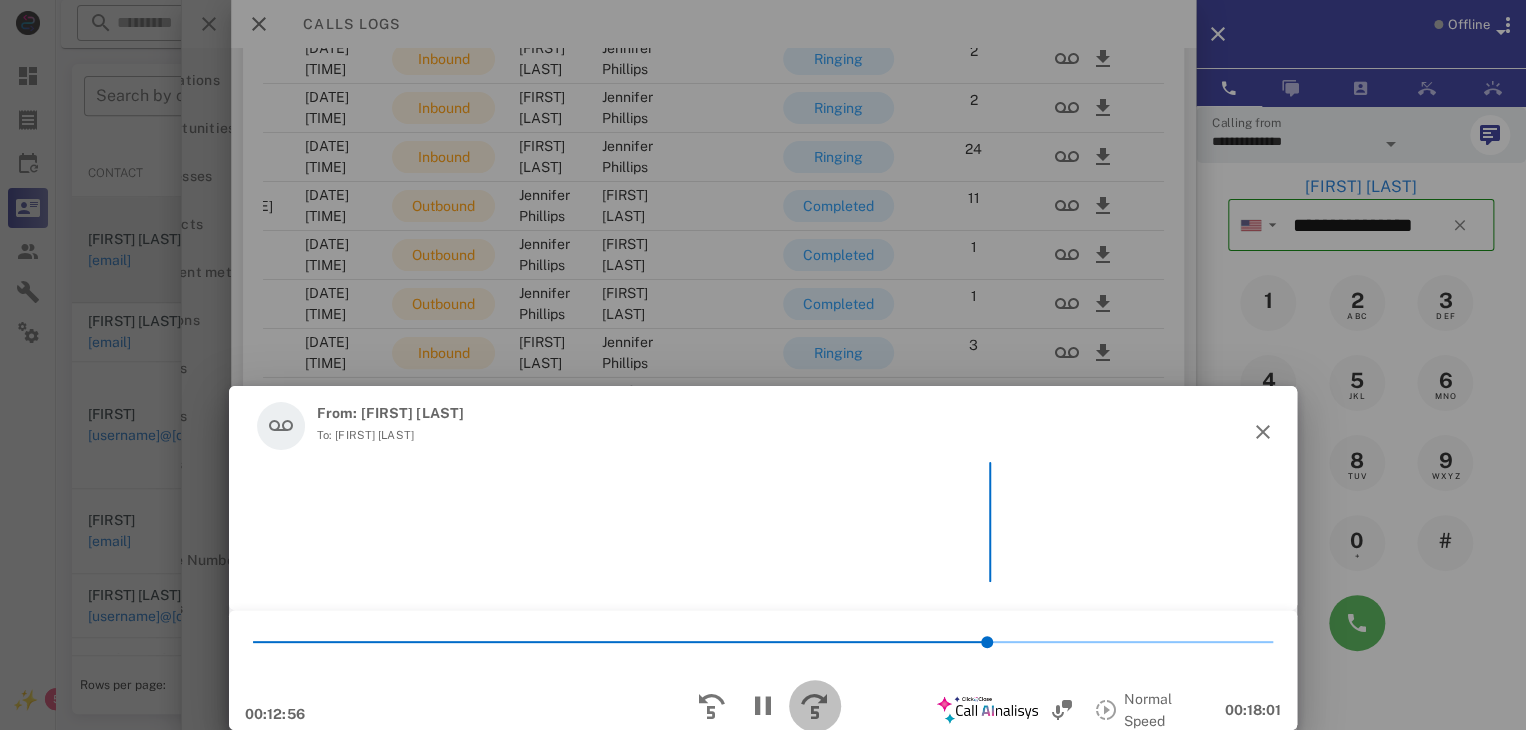 click at bounding box center [815, 706] 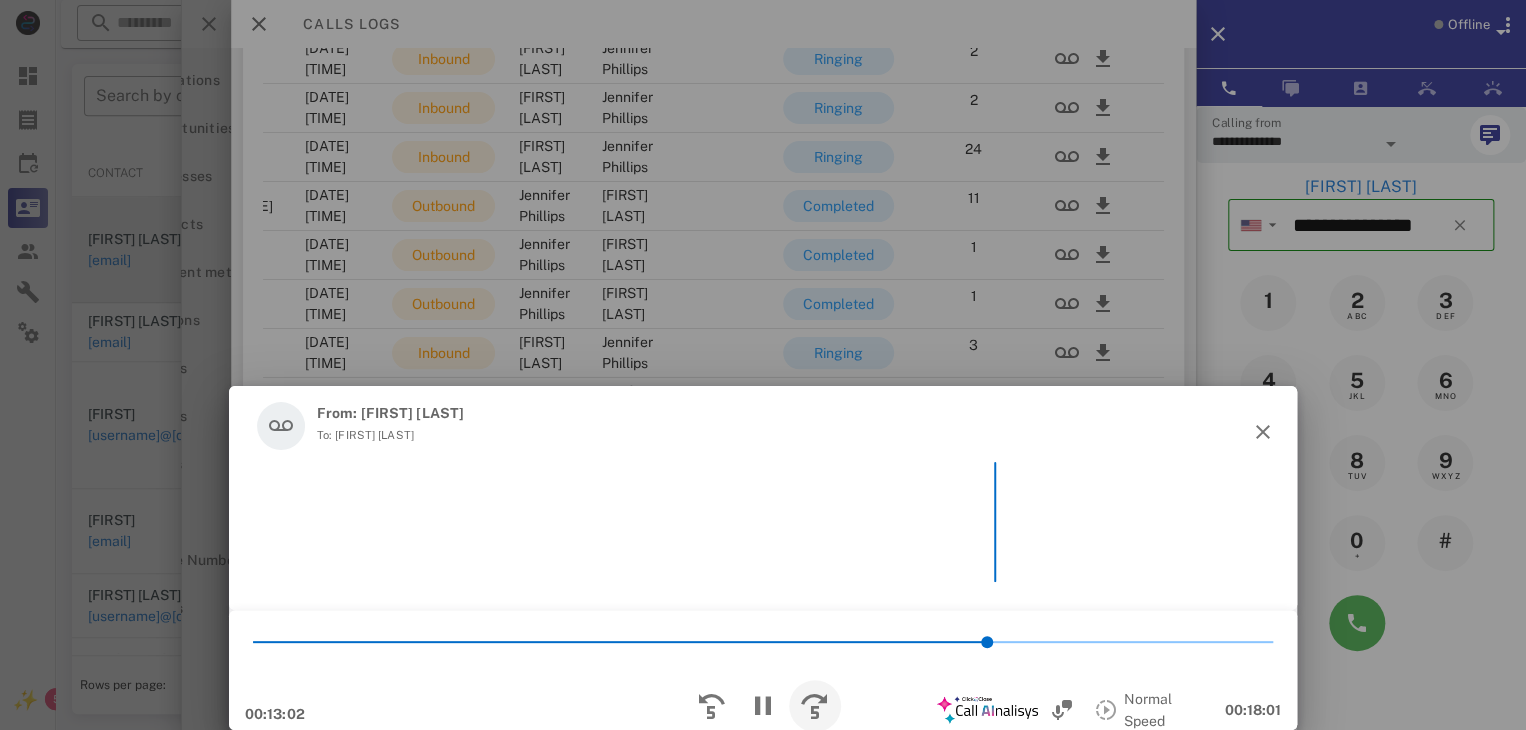 scroll, scrollTop: 6450, scrollLeft: 0, axis: vertical 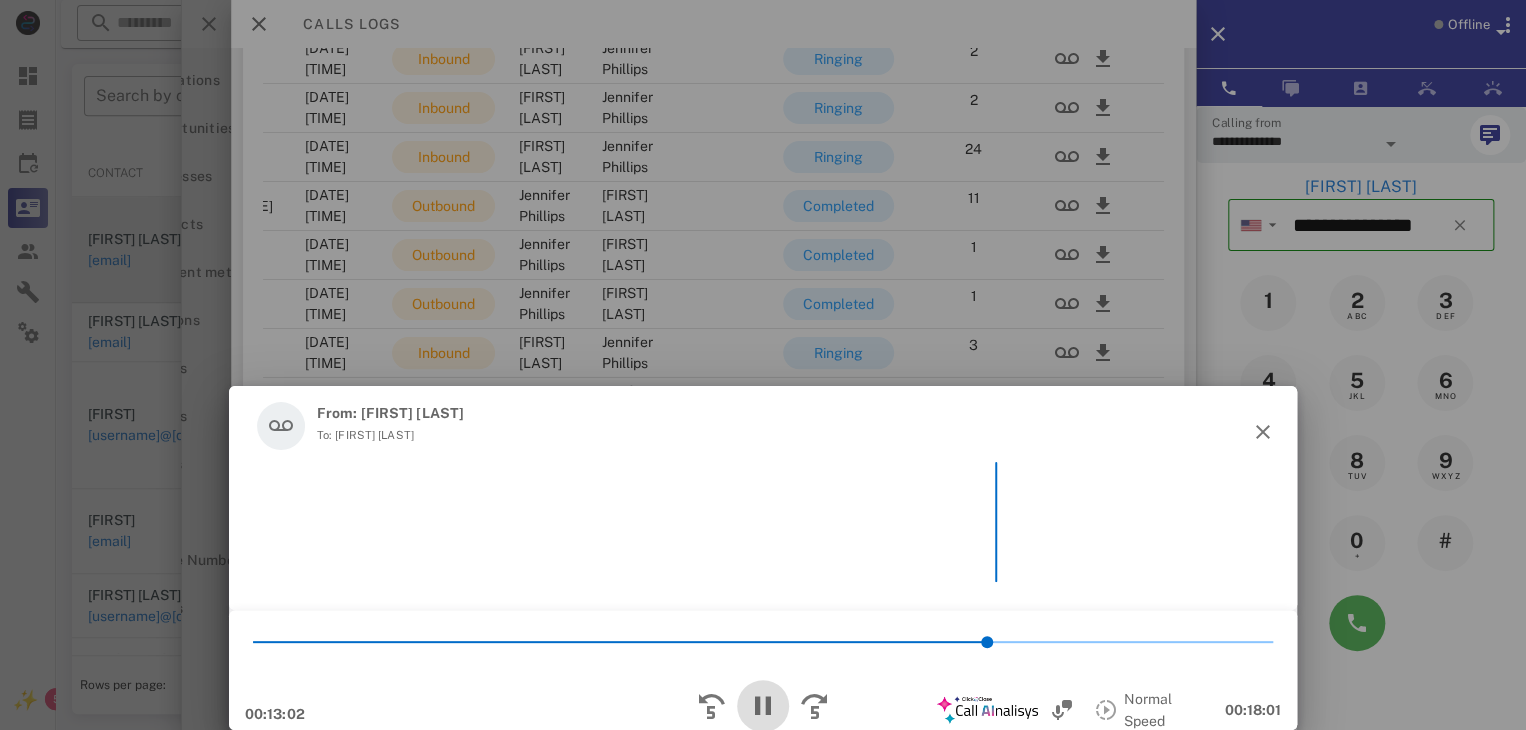 click at bounding box center (763, 706) 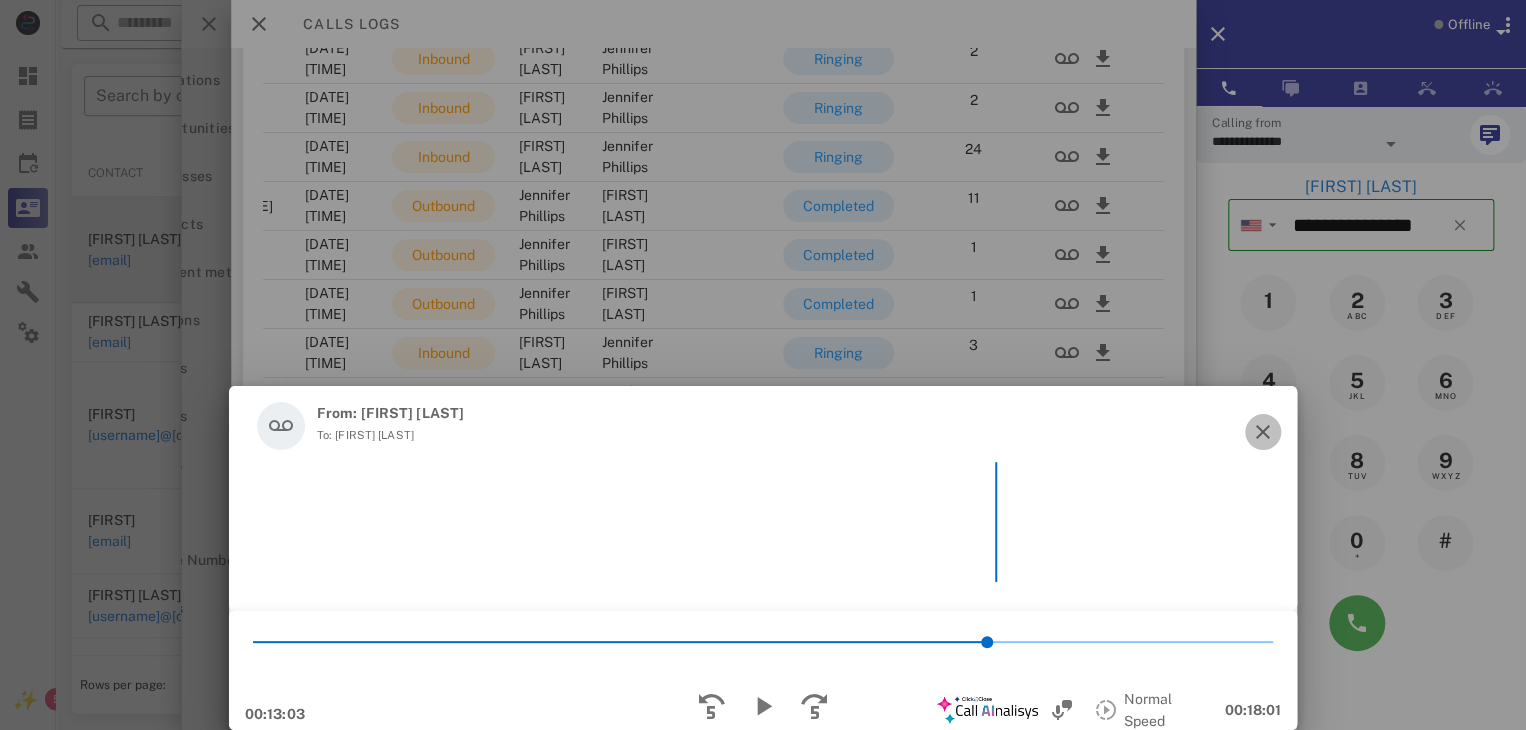 click at bounding box center (1263, 432) 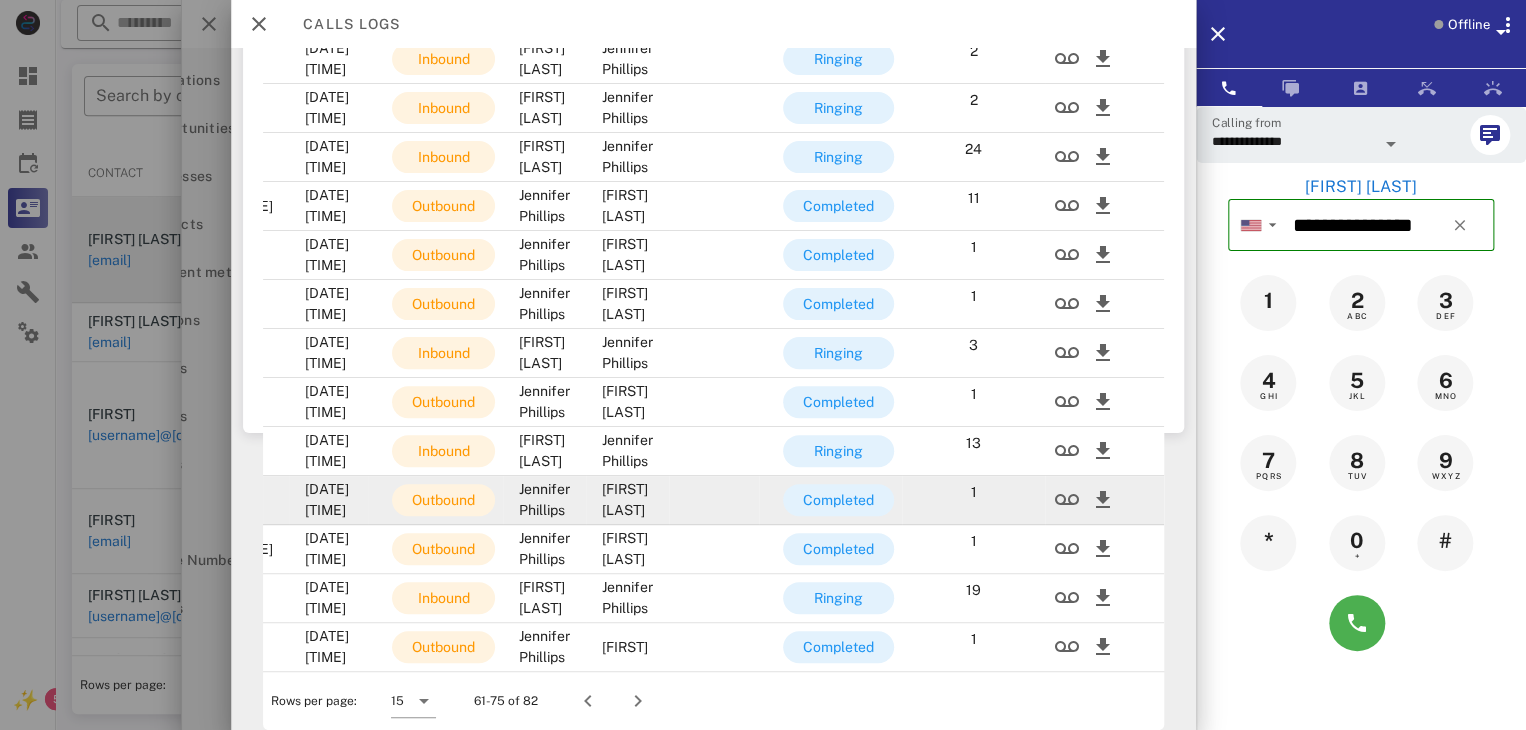 scroll, scrollTop: 379, scrollLeft: 0, axis: vertical 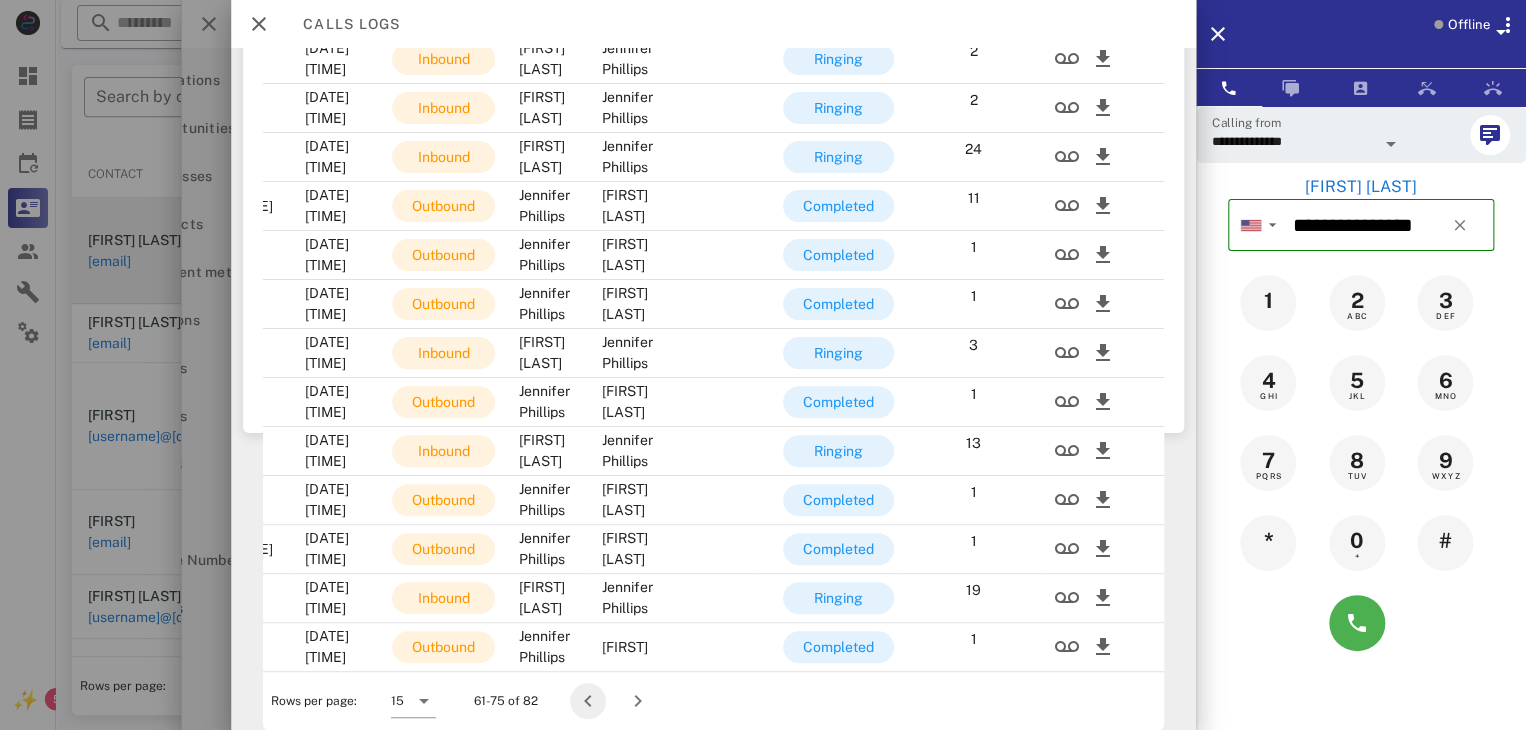click at bounding box center (588, 701) 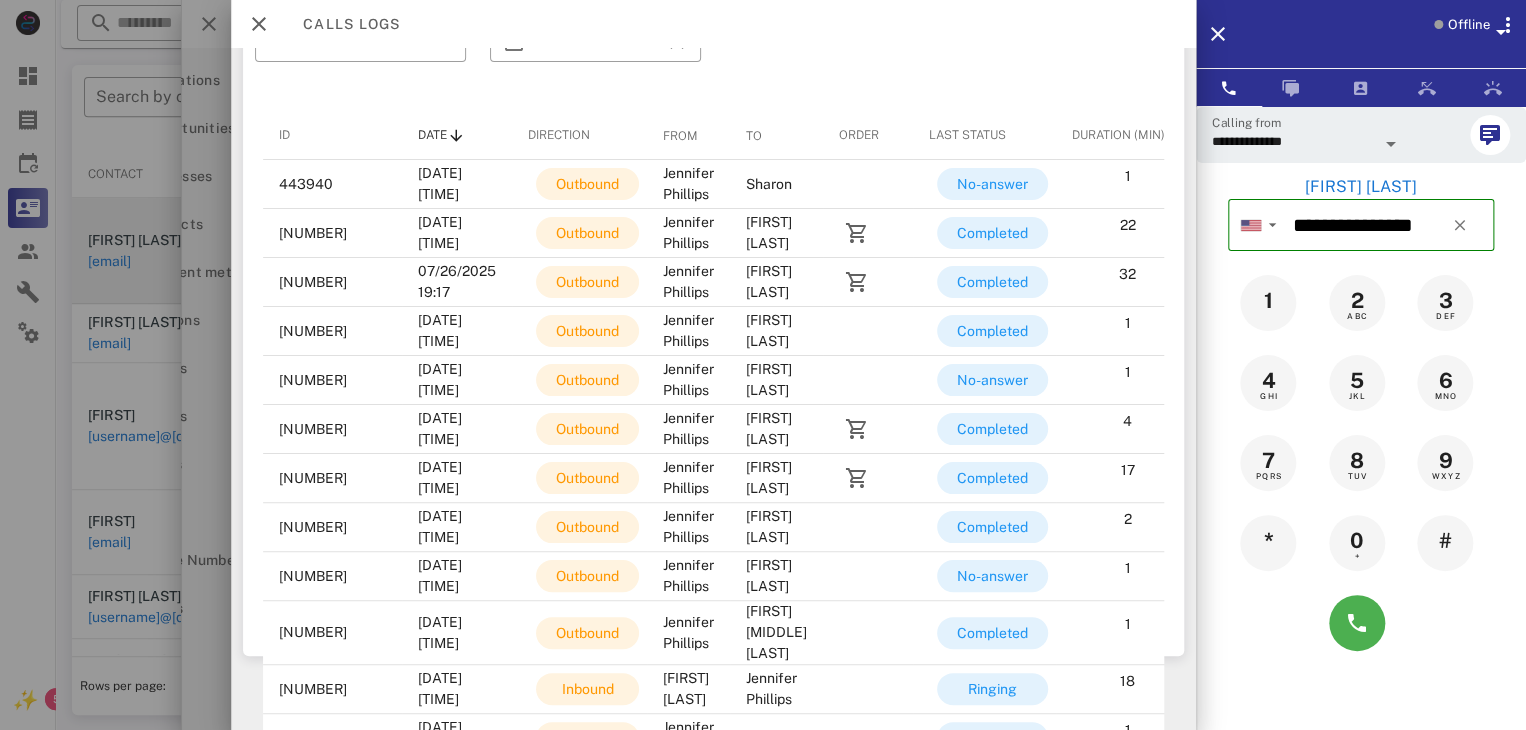 scroll, scrollTop: 63, scrollLeft: 0, axis: vertical 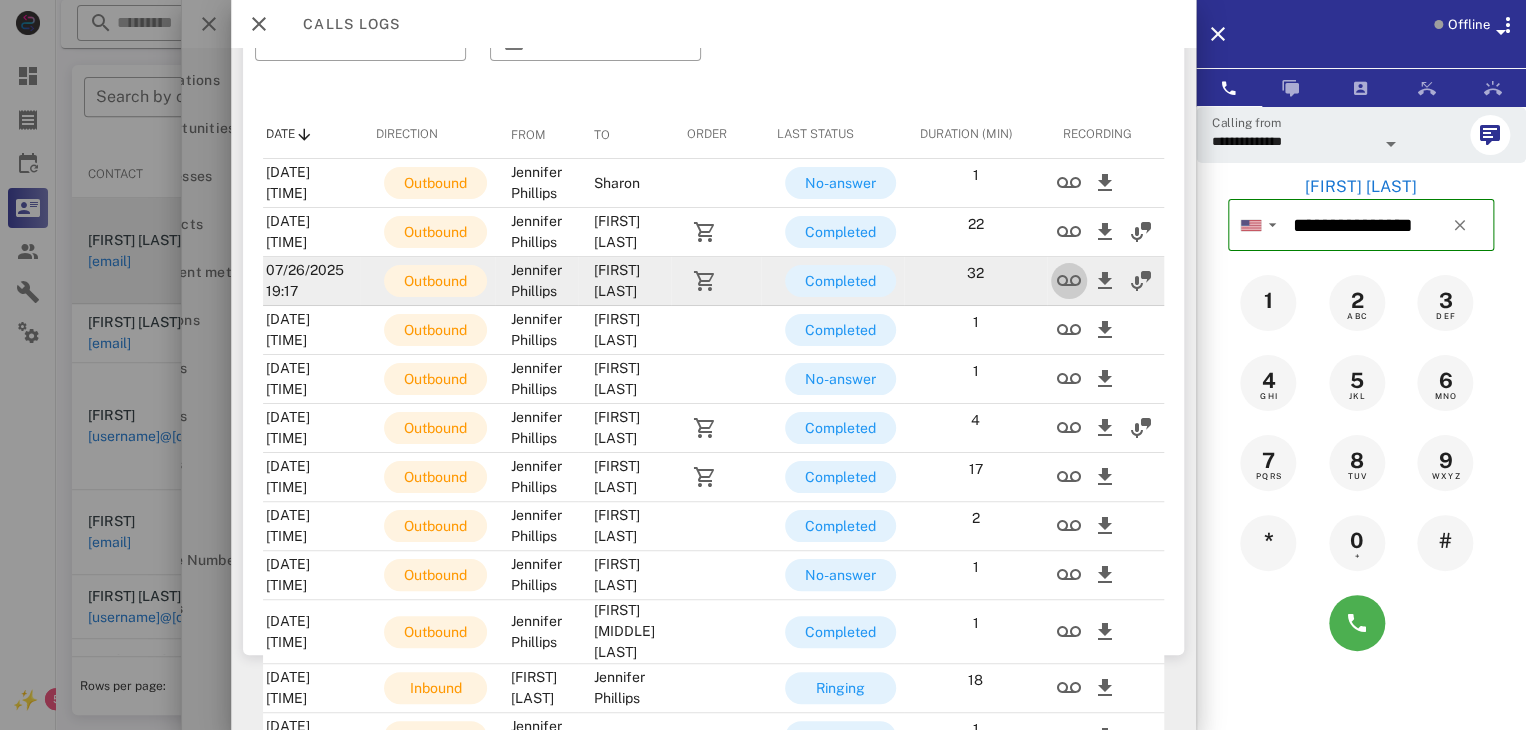 click at bounding box center (1069, 281) 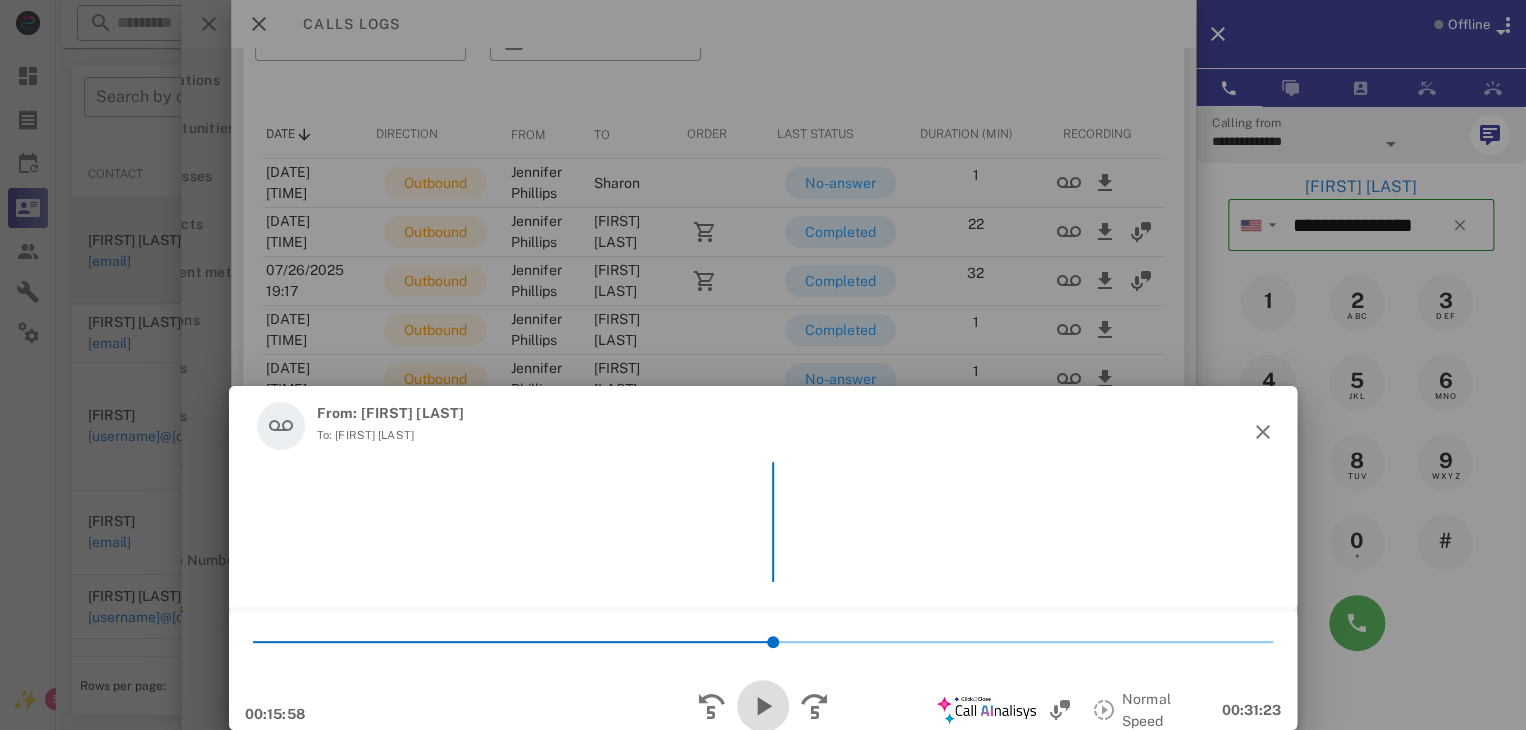 click at bounding box center [763, 706] 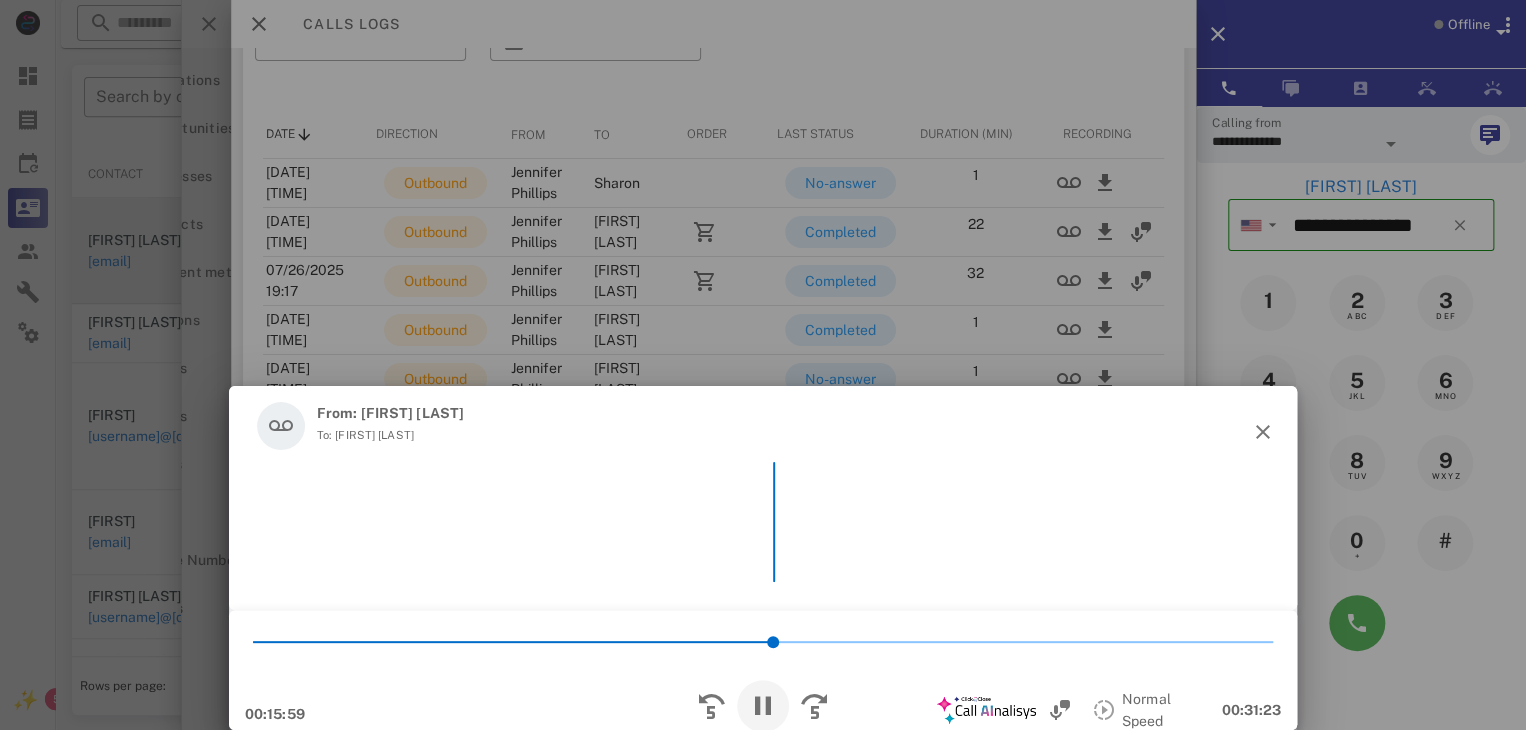 scroll, scrollTop: 7026, scrollLeft: 0, axis: vertical 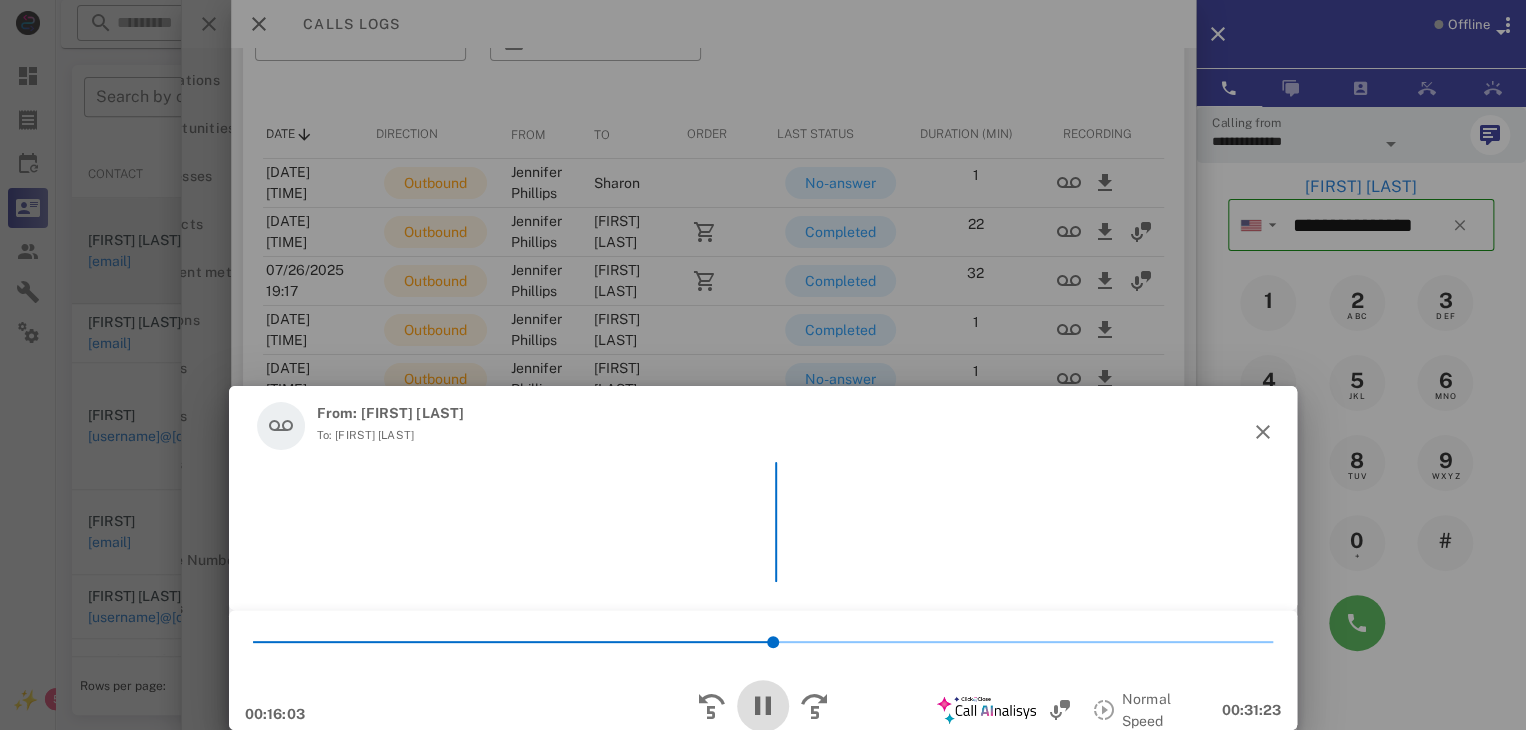 click at bounding box center (763, 706) 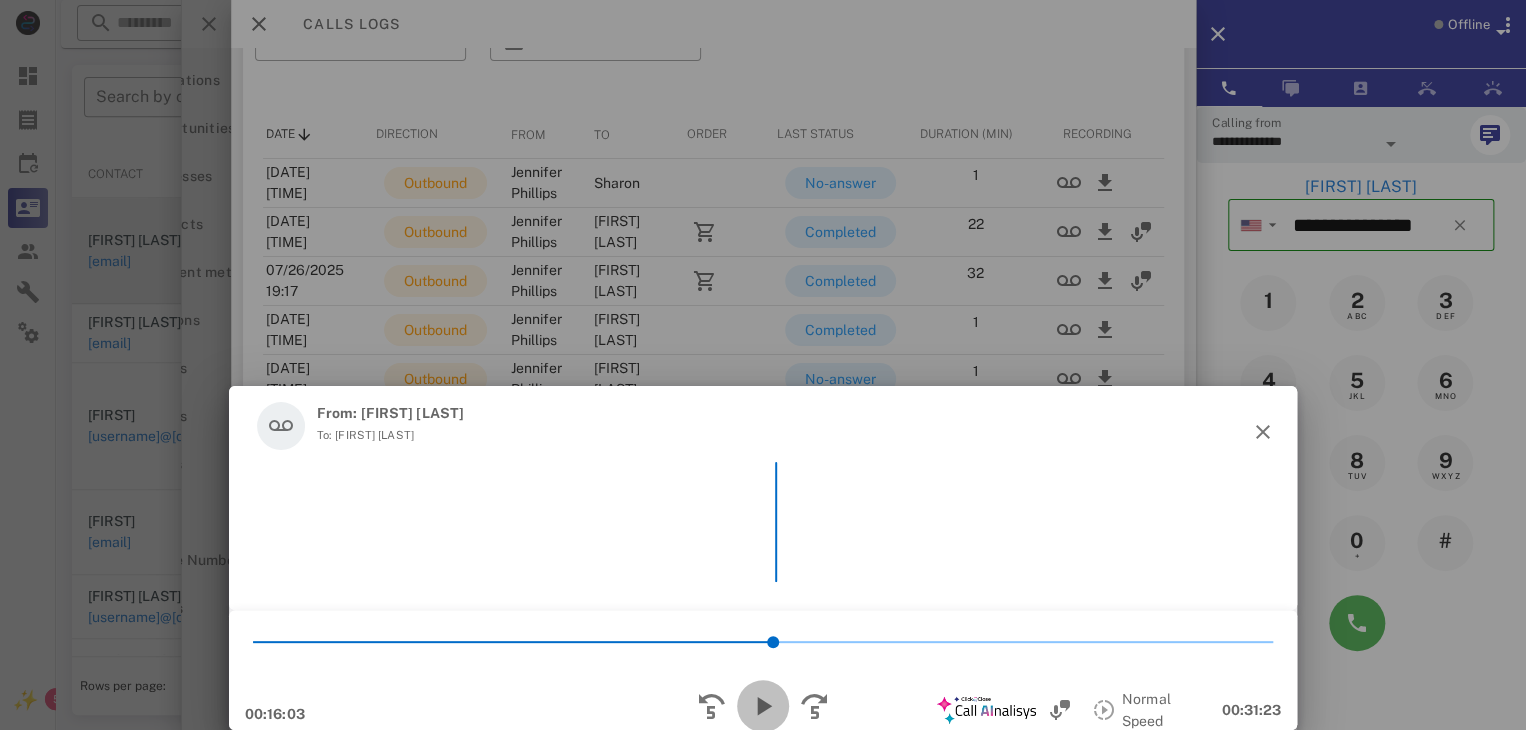 click at bounding box center (763, 706) 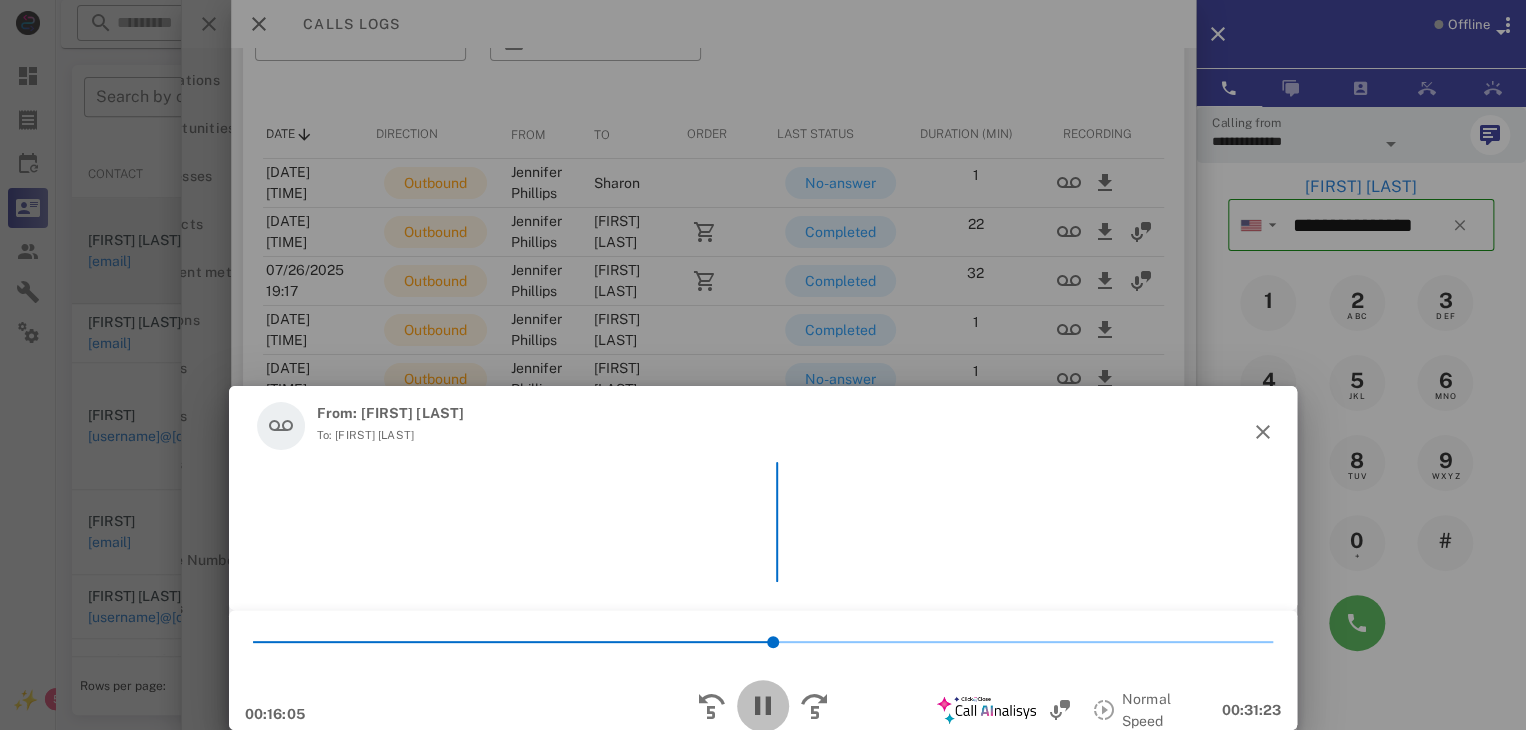 click at bounding box center [763, 706] 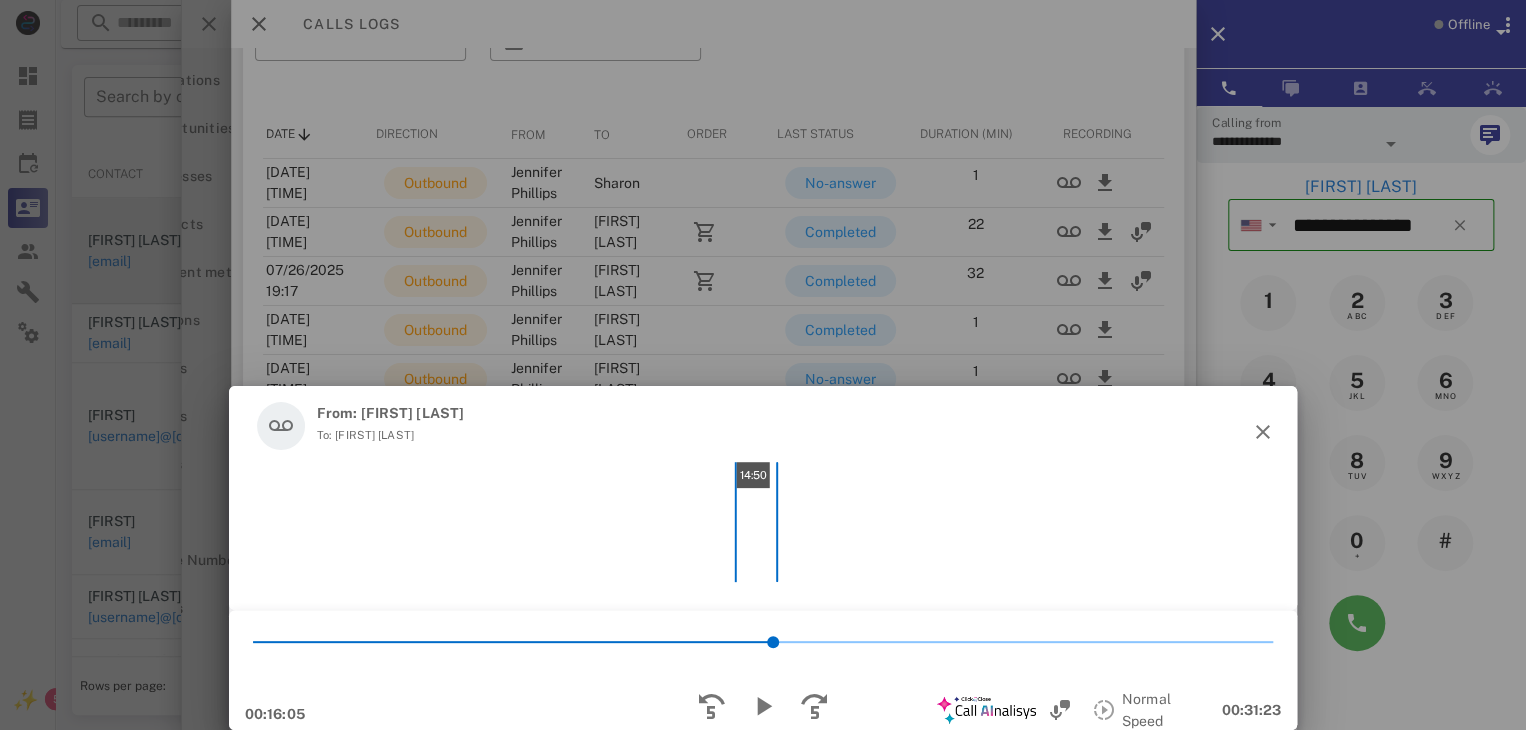 click on "14:50" at bounding box center (763, 522) 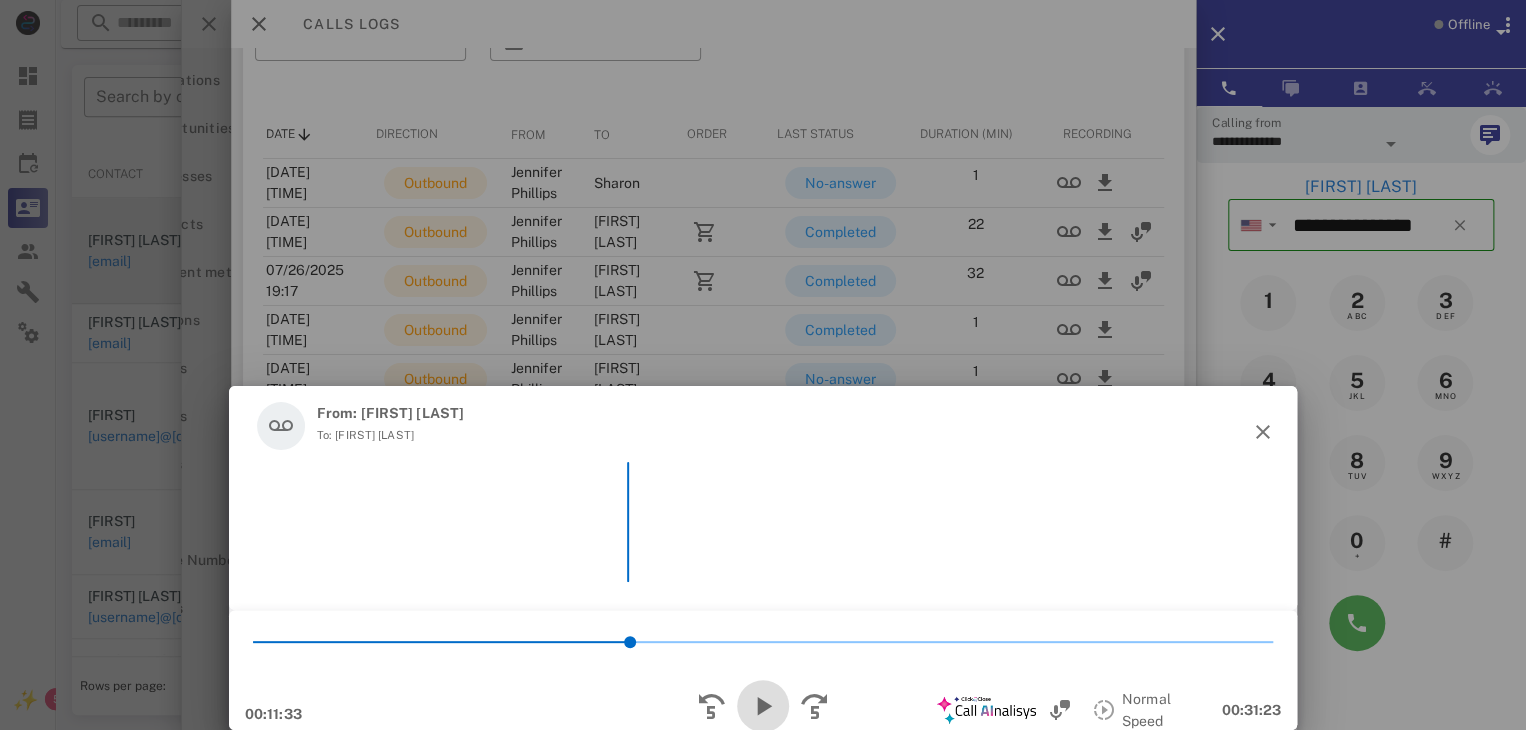 click at bounding box center [763, 706] 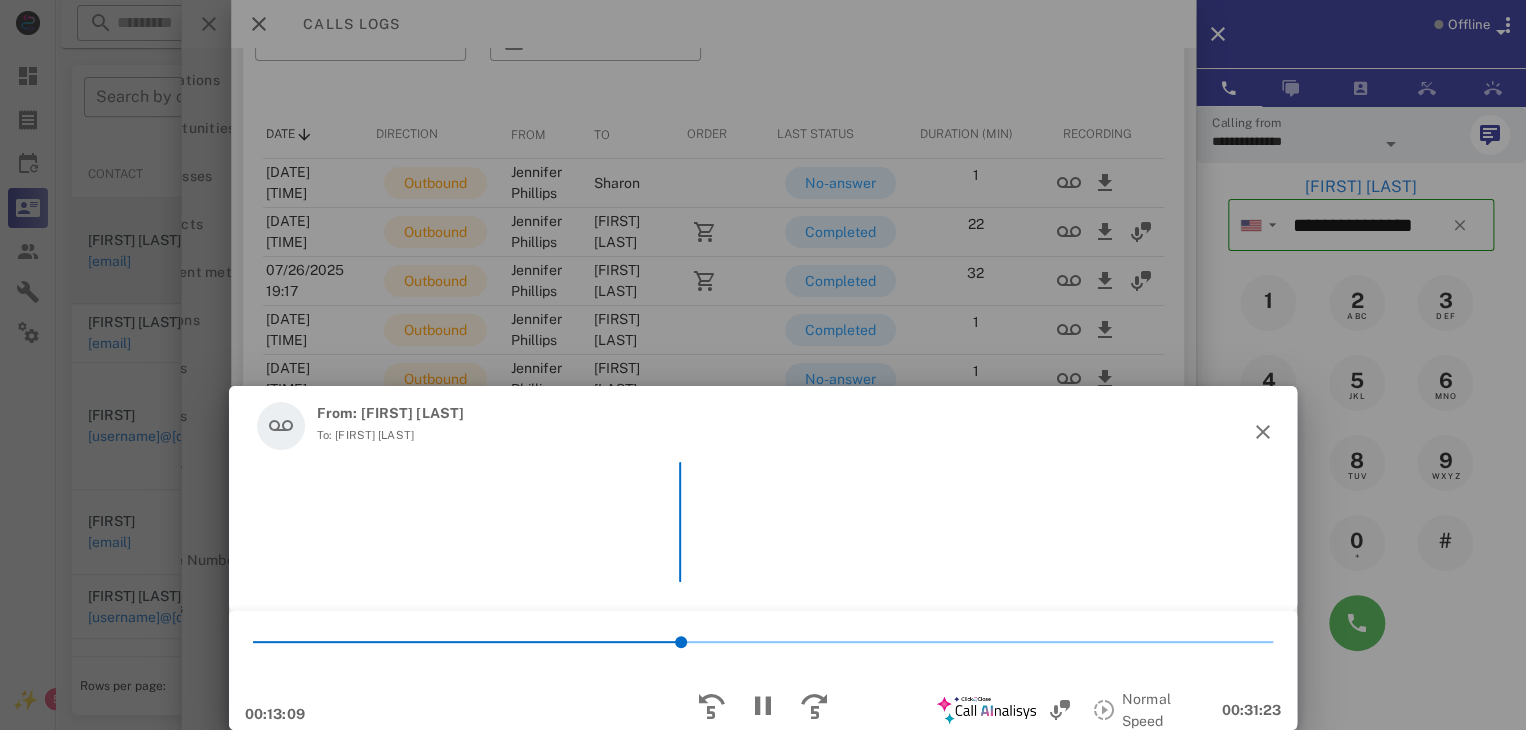 scroll, scrollTop: 6058, scrollLeft: 0, axis: vertical 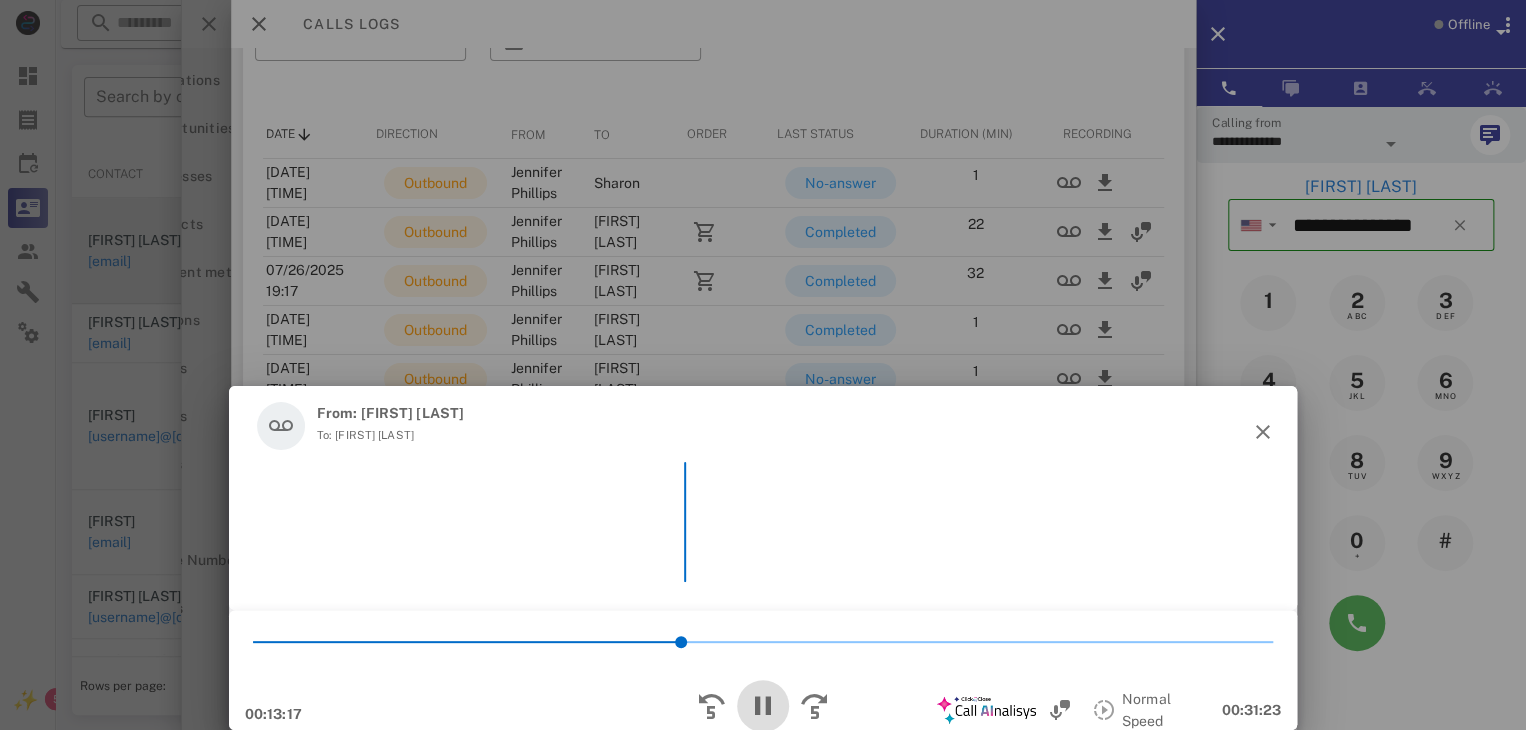 click at bounding box center [763, 706] 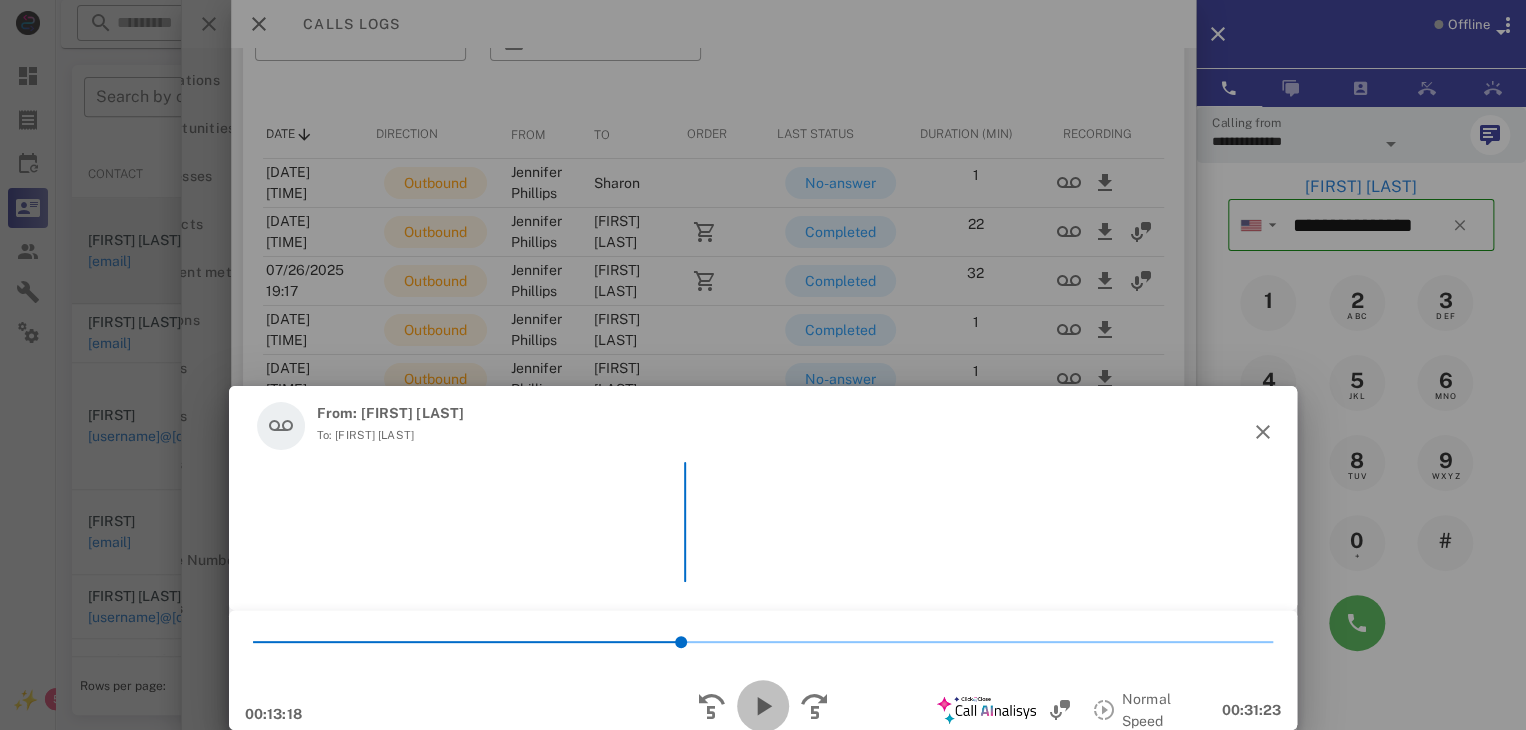 click at bounding box center (763, 706) 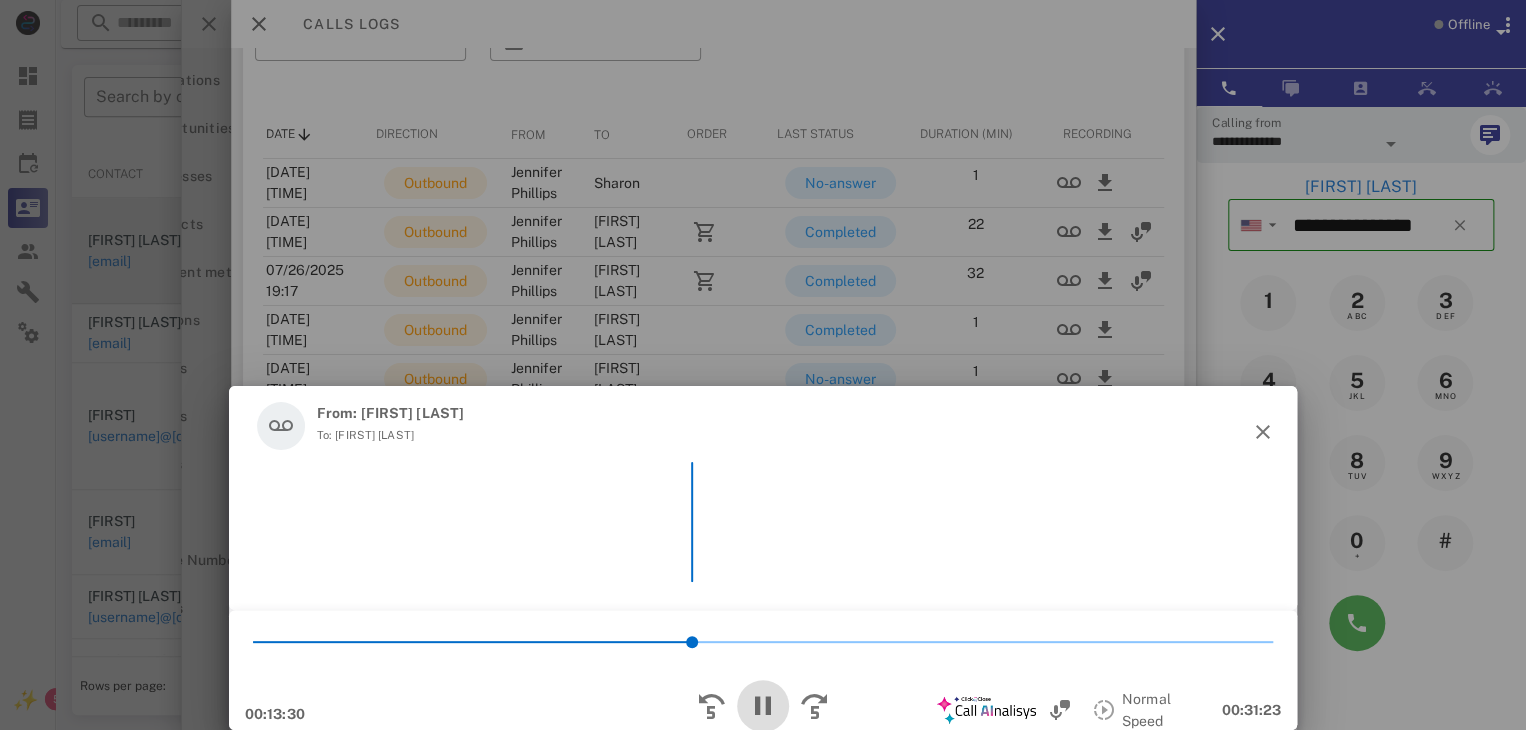 click at bounding box center (763, 706) 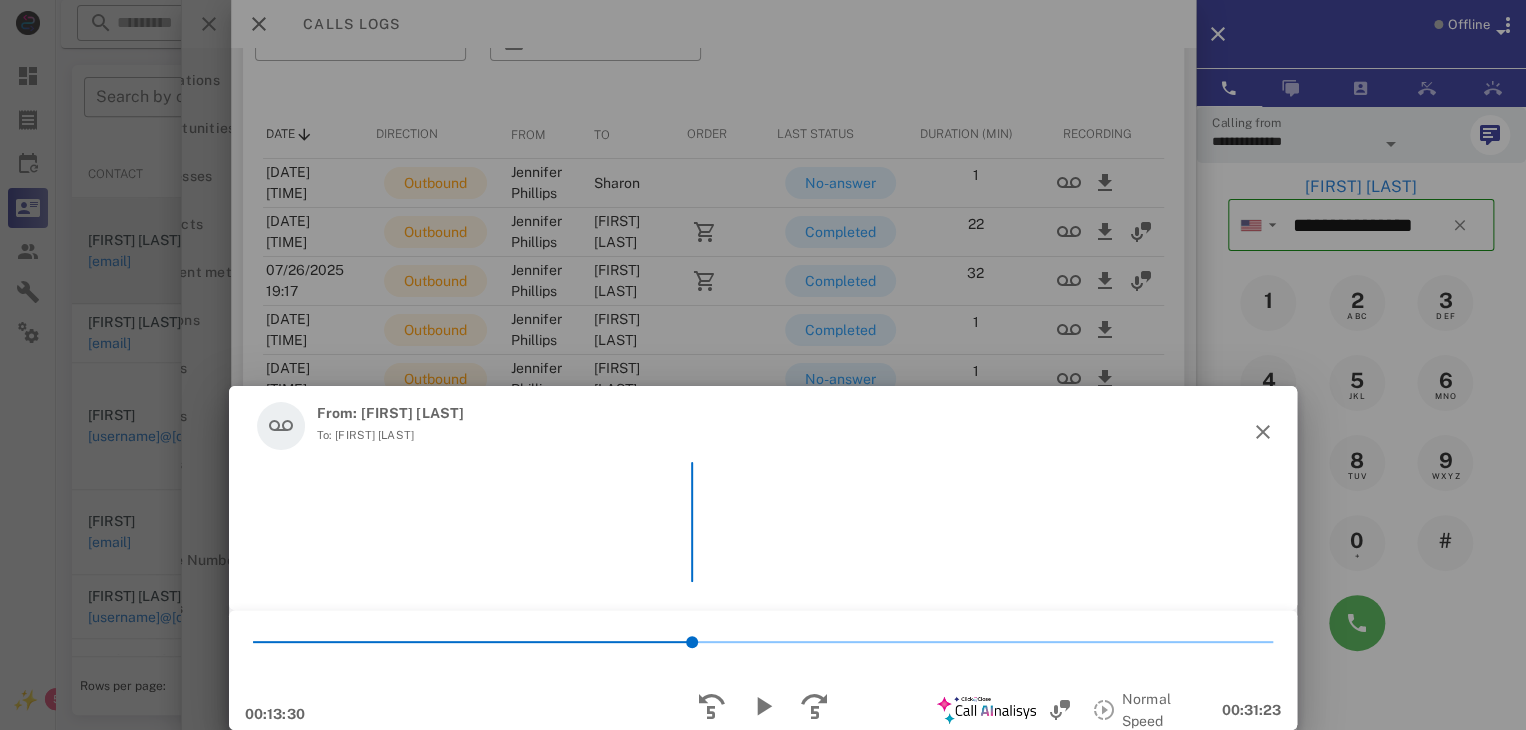 click at bounding box center (763, 365) 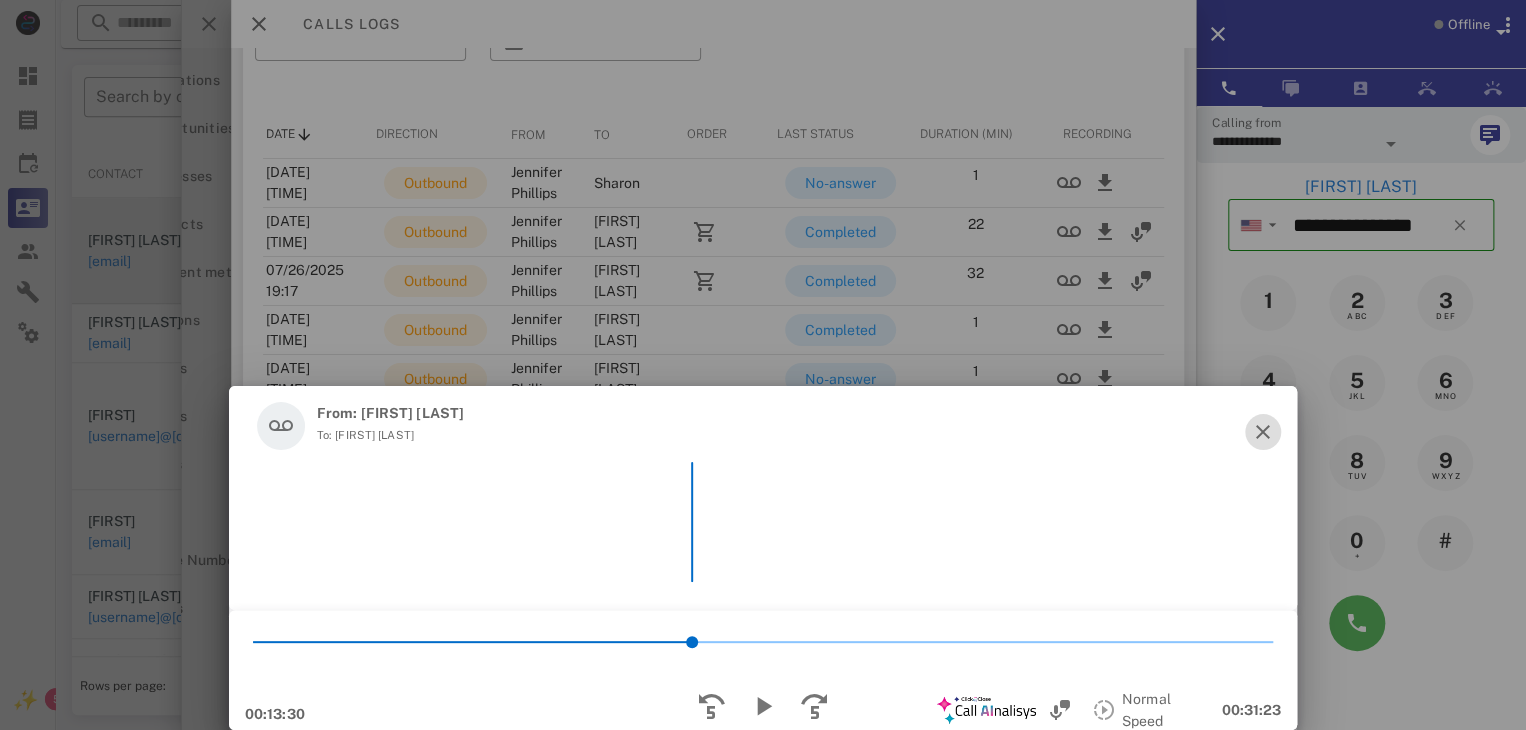 click at bounding box center [1263, 432] 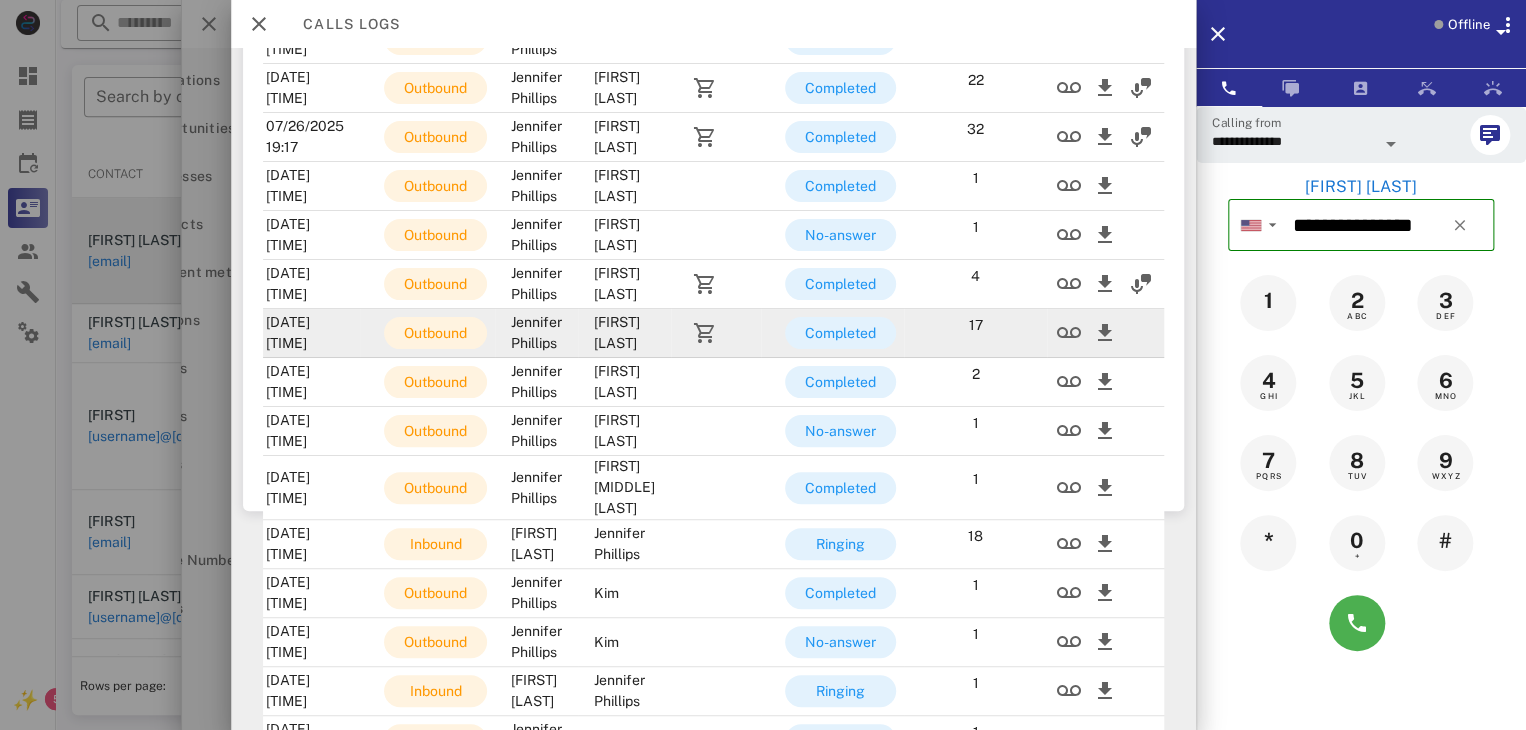 scroll, scrollTop: 308, scrollLeft: 0, axis: vertical 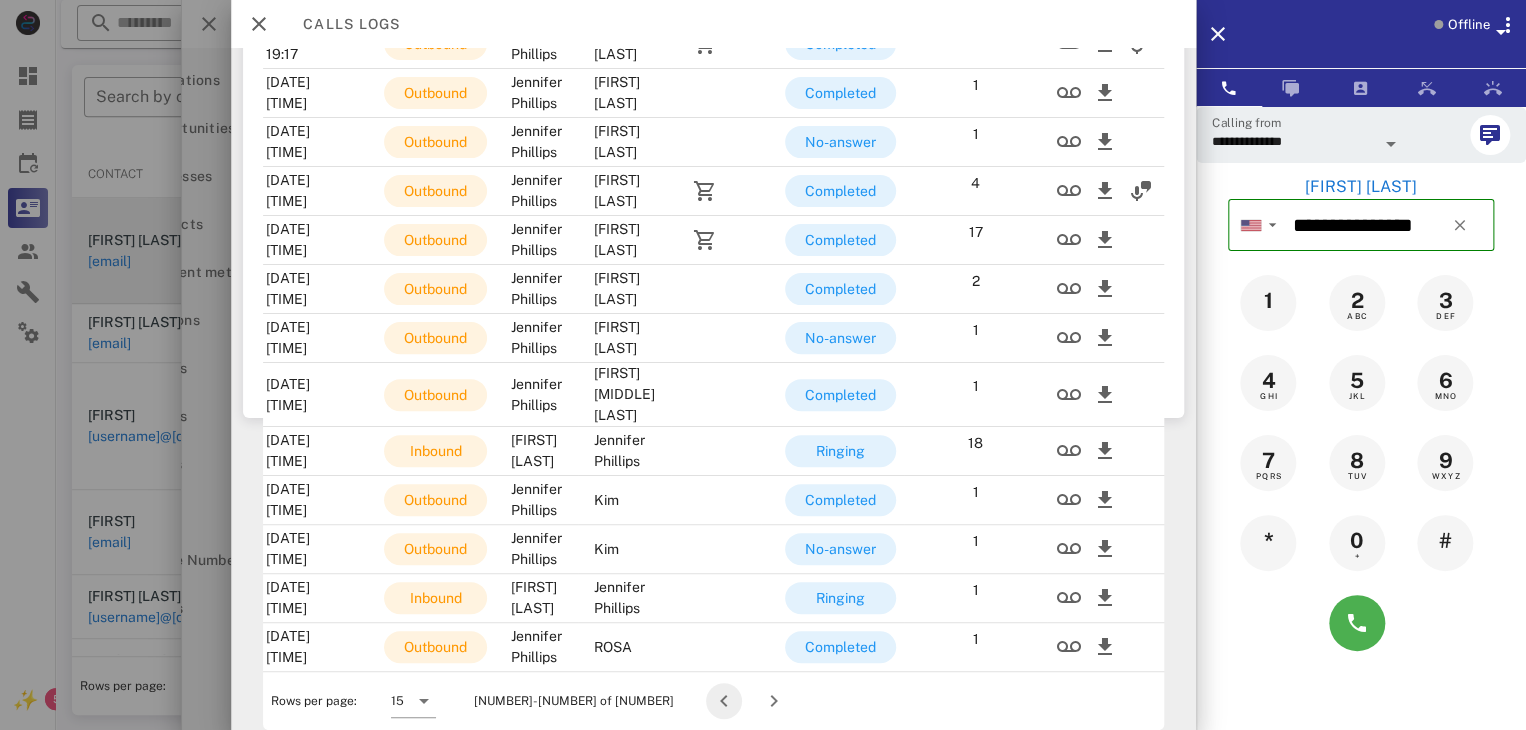click at bounding box center [724, 701] 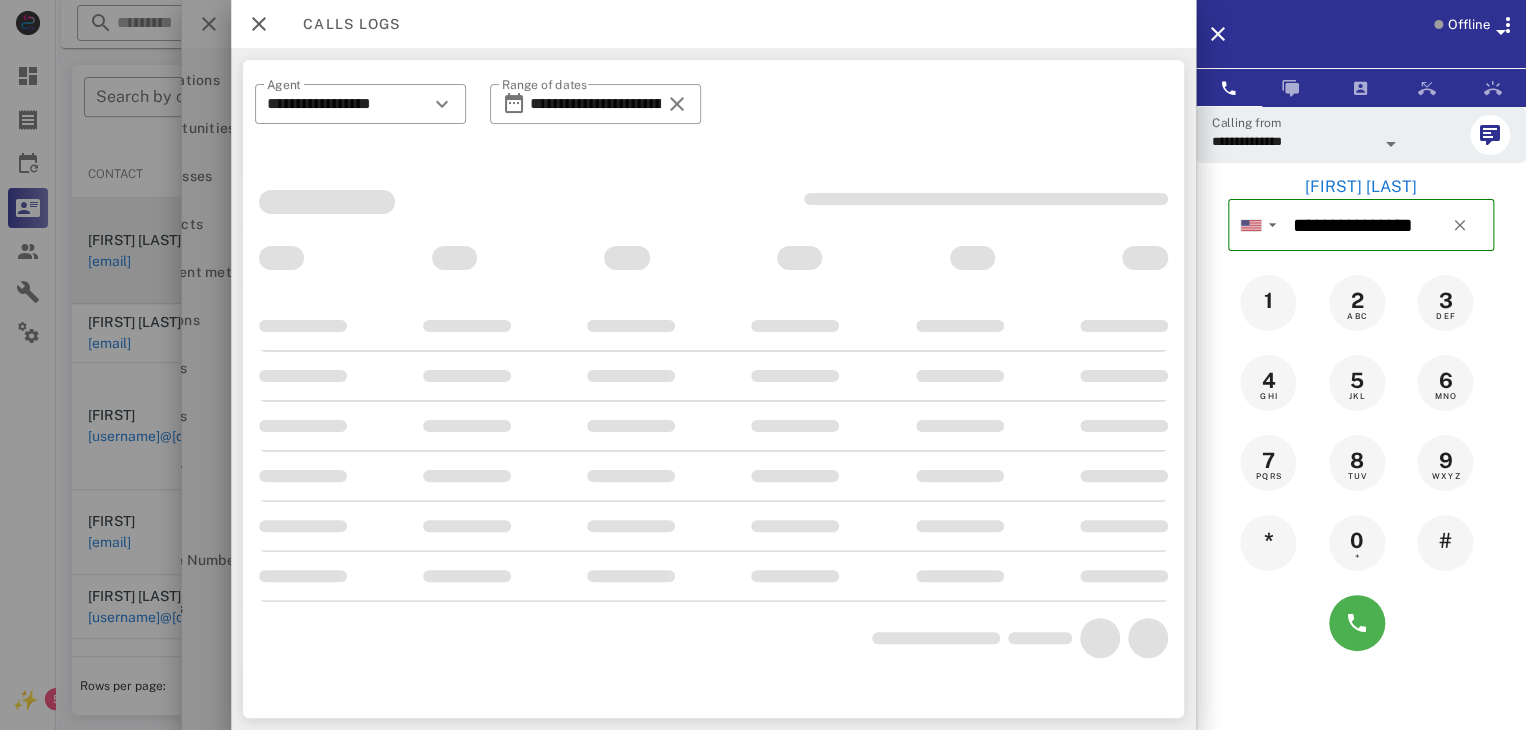 scroll, scrollTop: 0, scrollLeft: 0, axis: both 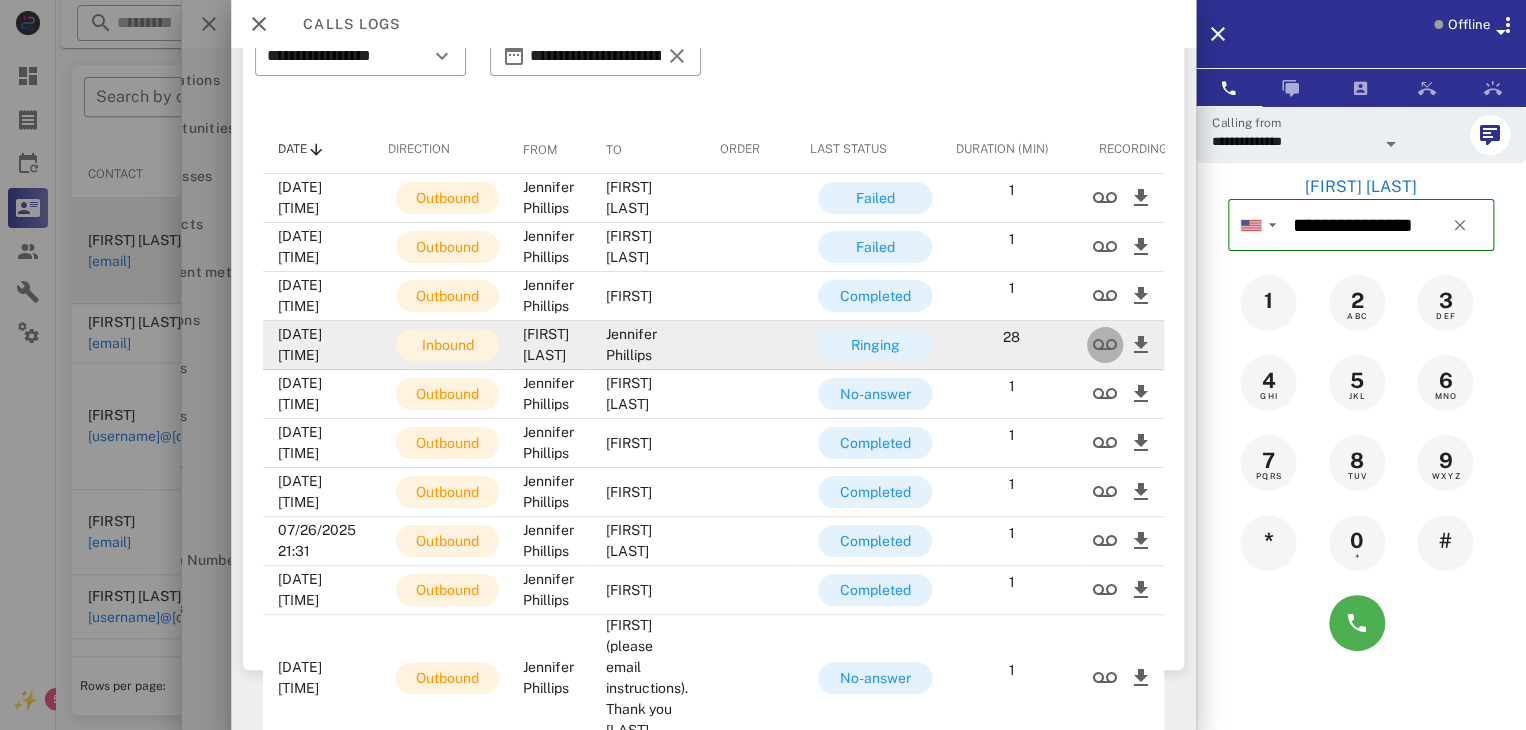 click at bounding box center (1105, 345) 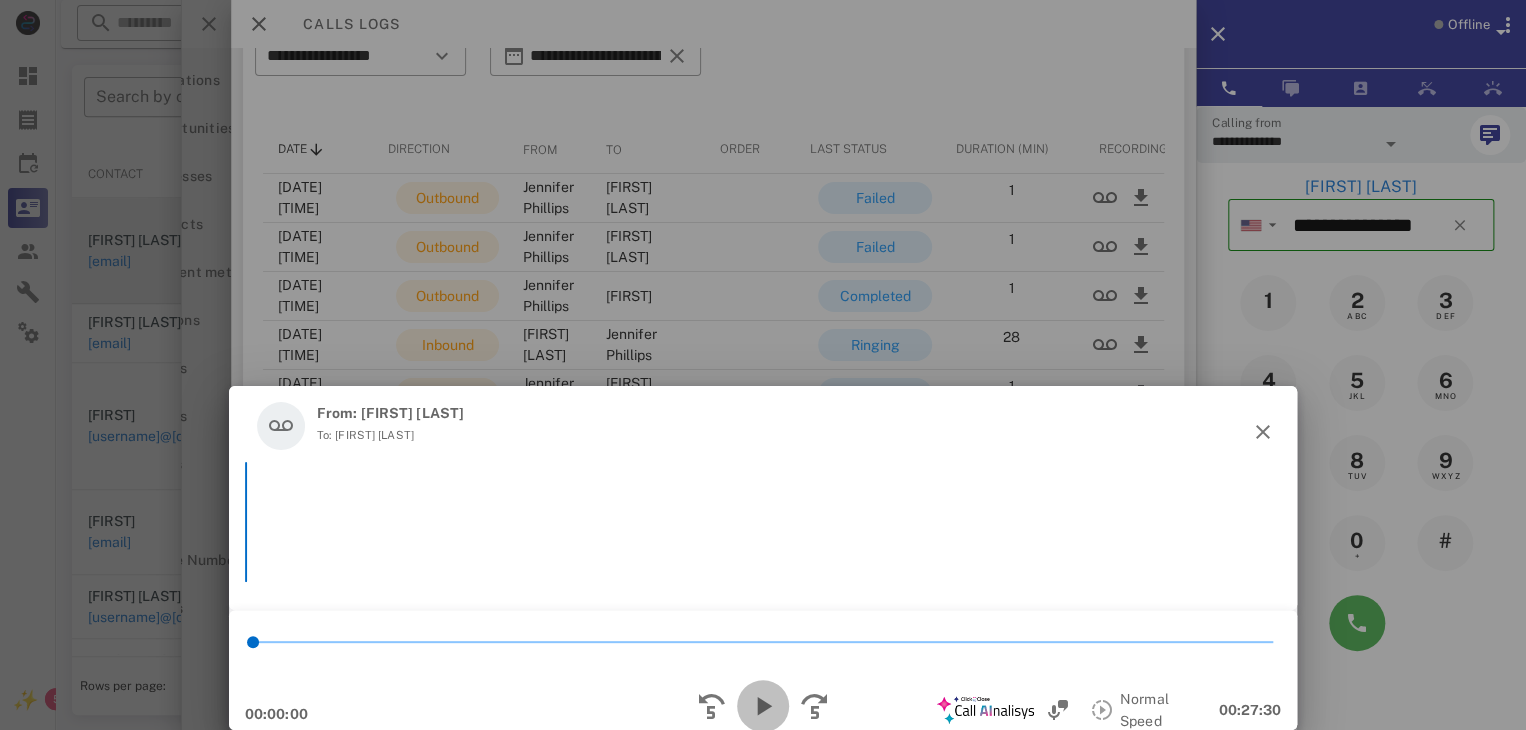 click at bounding box center (763, 706) 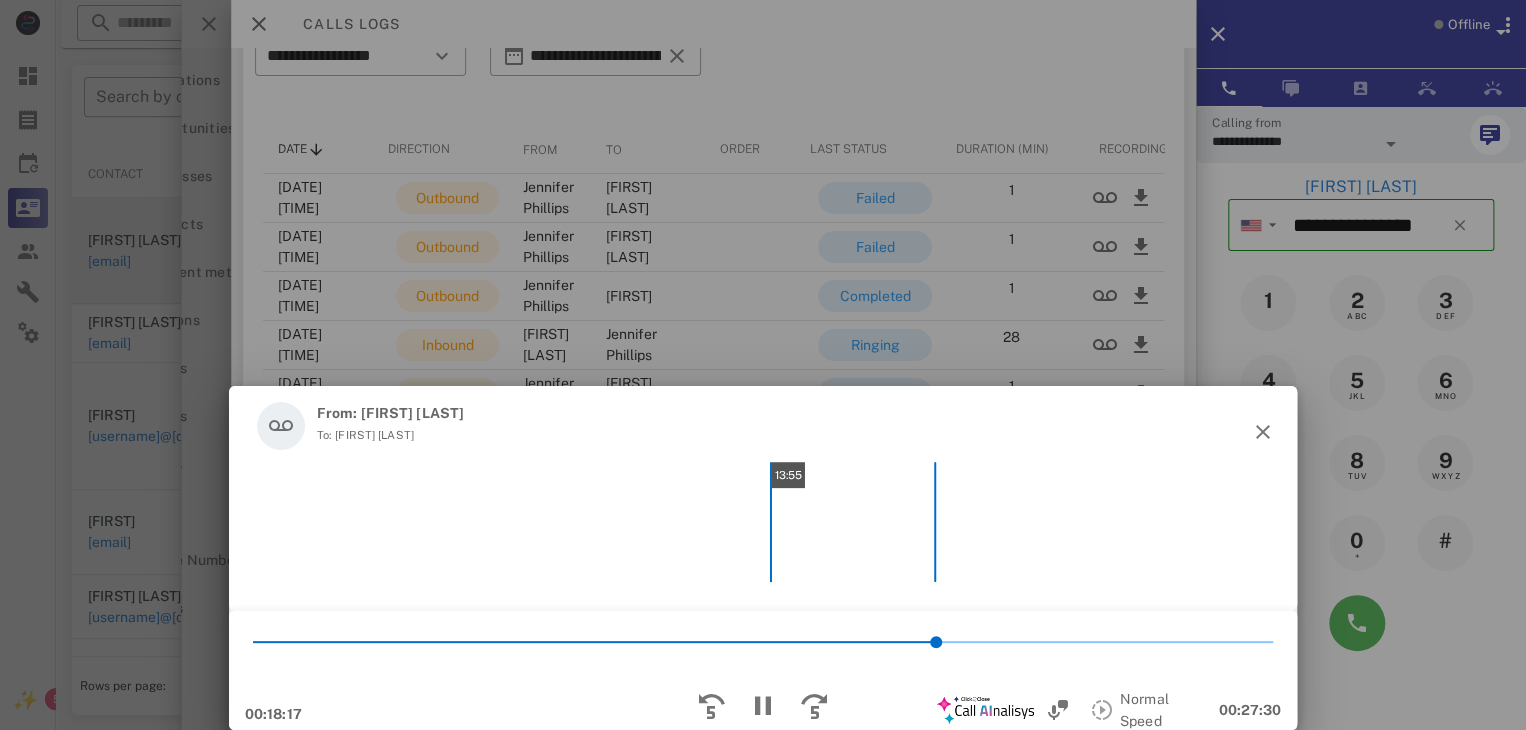 scroll, scrollTop: 6964, scrollLeft: 0, axis: vertical 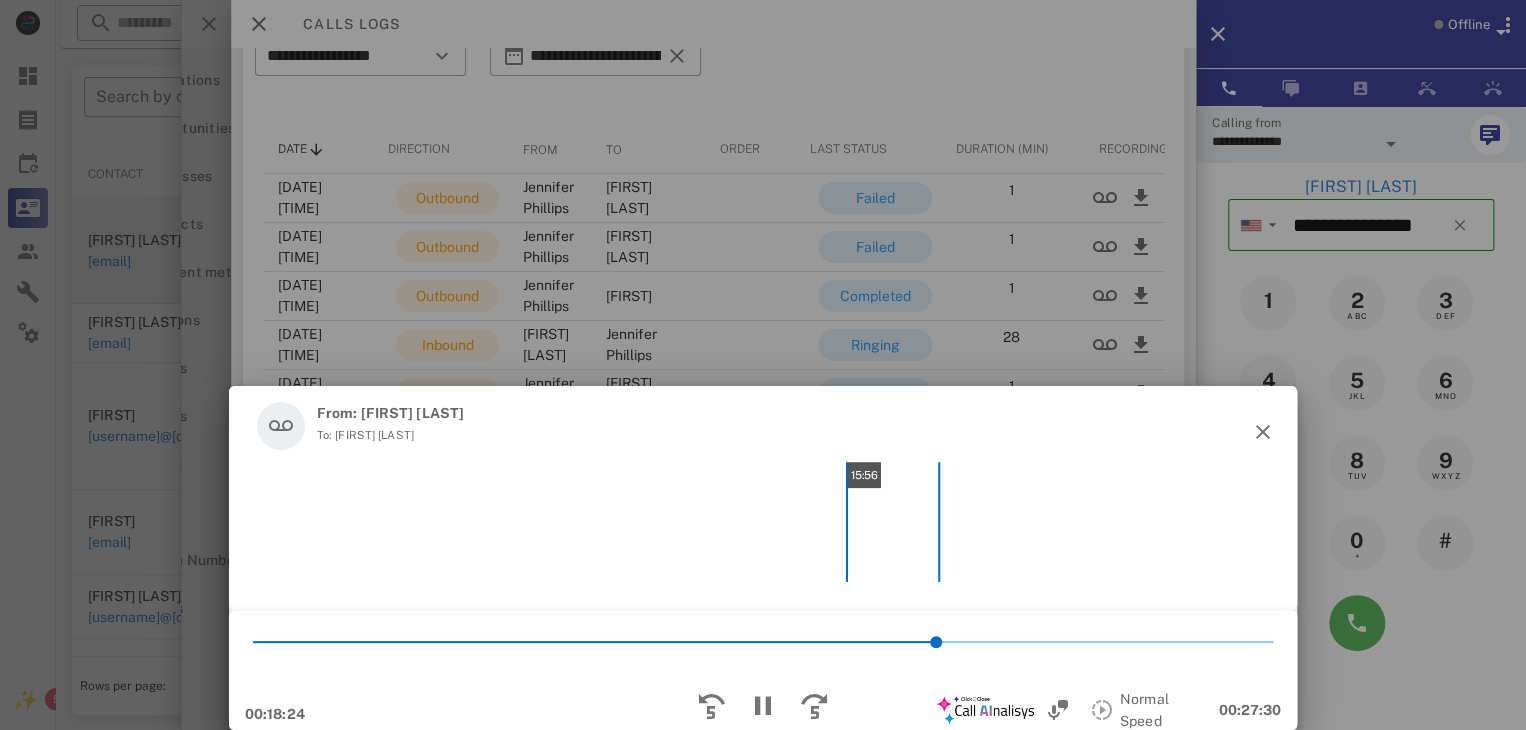 click on "15:56" at bounding box center (763, 522) 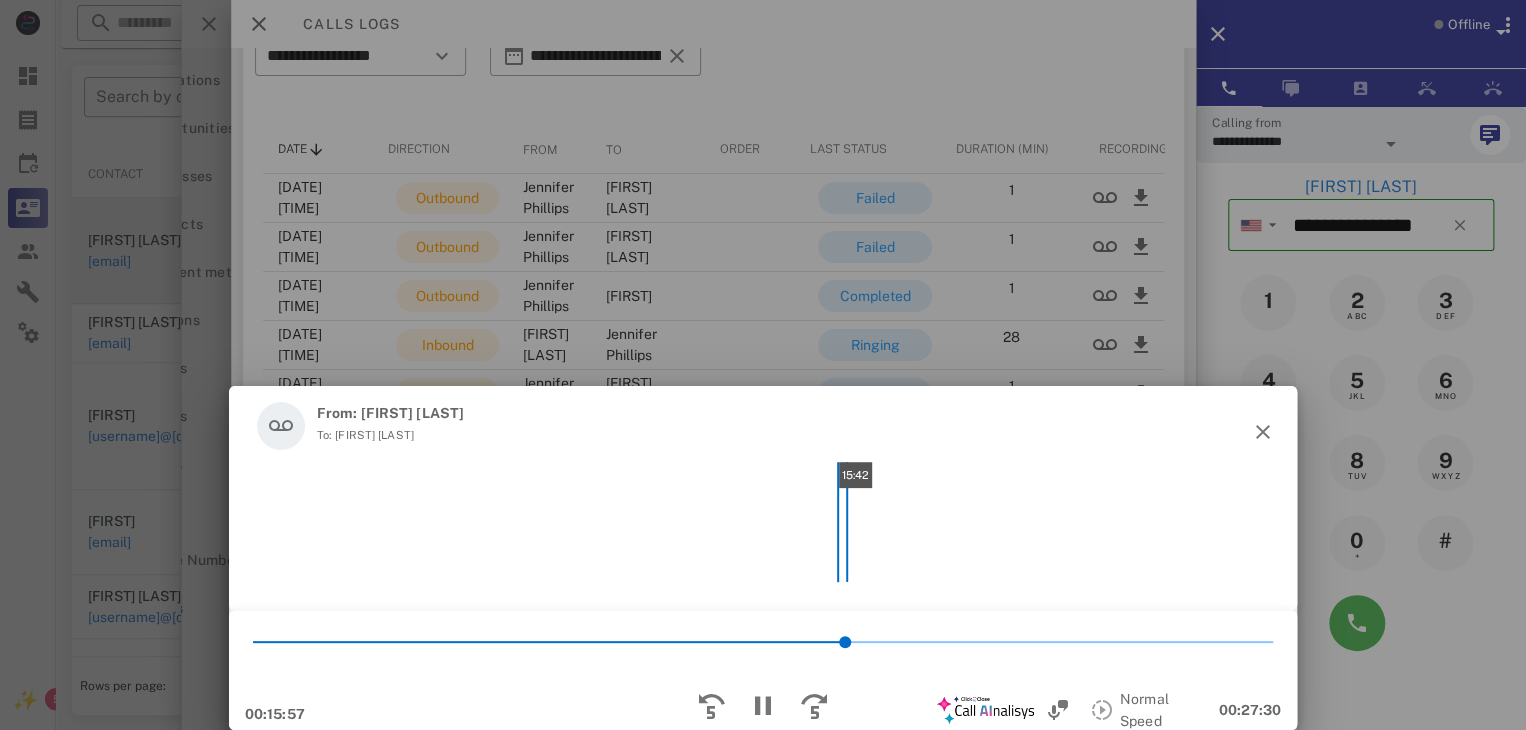 scroll, scrollTop: 6270, scrollLeft: 0, axis: vertical 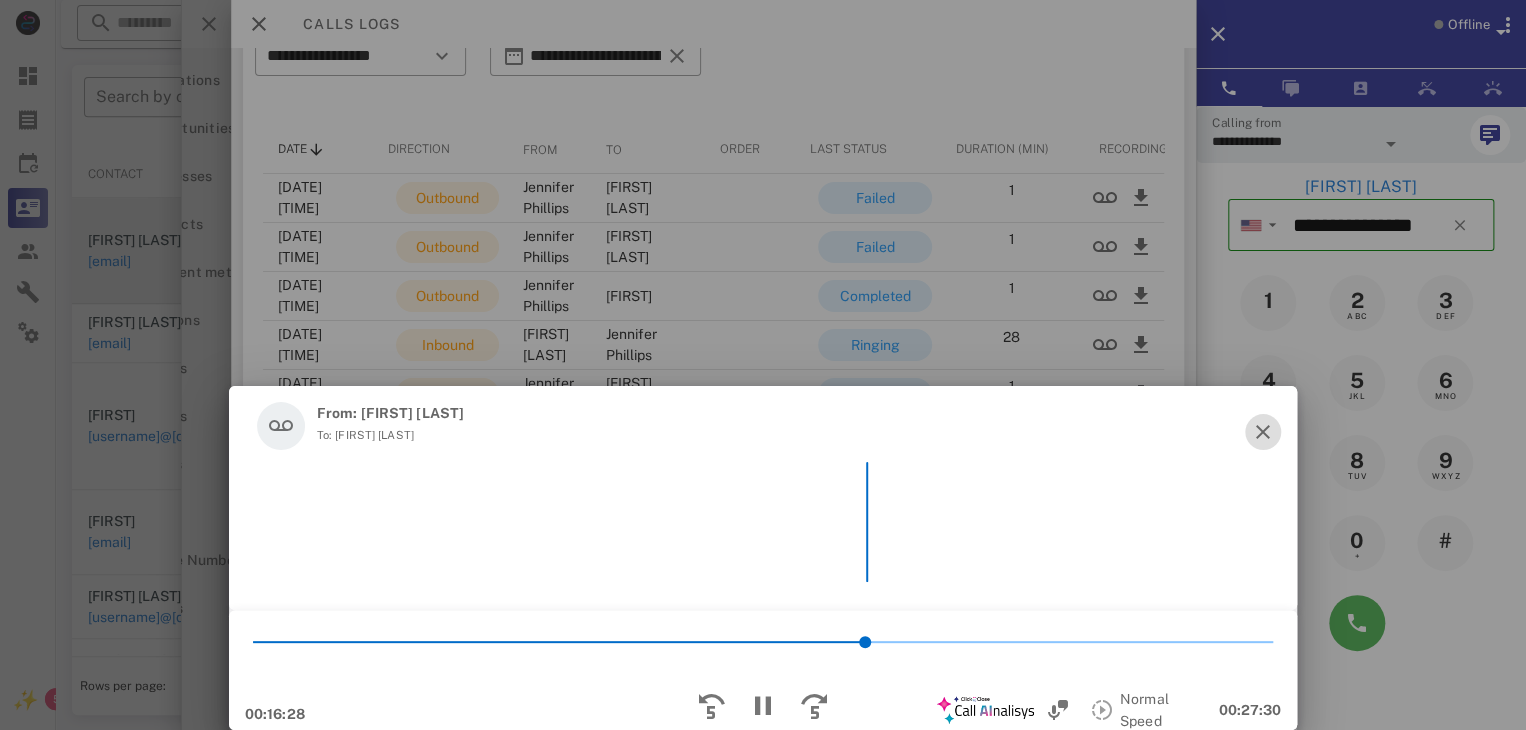 click at bounding box center [1263, 432] 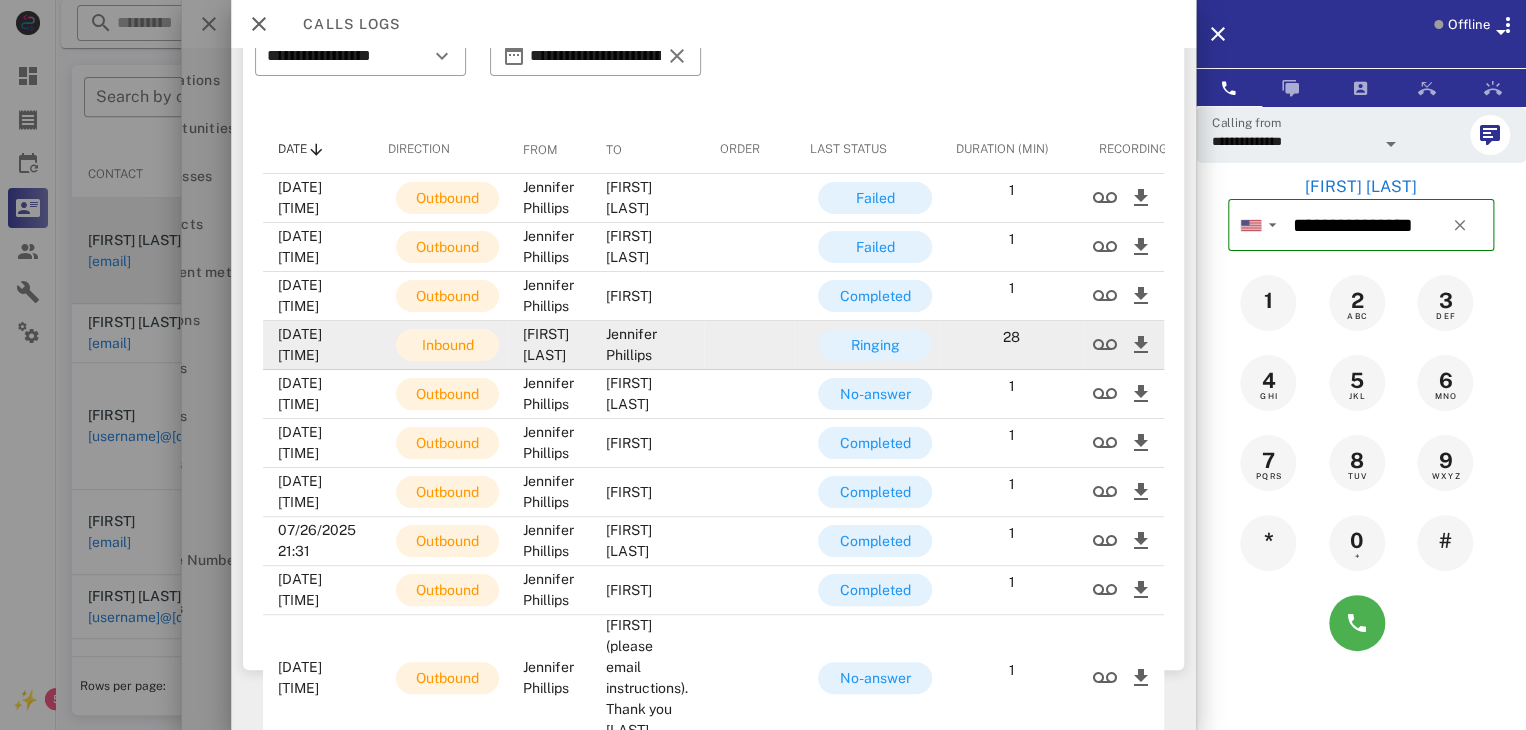 scroll, scrollTop: 349, scrollLeft: 0, axis: vertical 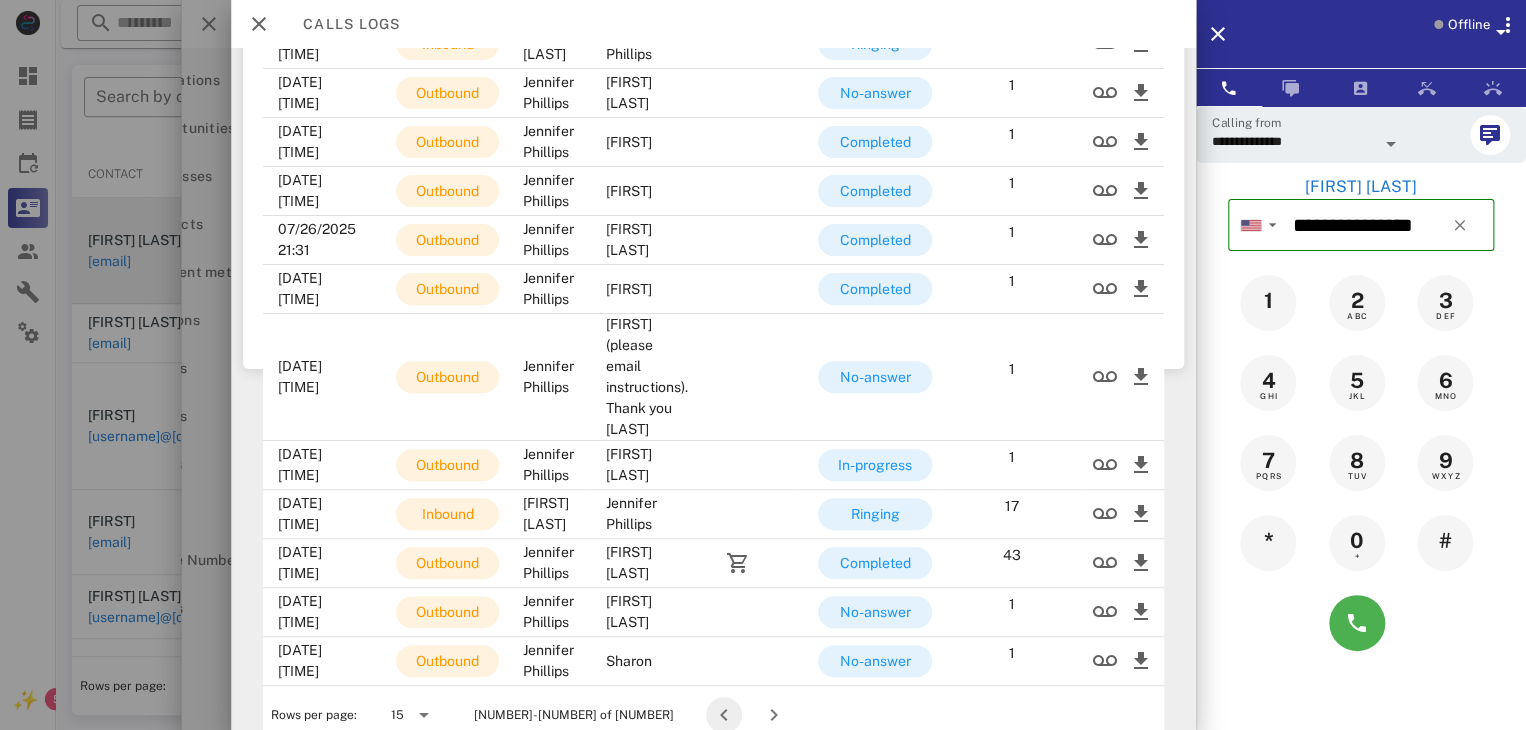 click at bounding box center (724, 715) 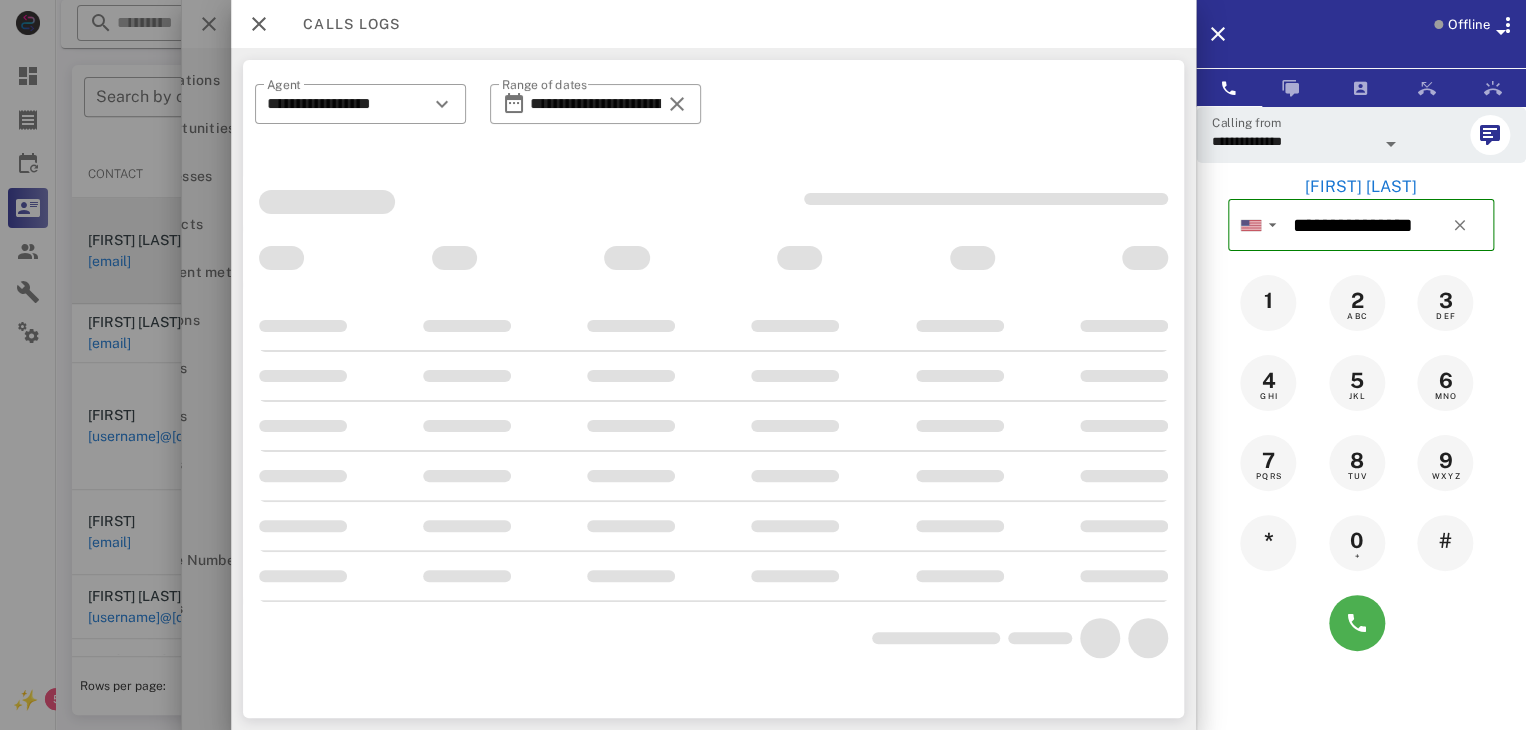 scroll, scrollTop: 0, scrollLeft: 0, axis: both 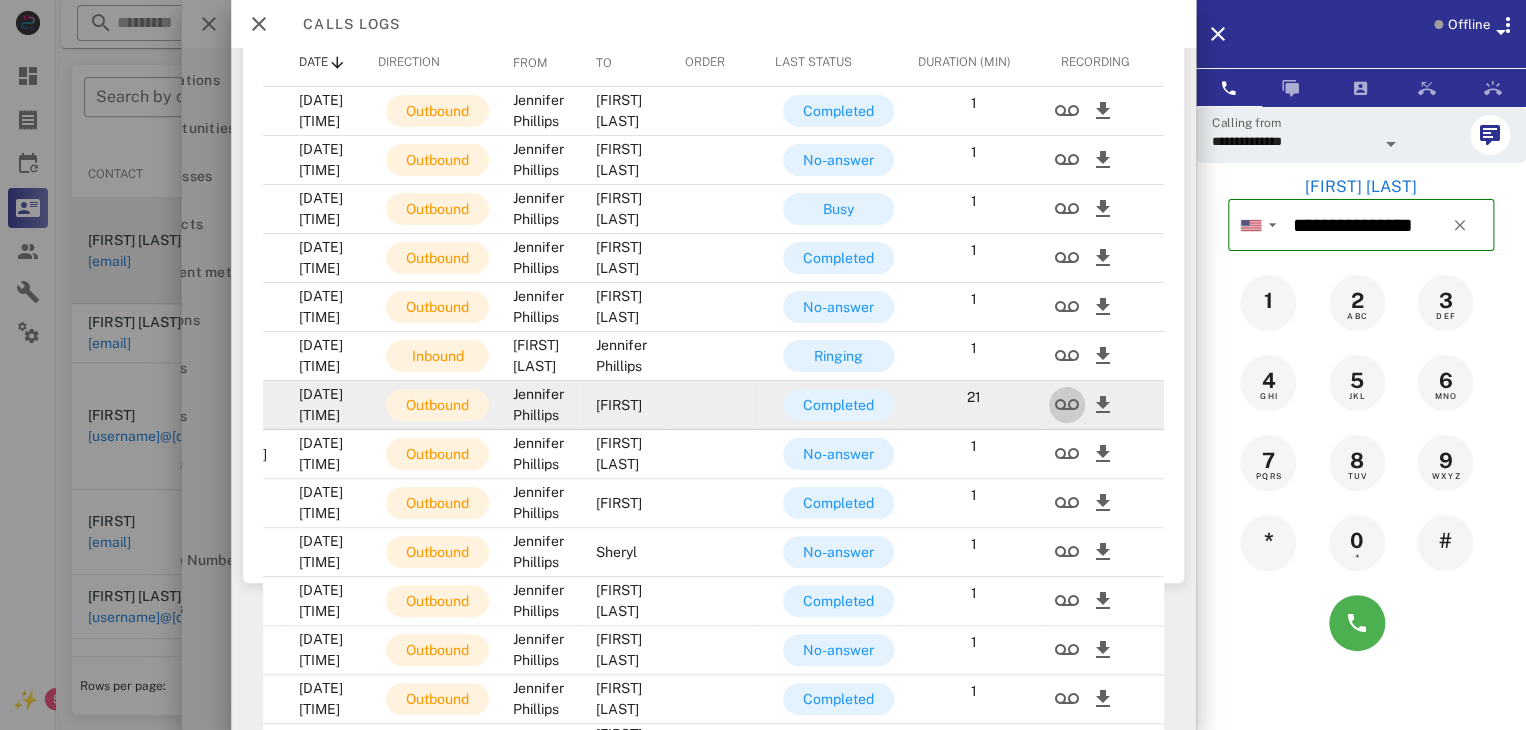 click at bounding box center (1067, 405) 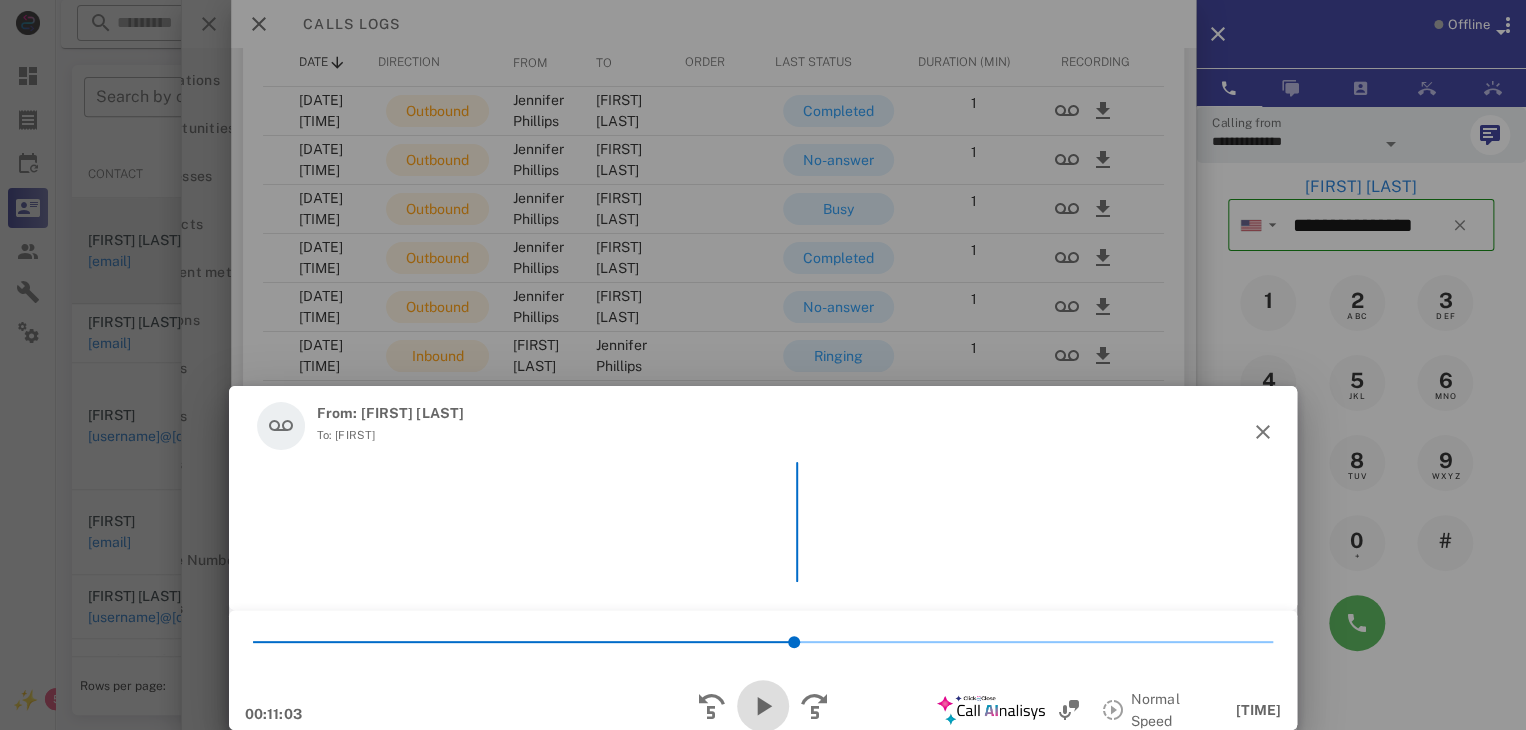 click at bounding box center [763, 706] 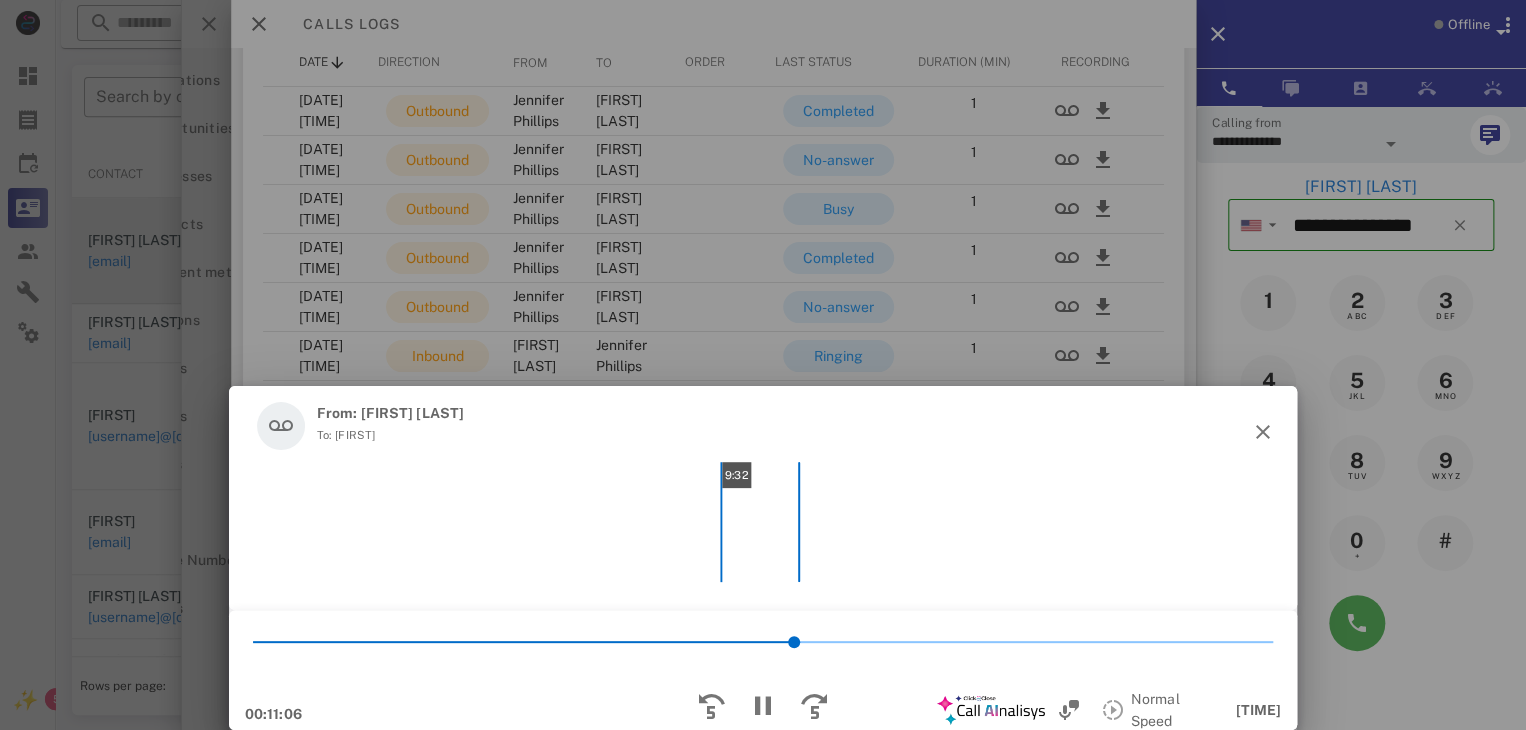 click on "9:32" at bounding box center (763, 522) 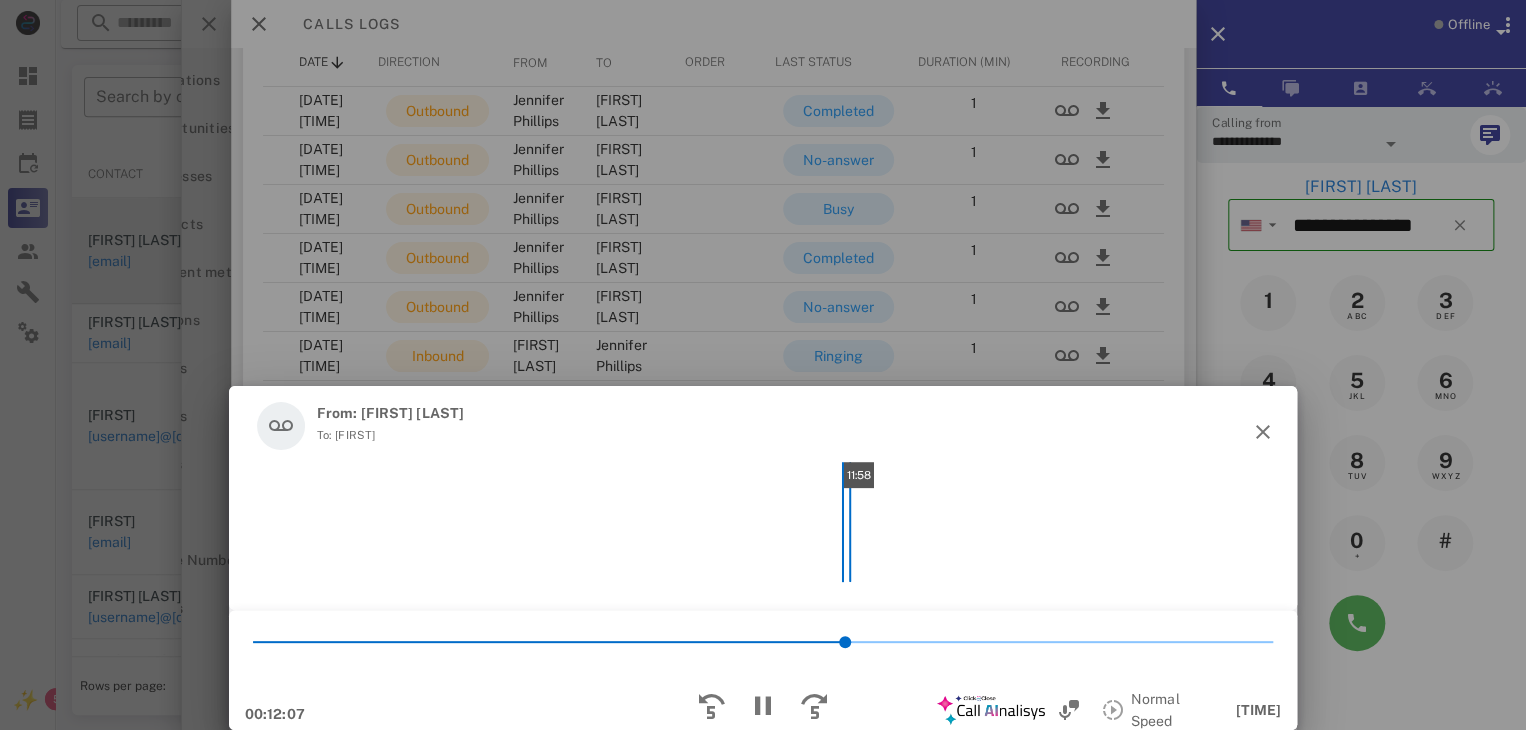 click on "11:58" at bounding box center (763, 522) 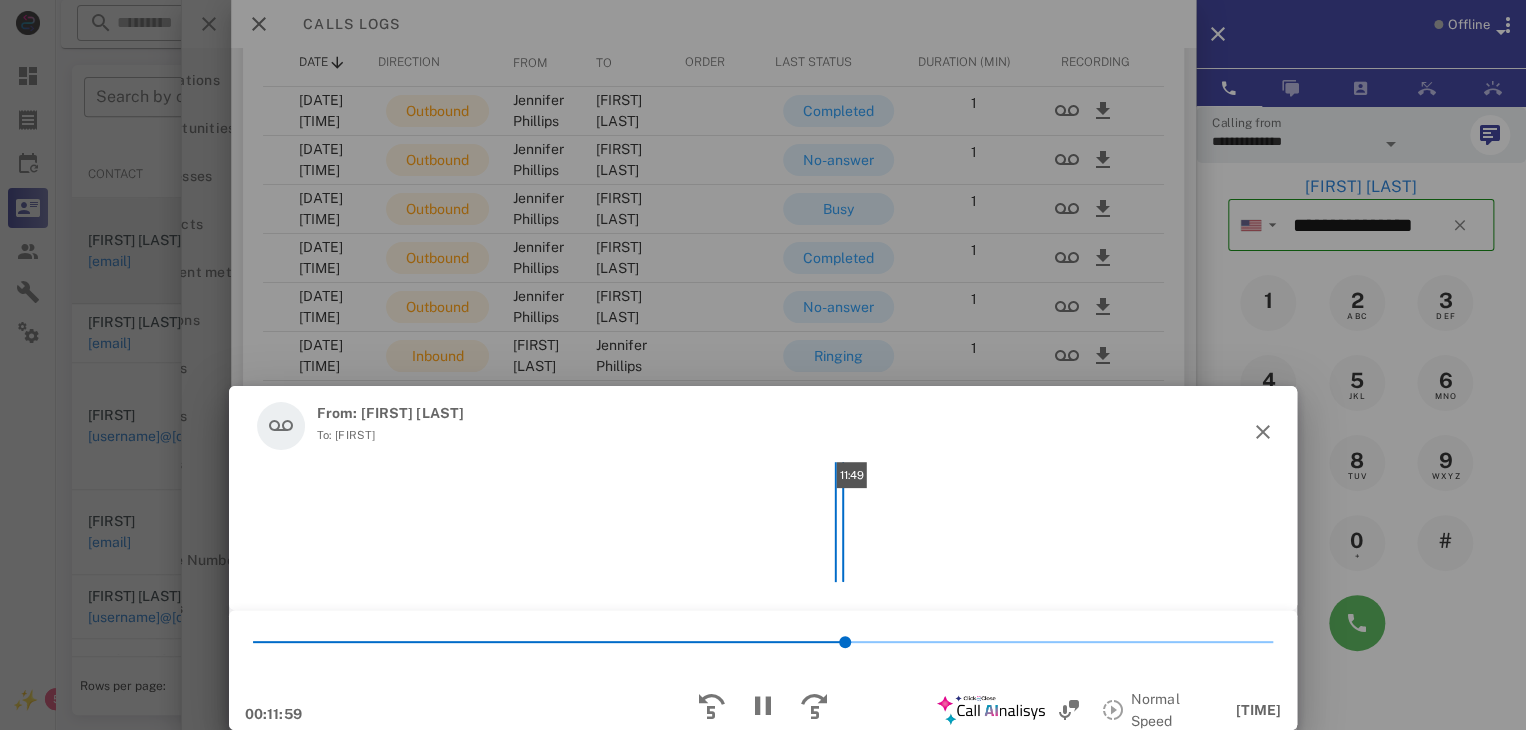 click on "11:49" at bounding box center [763, 522] 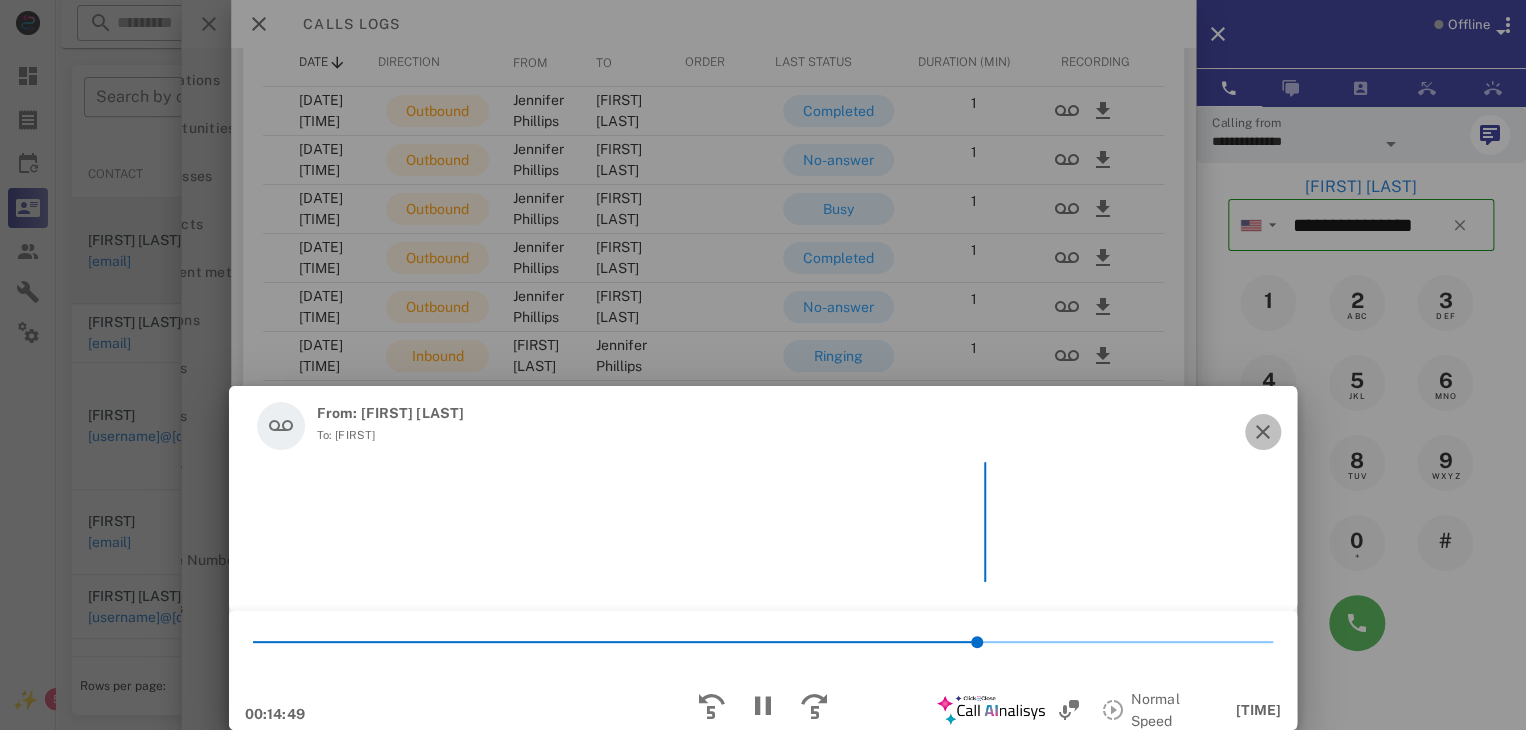 click at bounding box center [1263, 432] 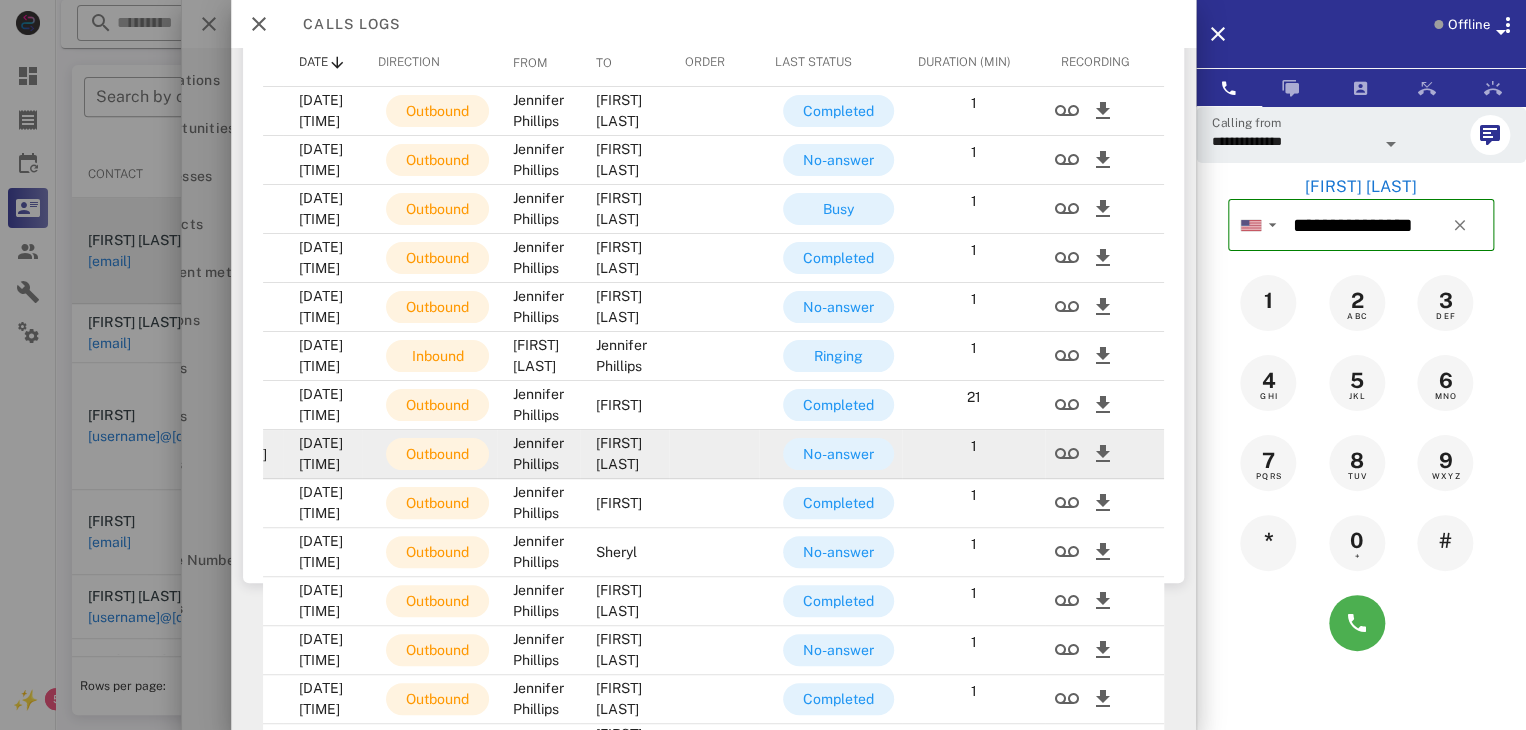 scroll, scrollTop: 323, scrollLeft: 0, axis: vertical 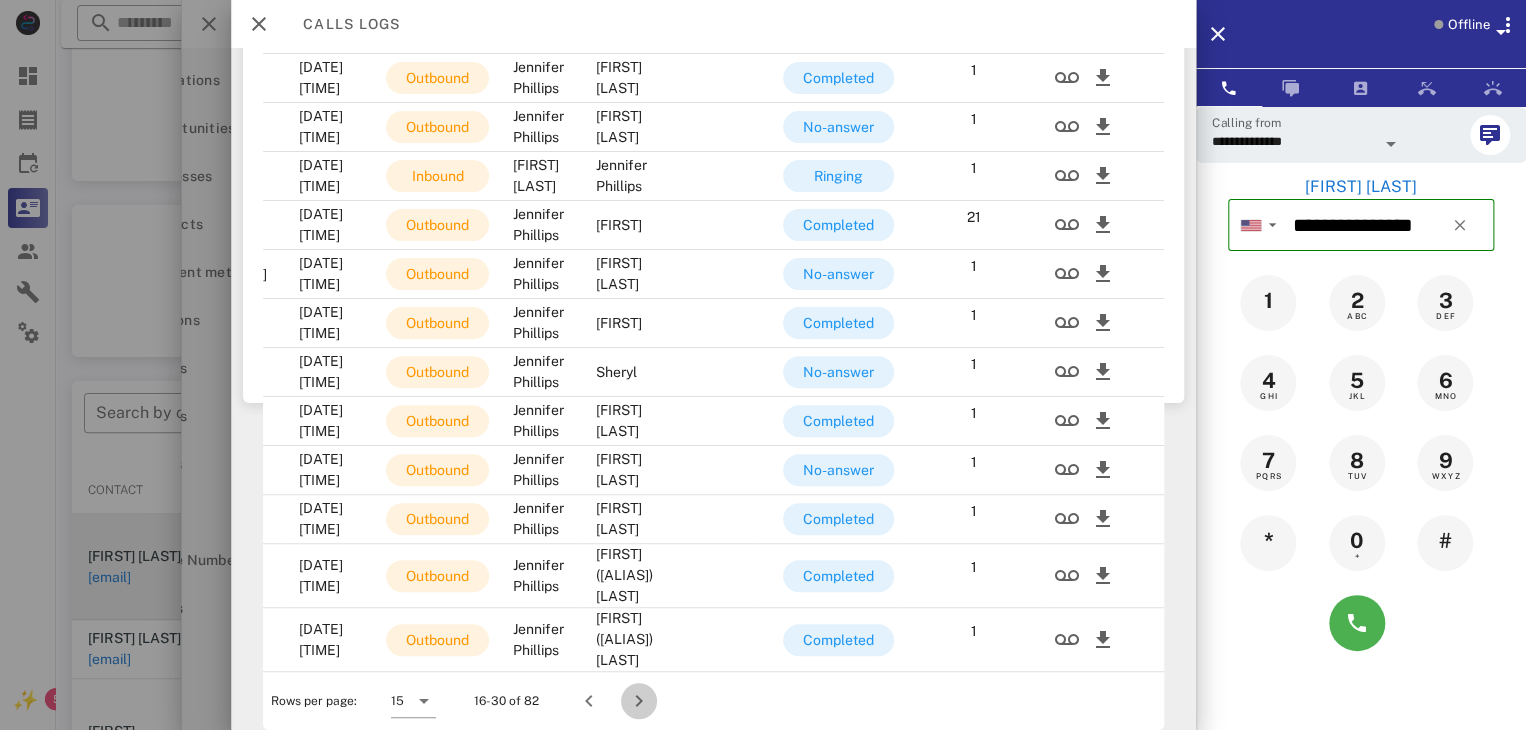 click at bounding box center (639, 701) 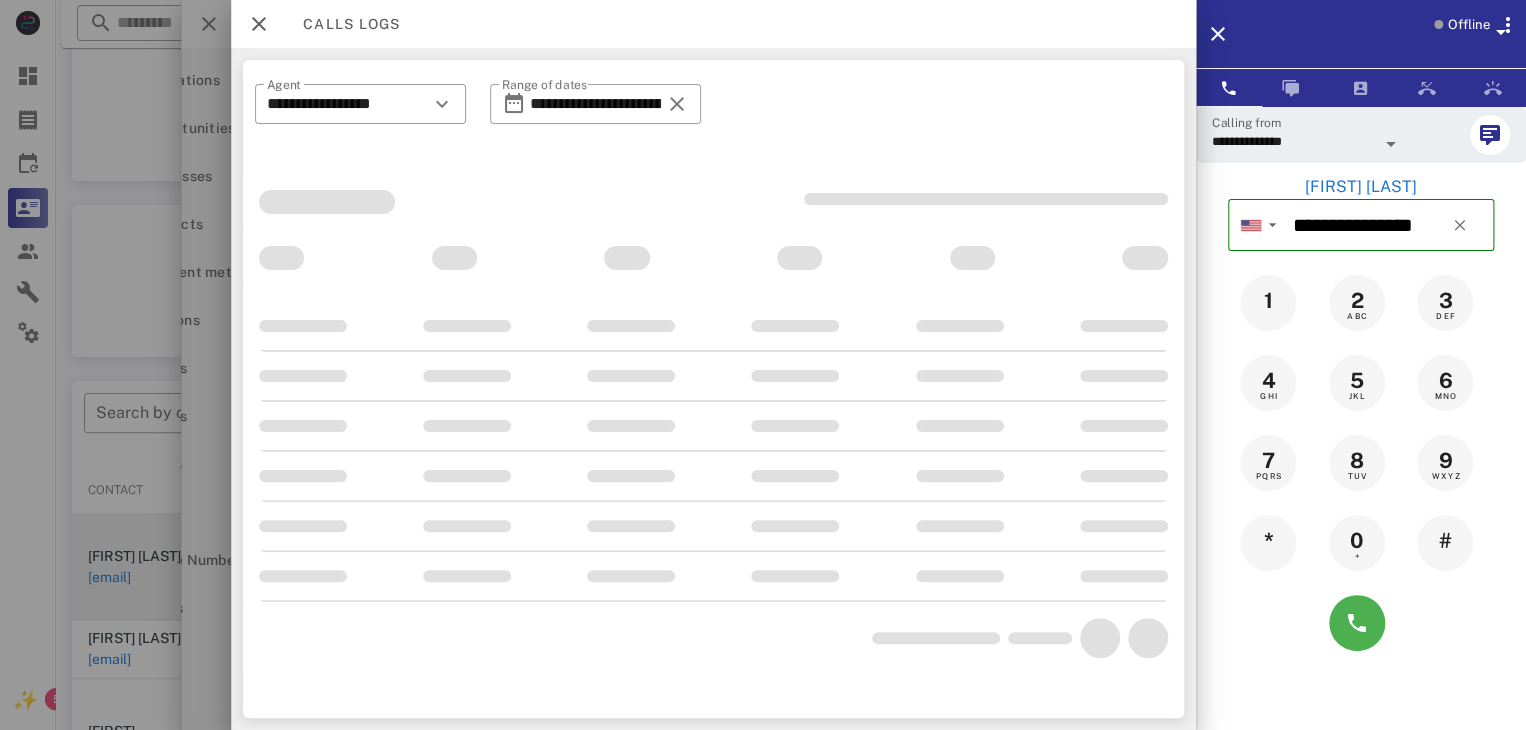 scroll, scrollTop: 0, scrollLeft: 0, axis: both 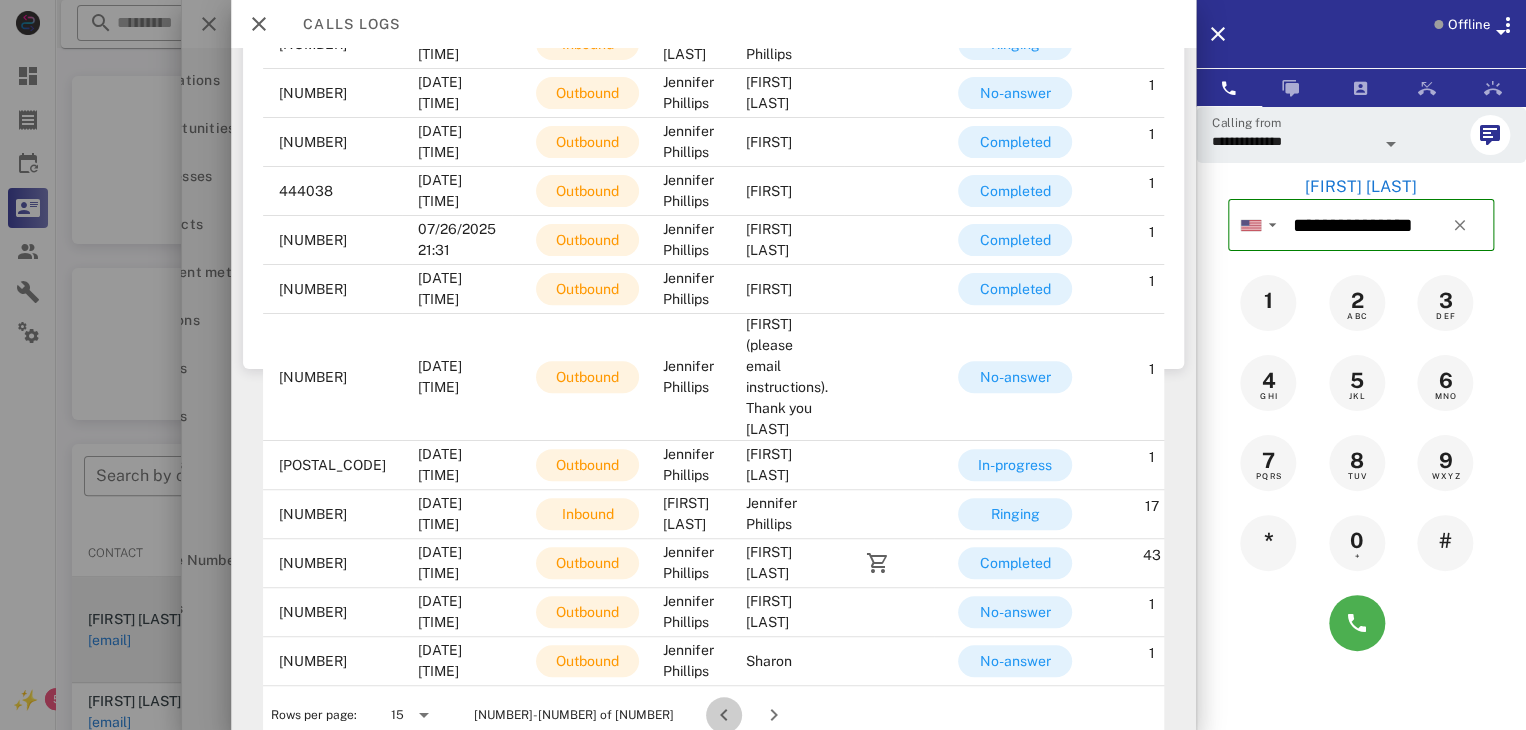 click at bounding box center (724, 715) 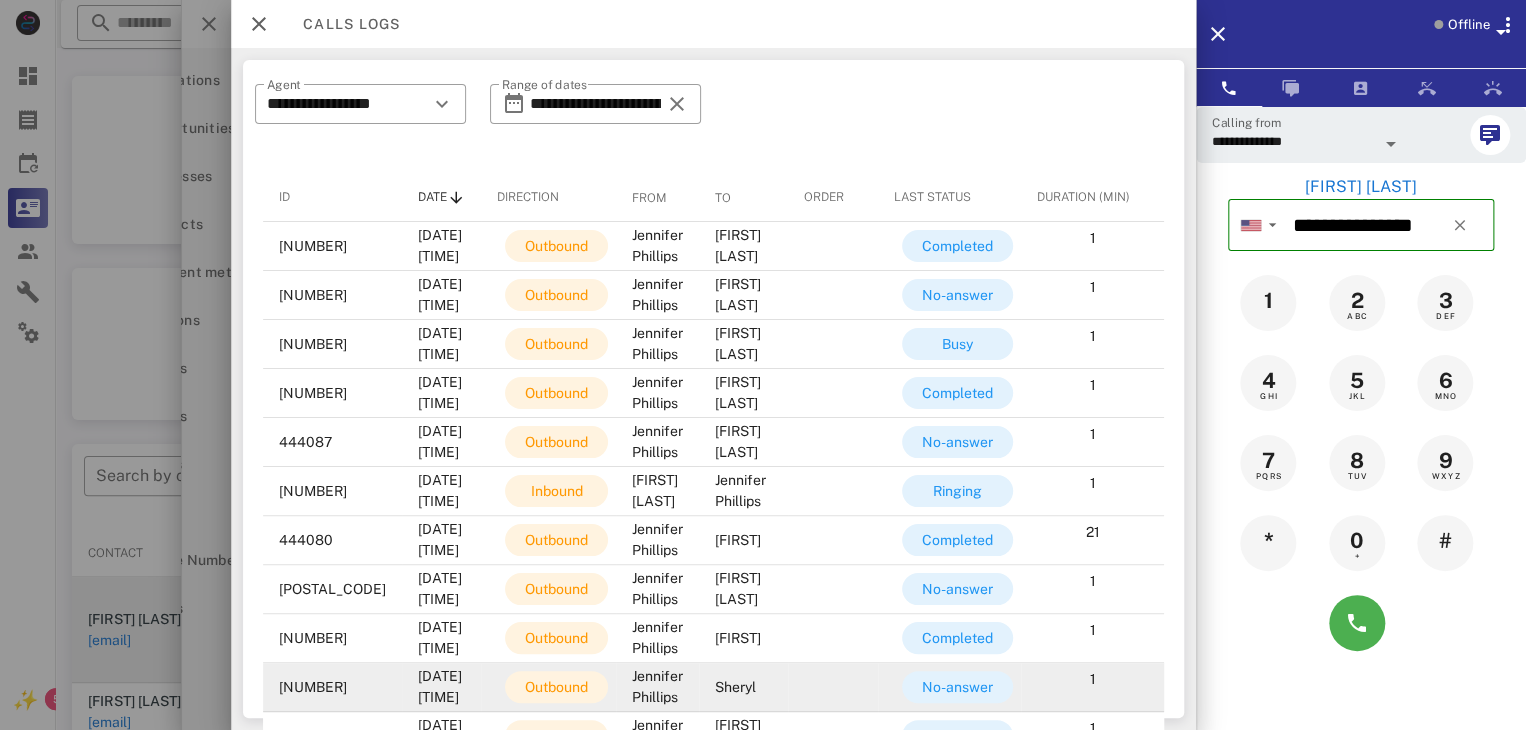 scroll, scrollTop: 323, scrollLeft: 0, axis: vertical 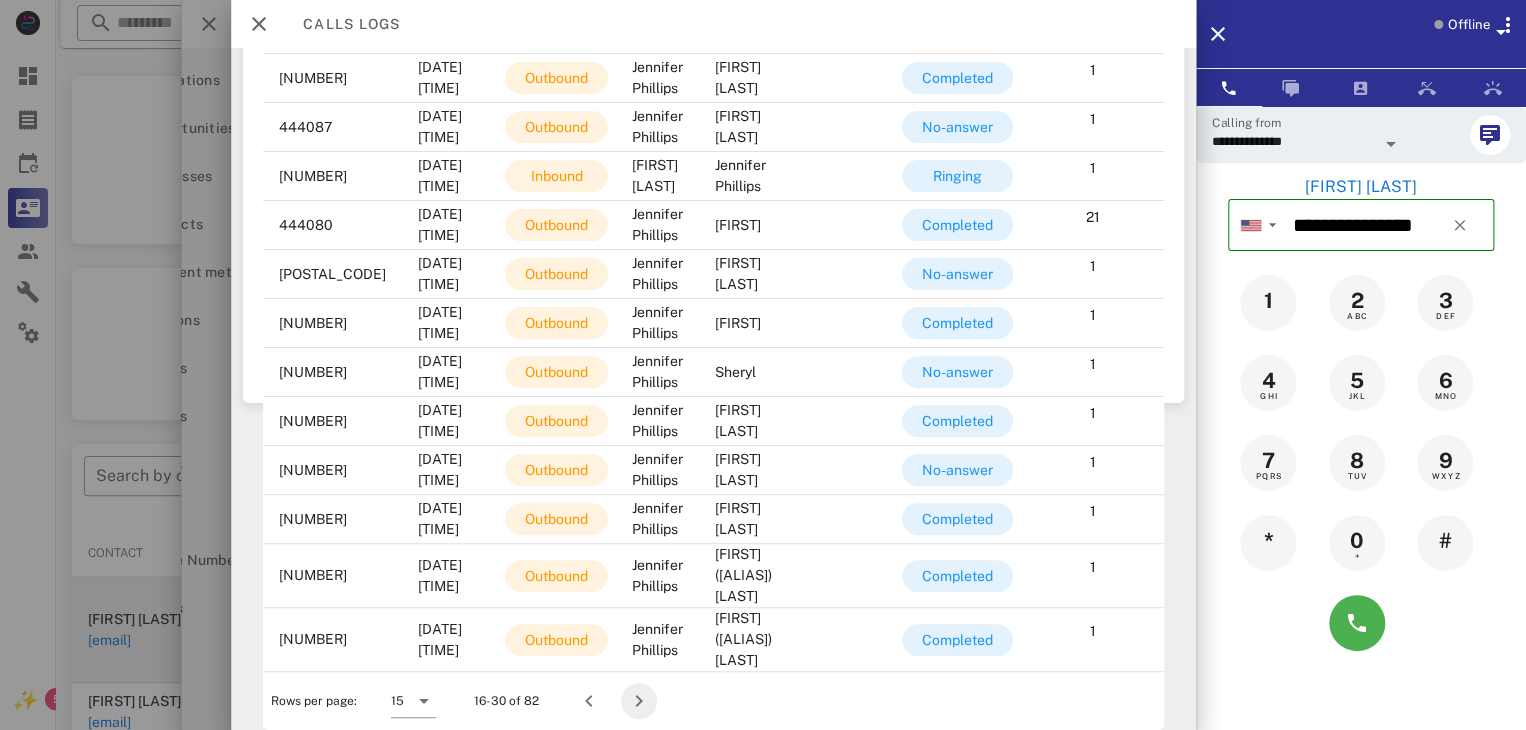 click at bounding box center (639, 701) 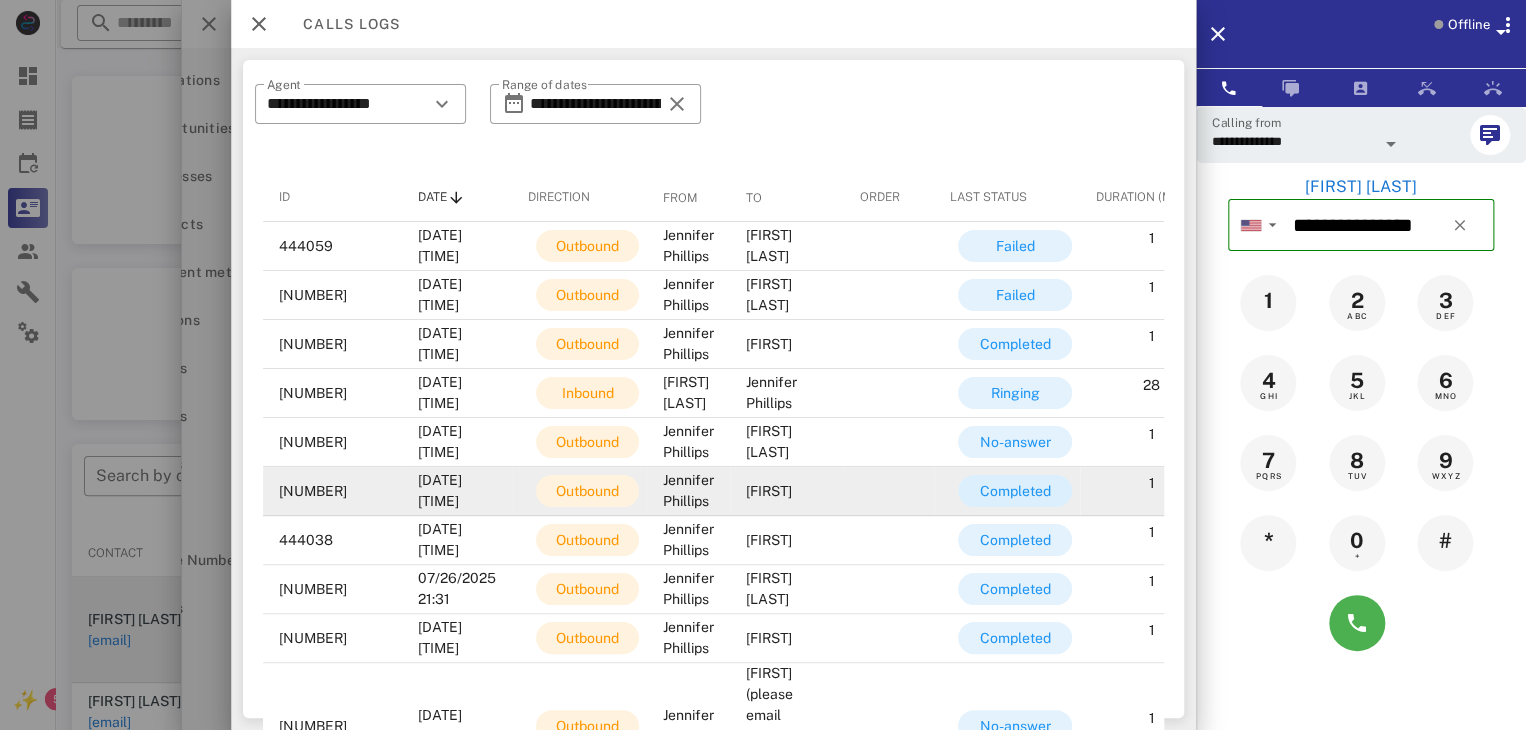 scroll, scrollTop: 349, scrollLeft: 0, axis: vertical 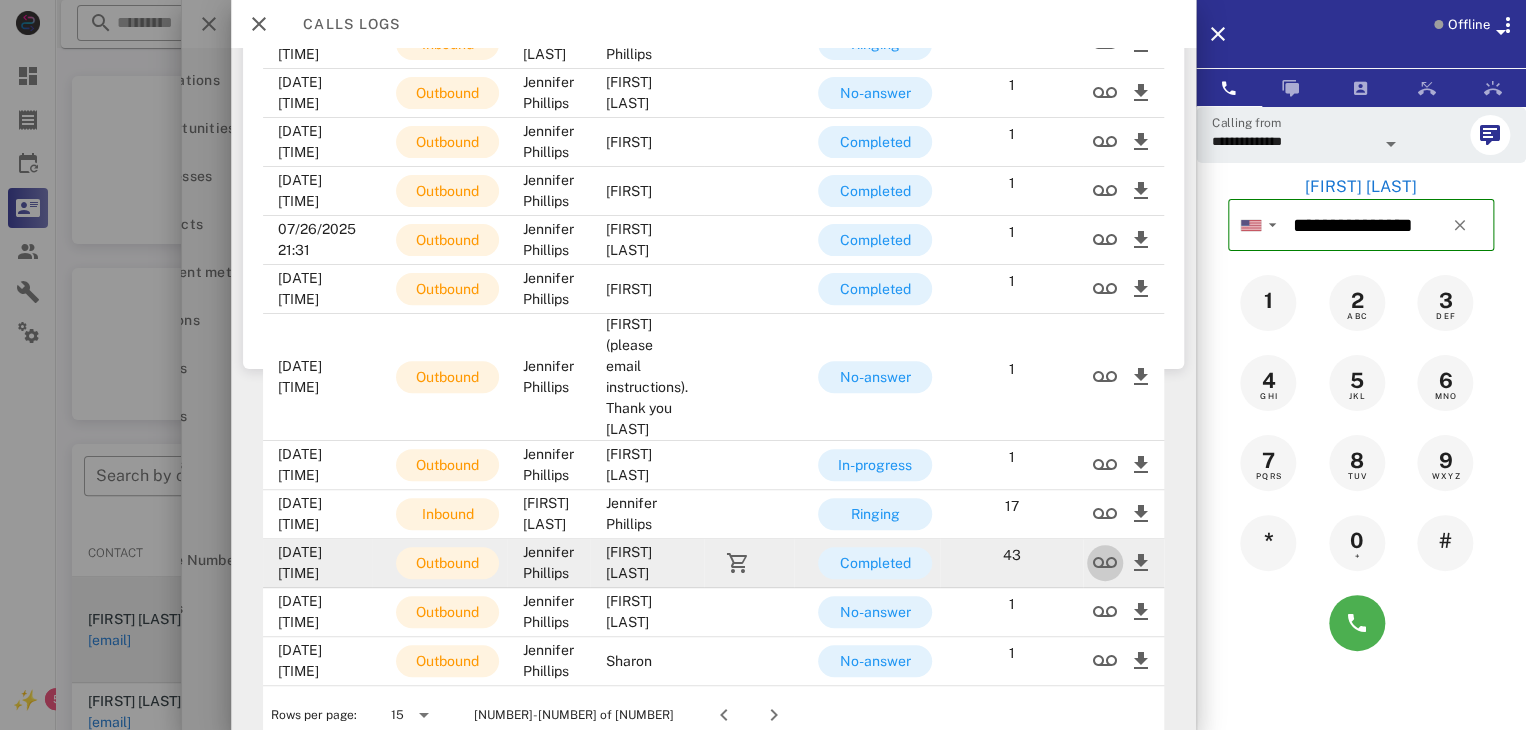 click at bounding box center [1105, 563] 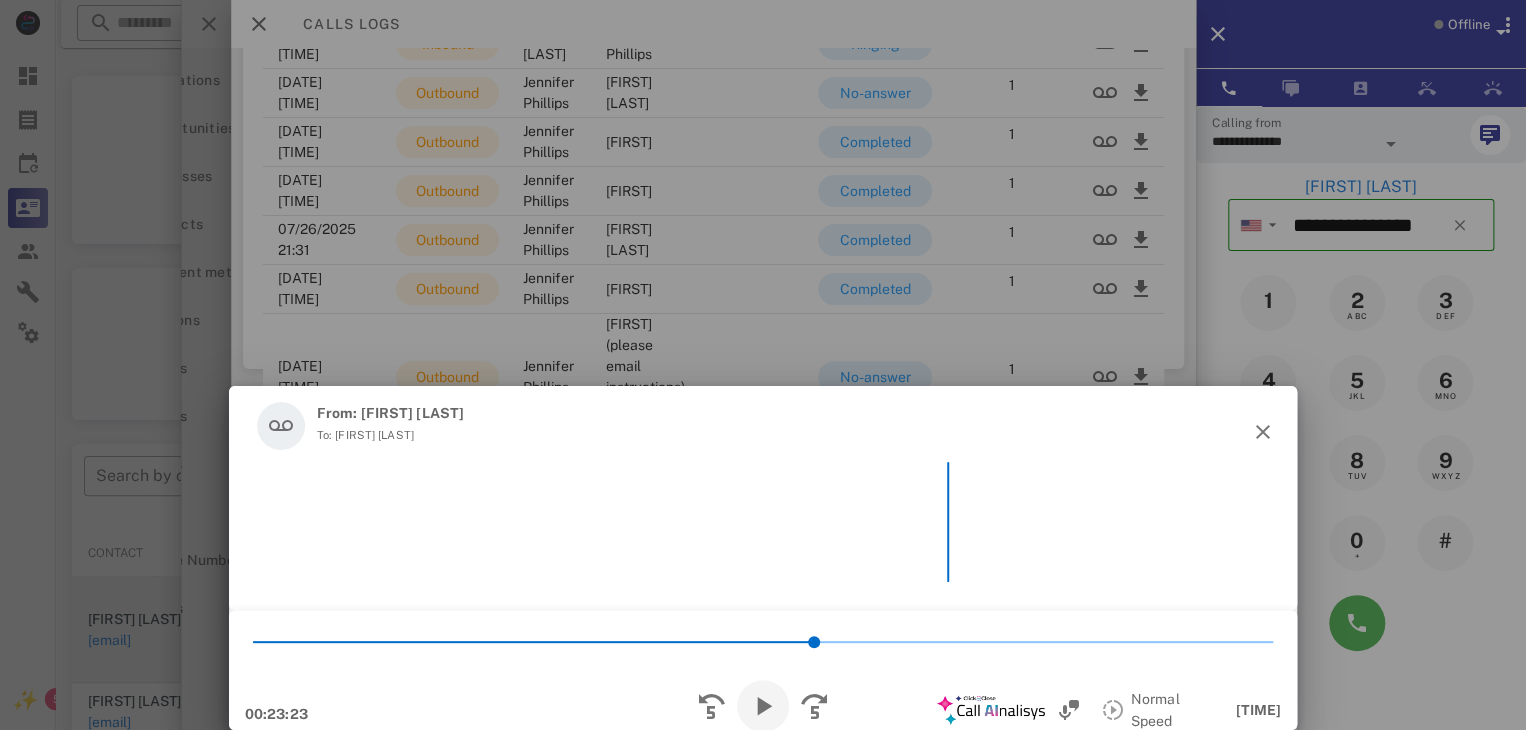 scroll, scrollTop: 8082, scrollLeft: 0, axis: vertical 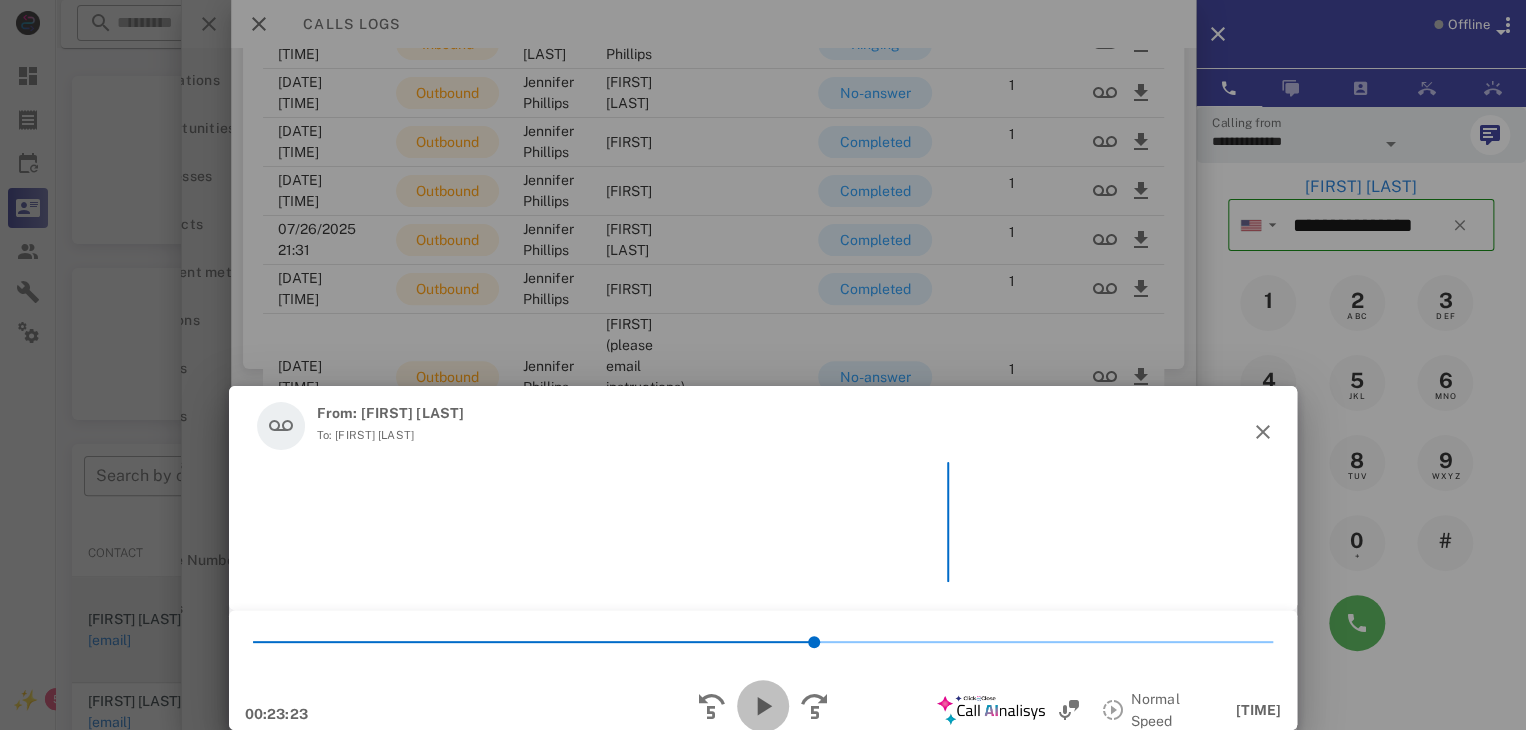 click at bounding box center (763, 706) 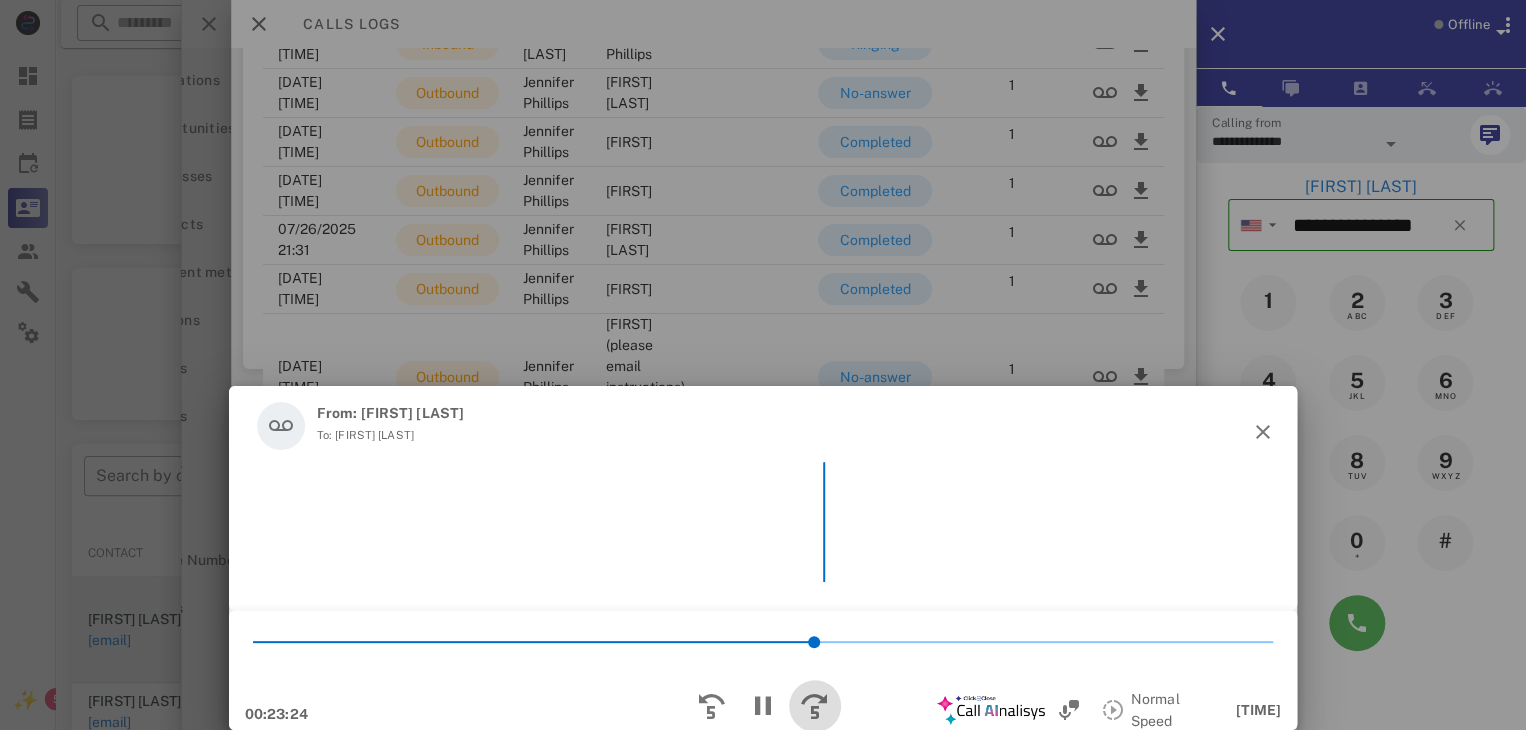 click at bounding box center [815, 706] 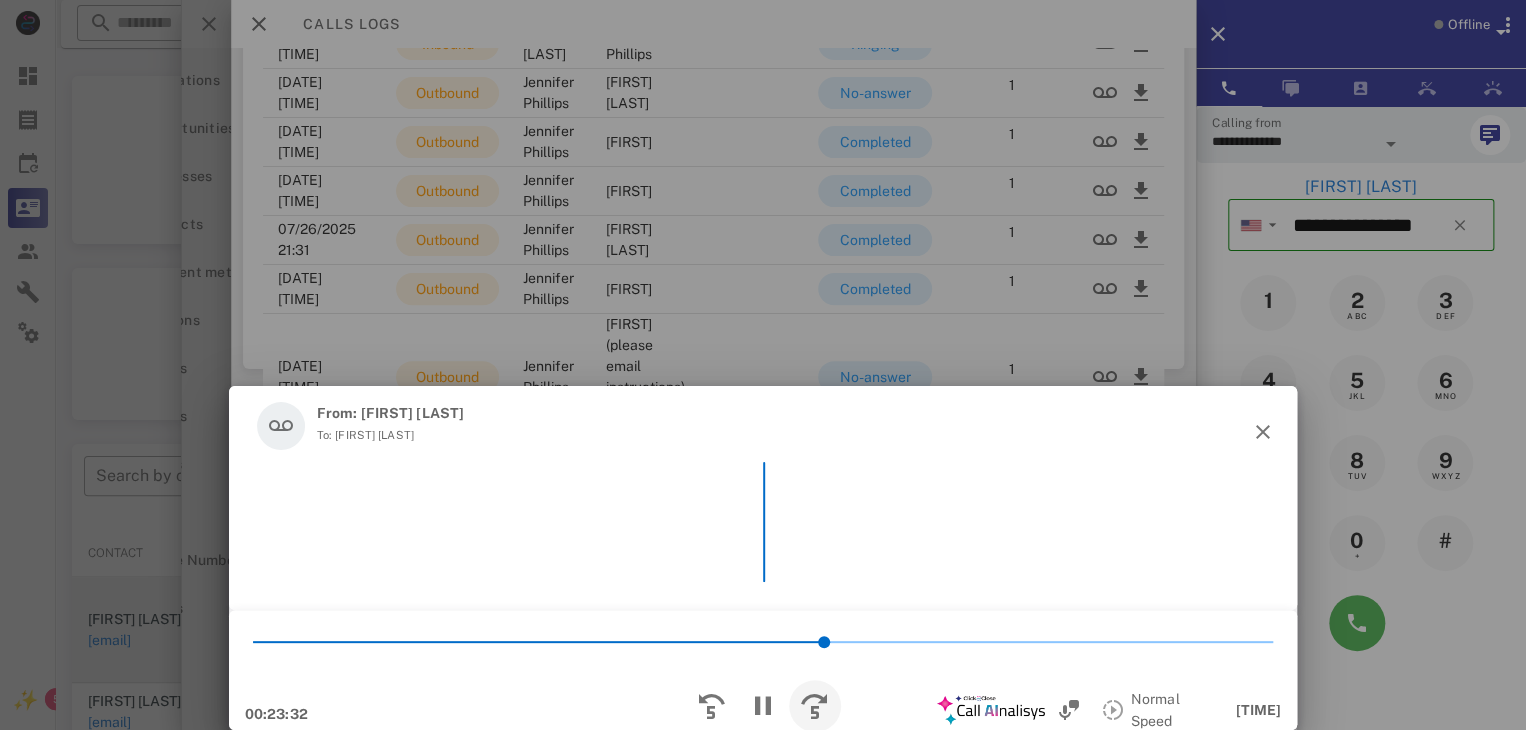 scroll, scrollTop: 0, scrollLeft: 188, axis: horizontal 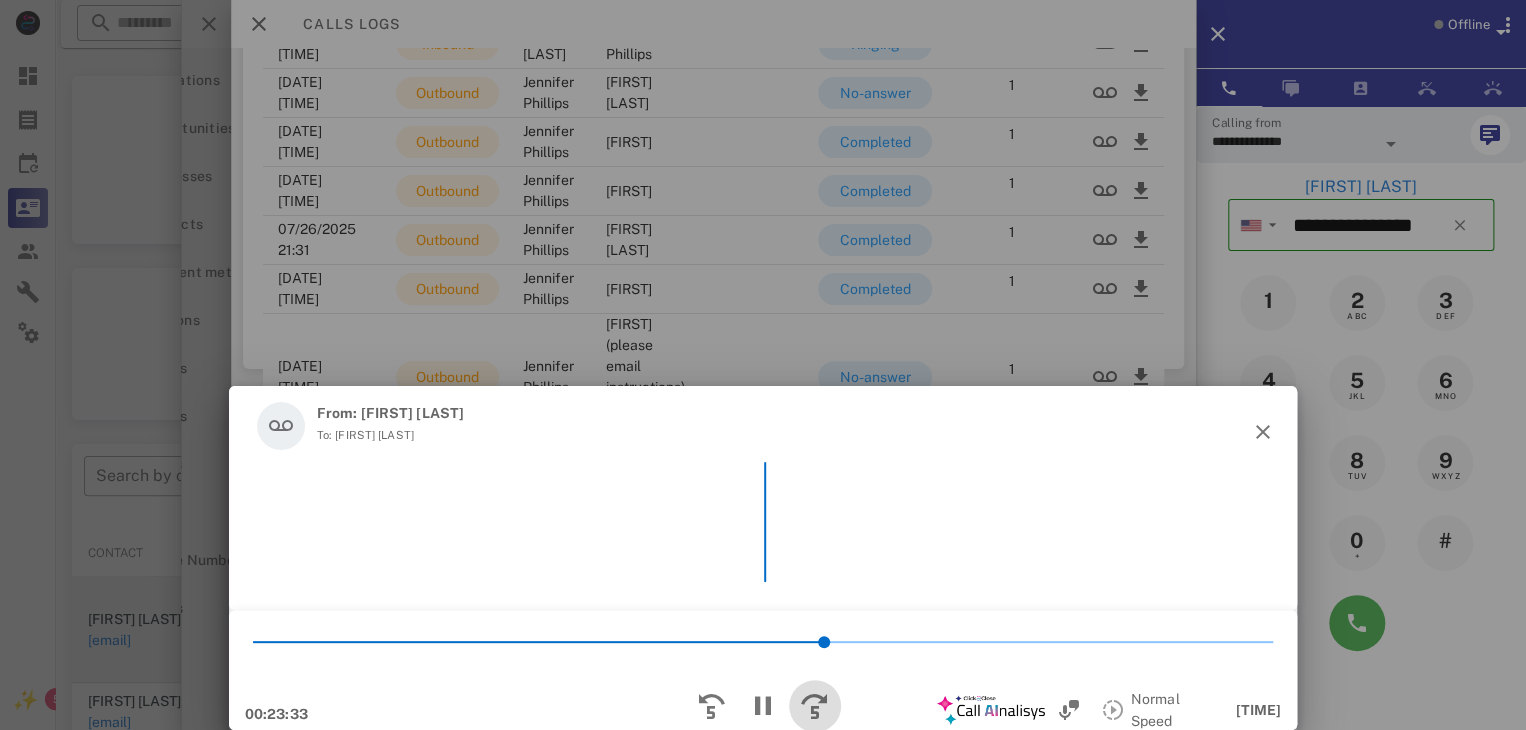 click at bounding box center (815, 706) 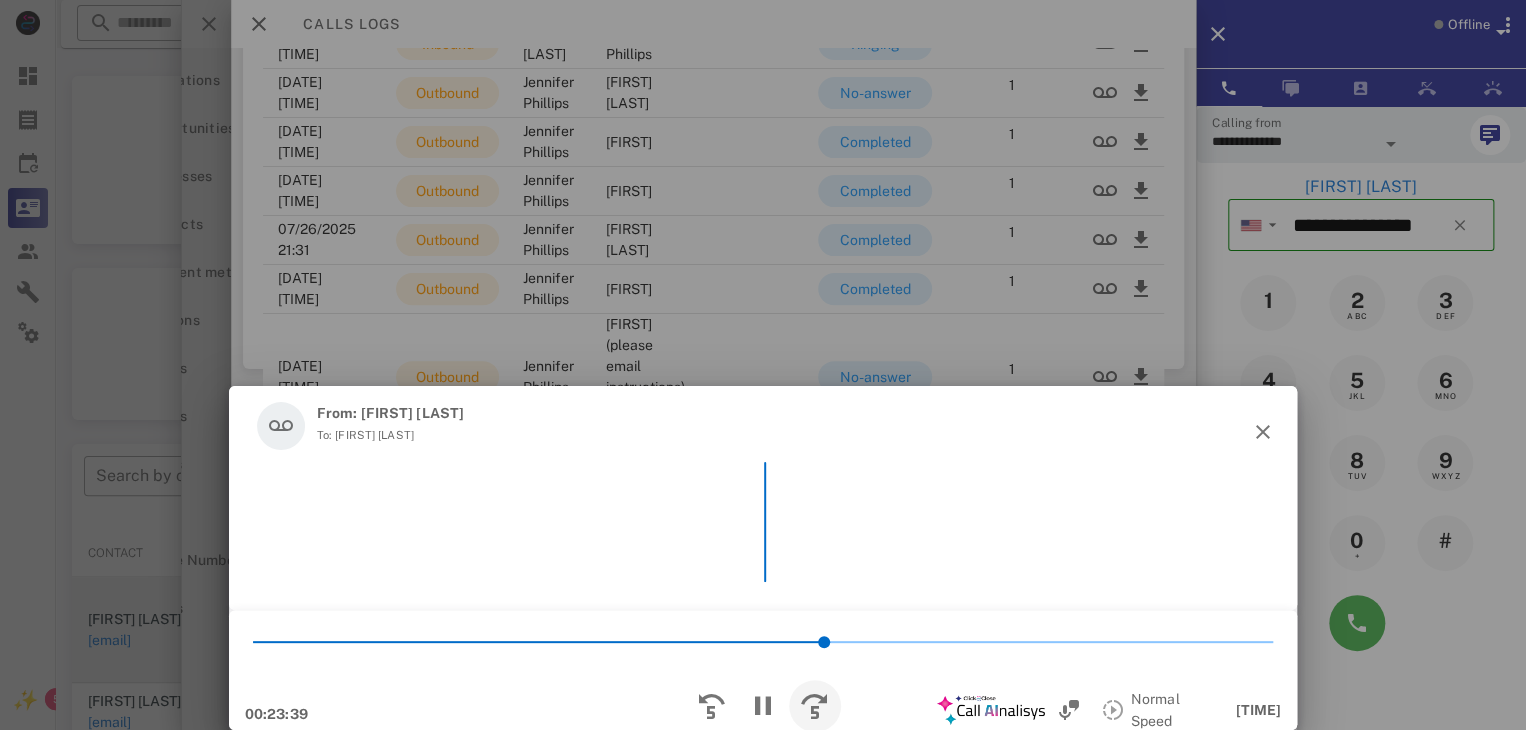 scroll, scrollTop: 0, scrollLeft: 192, axis: horizontal 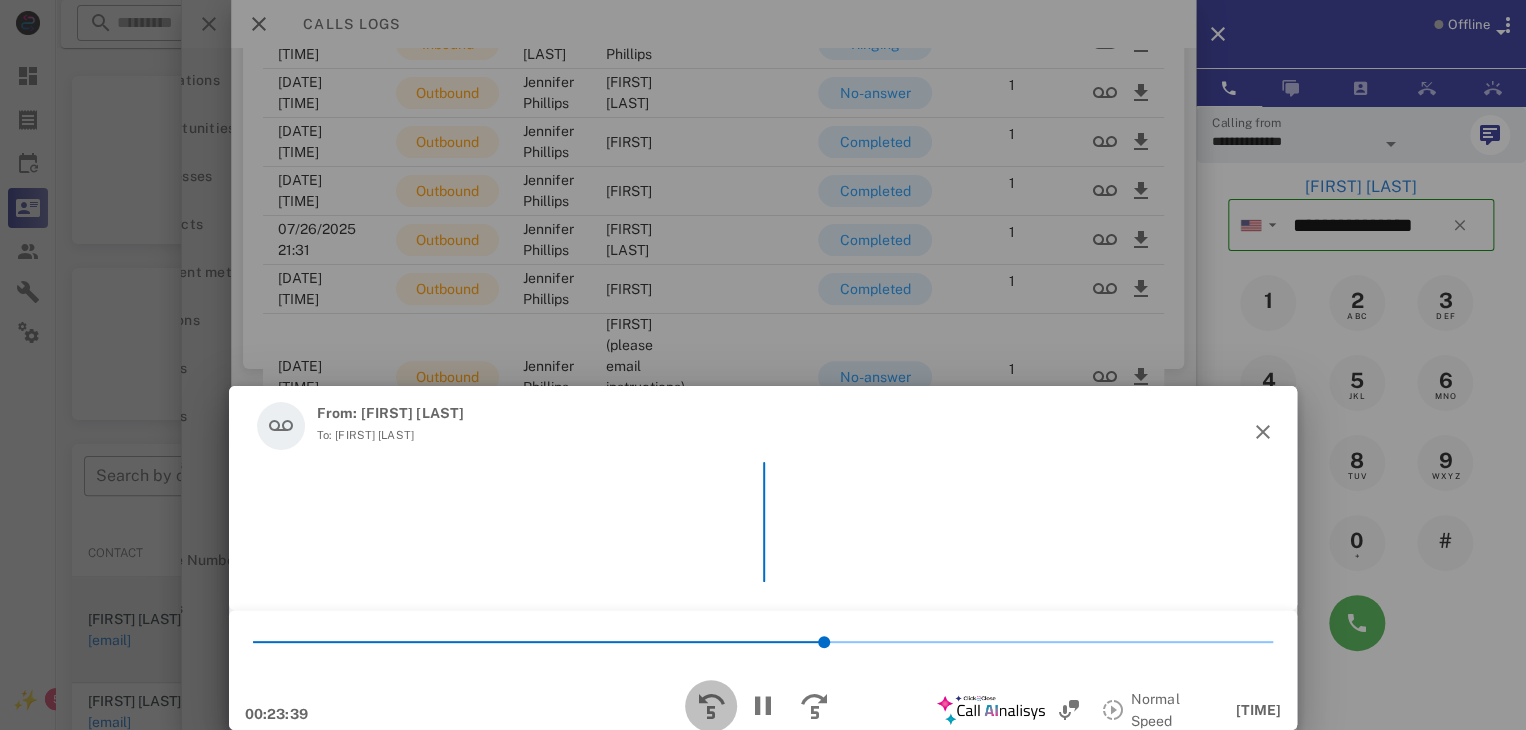click at bounding box center [711, 706] 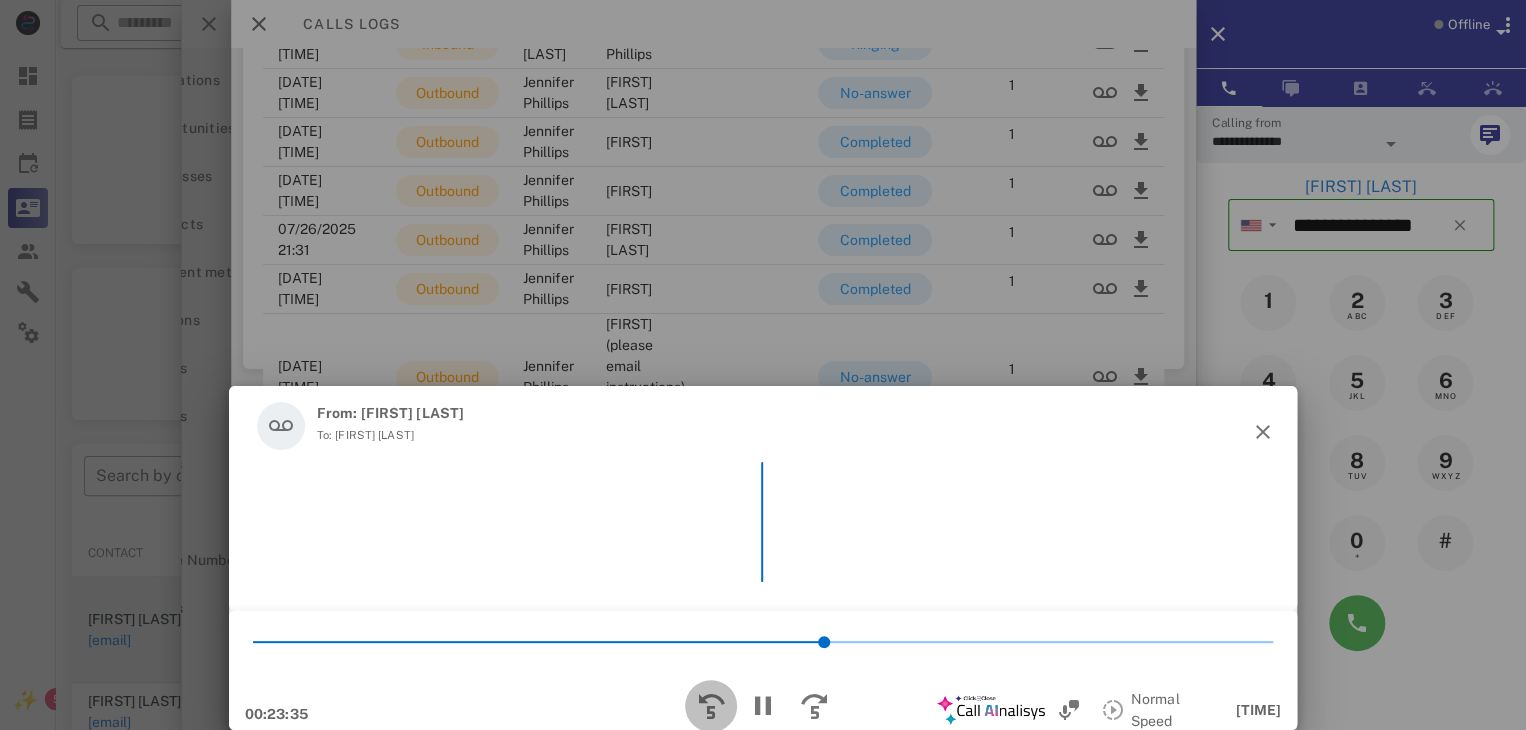 click at bounding box center (711, 706) 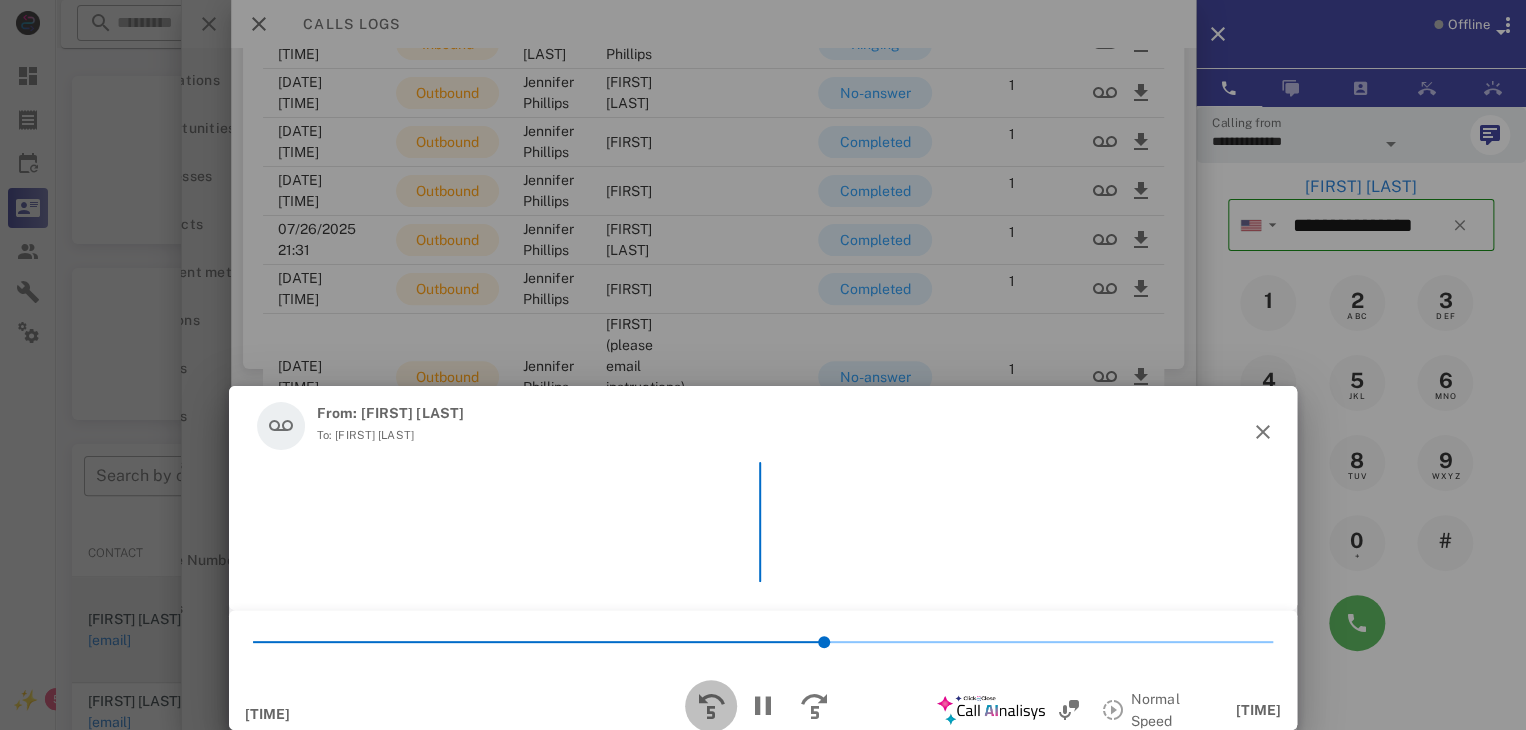click at bounding box center (711, 706) 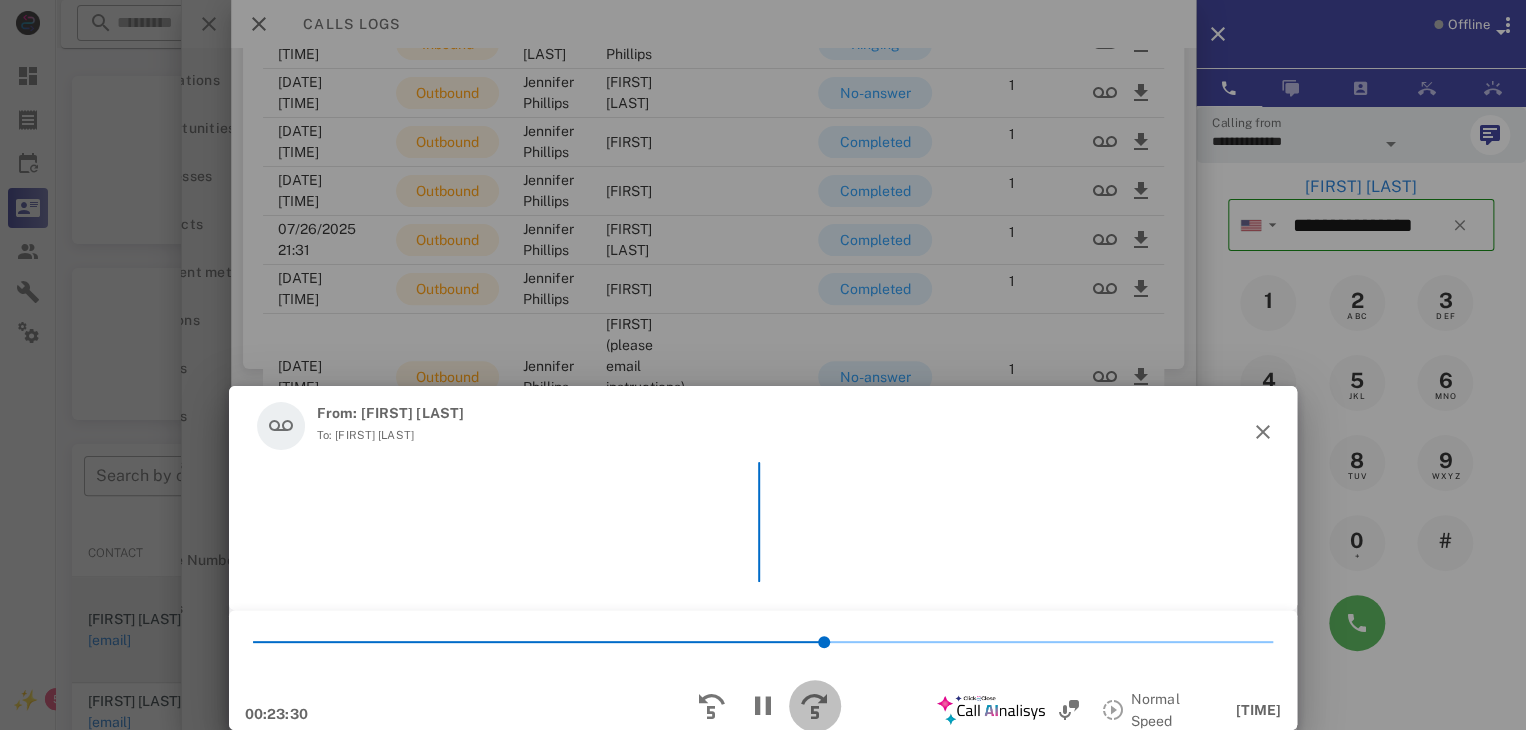 click at bounding box center (815, 706) 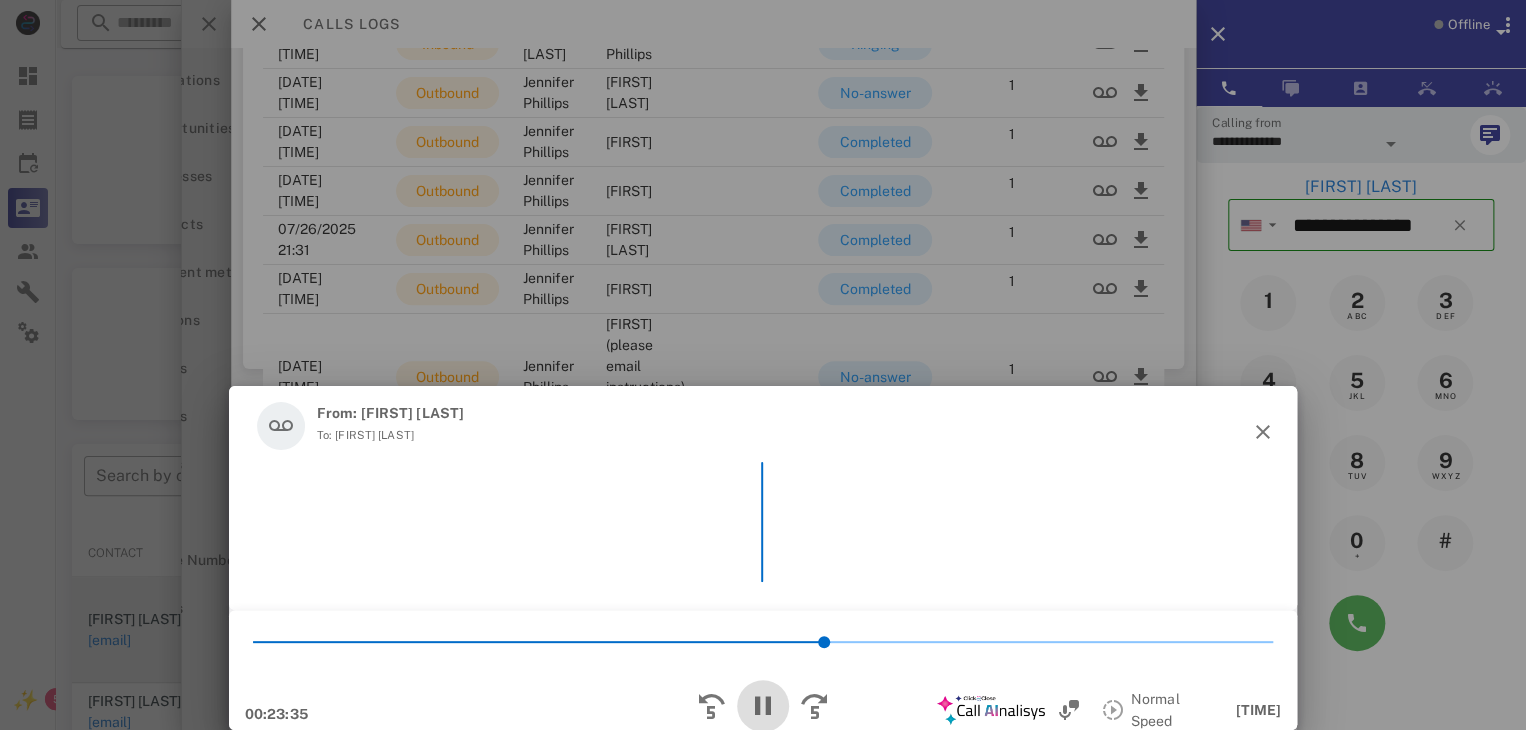 click at bounding box center [763, 706] 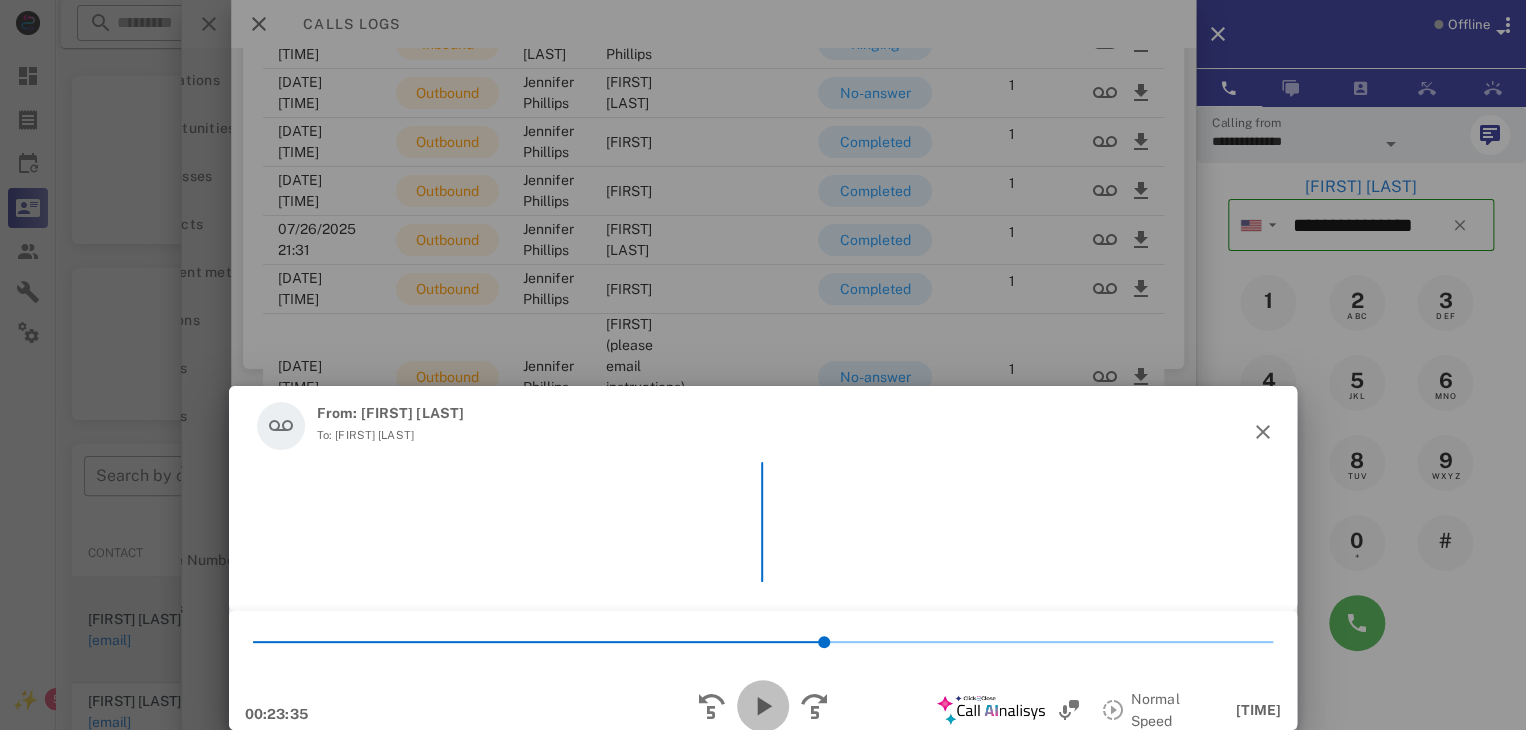 click at bounding box center [763, 706] 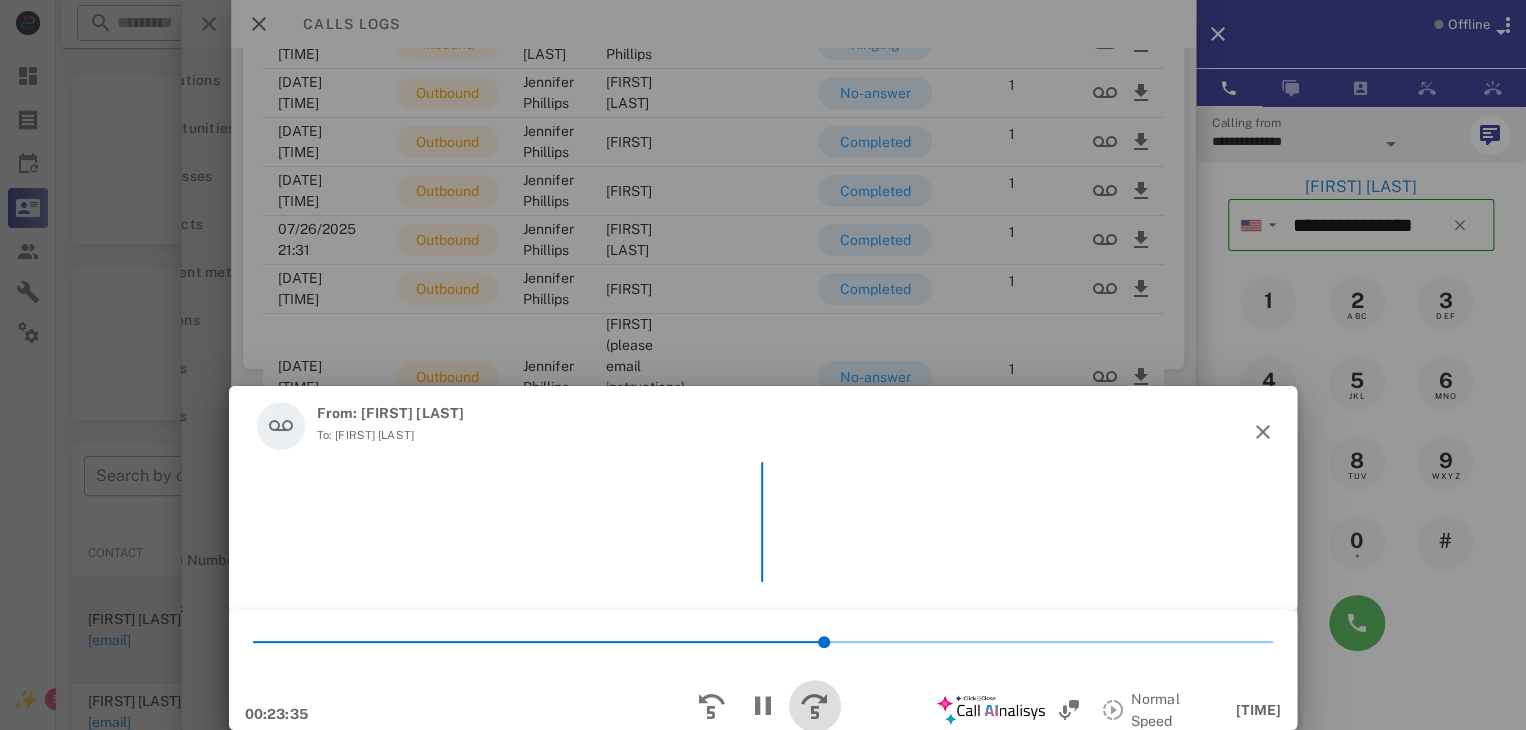 click at bounding box center (815, 706) 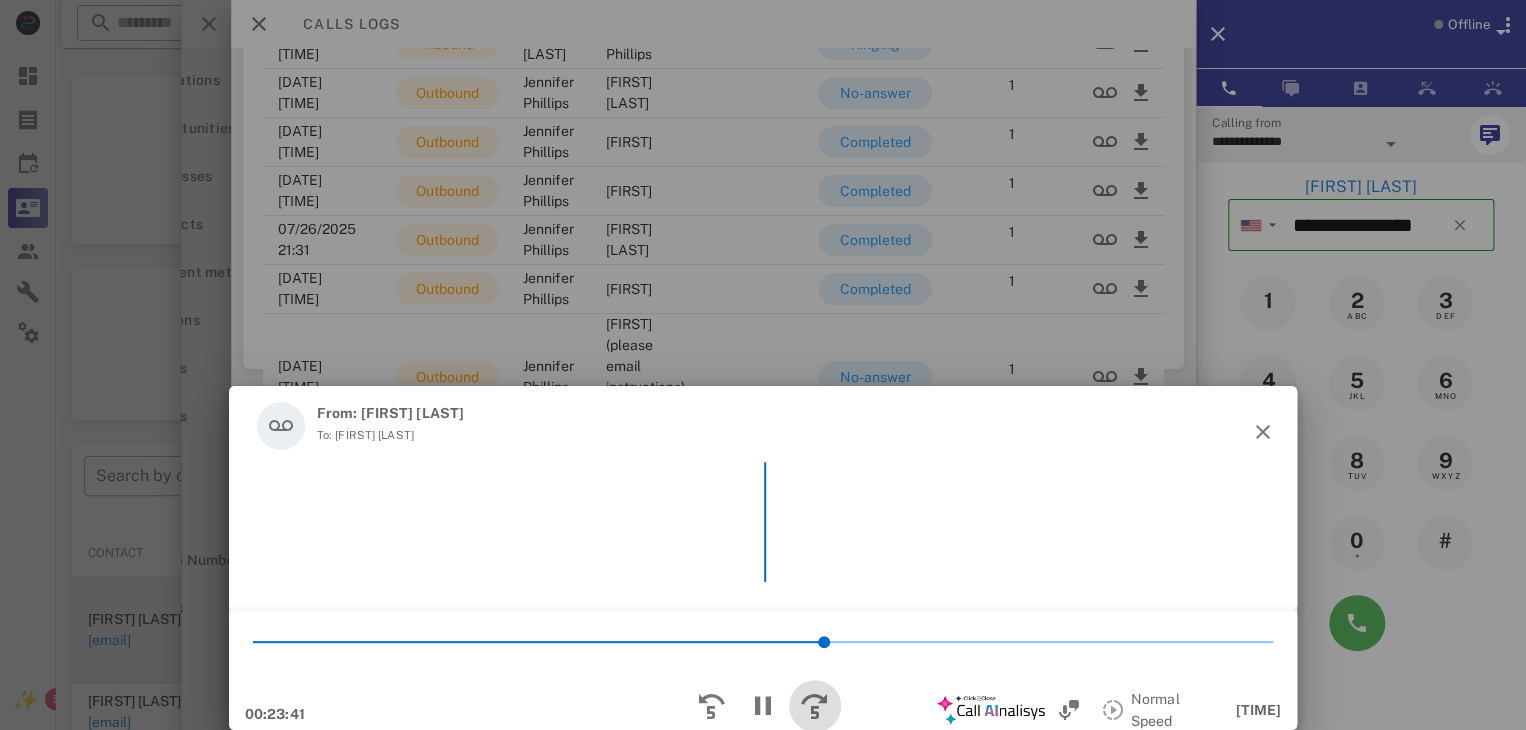 click at bounding box center [815, 706] 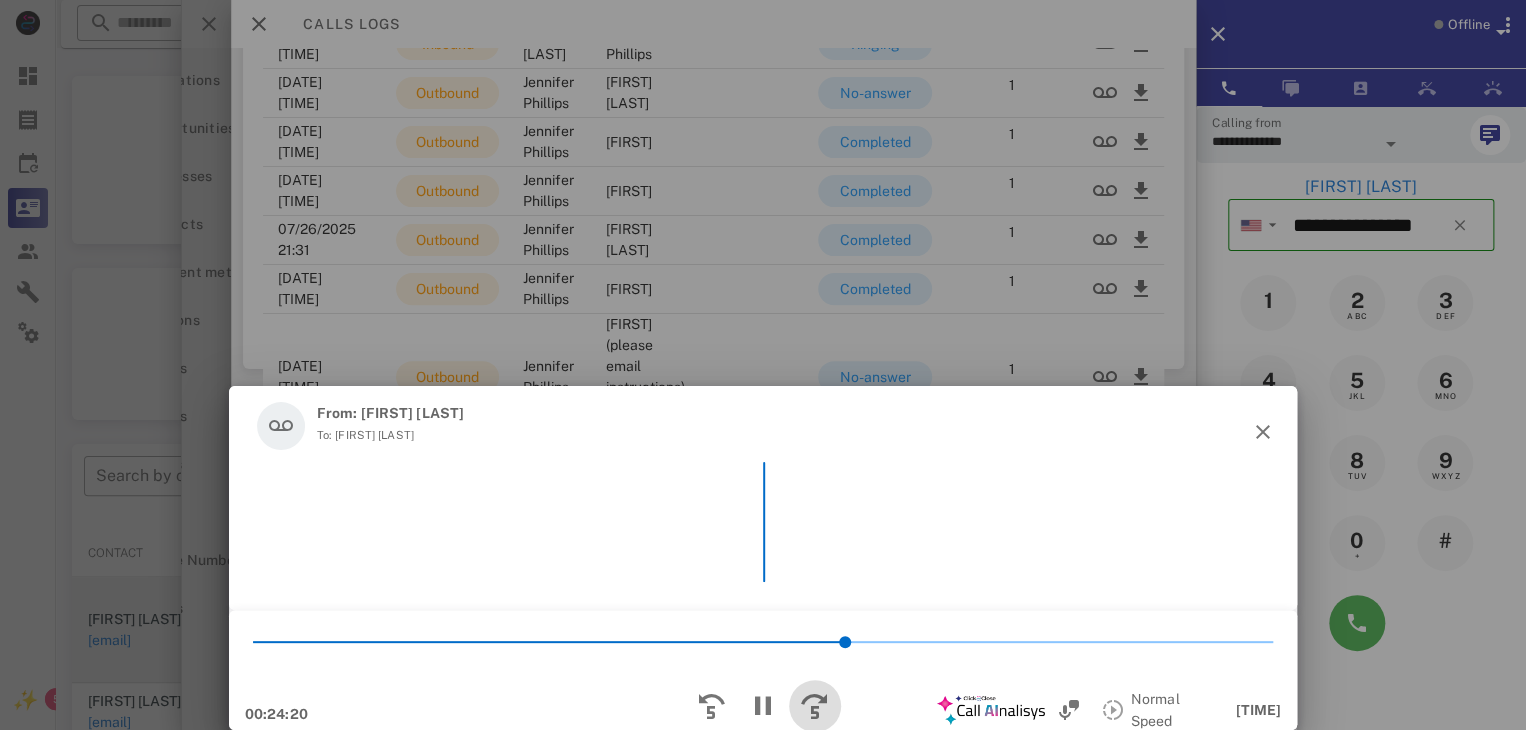 click at bounding box center [815, 706] 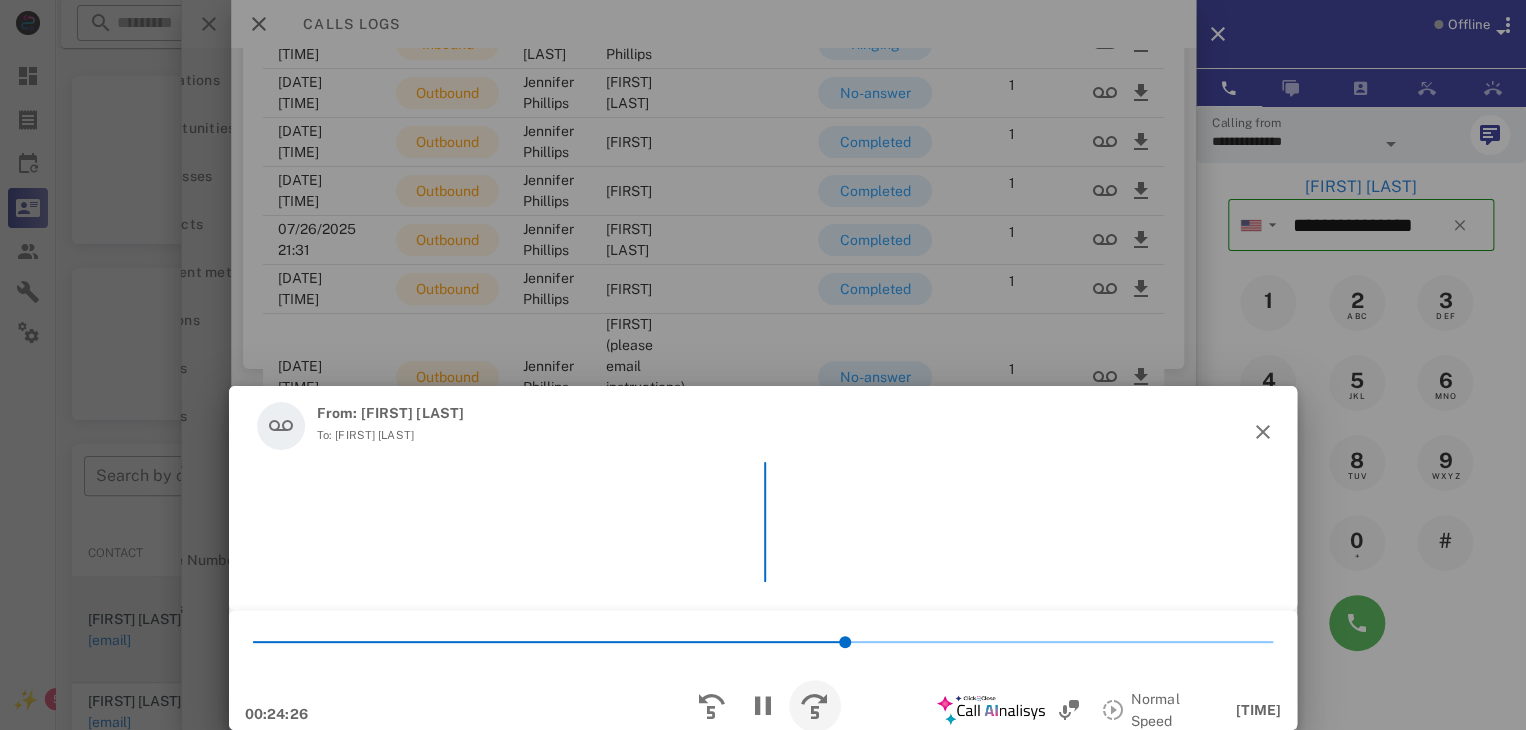 scroll, scrollTop: 0, scrollLeft: 216, axis: horizontal 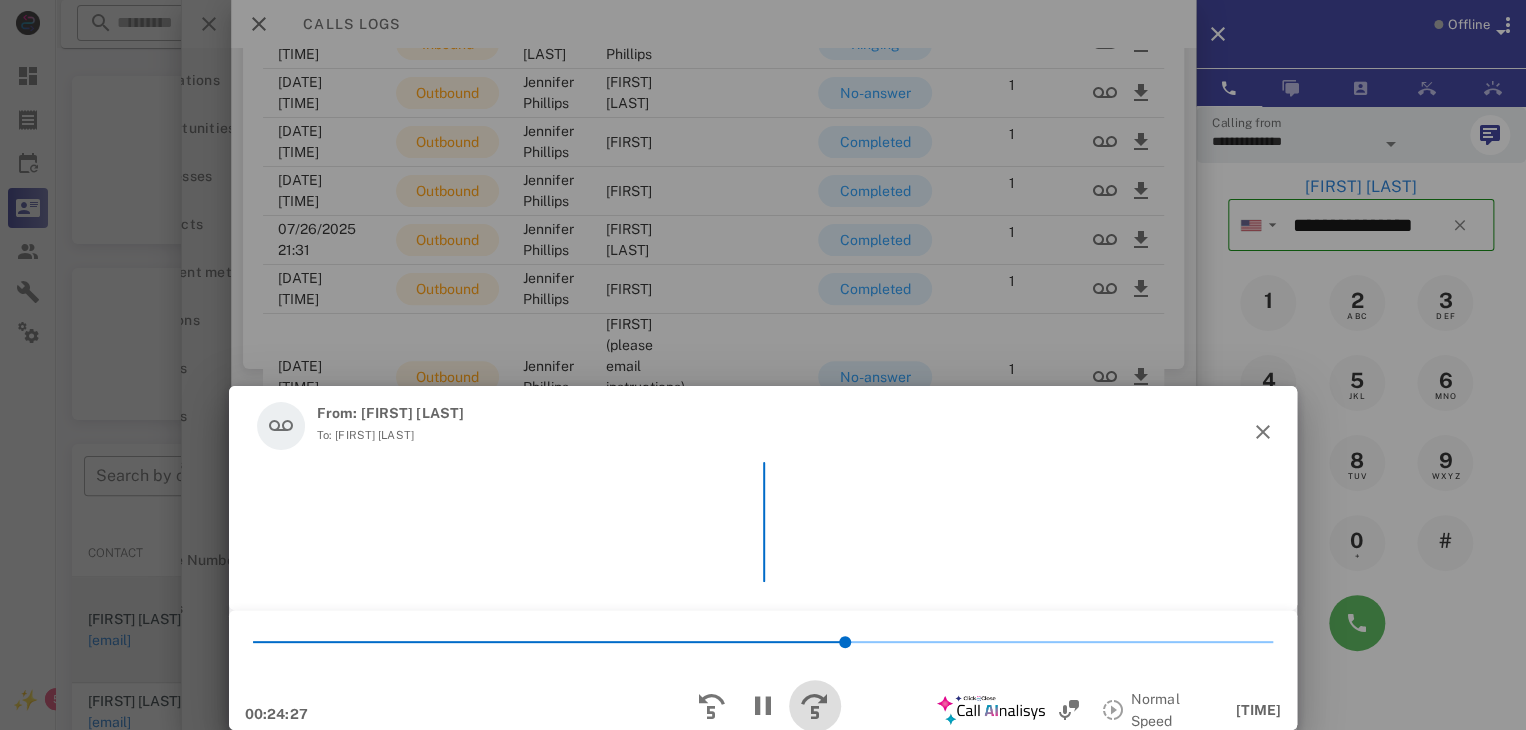 click at bounding box center [815, 706] 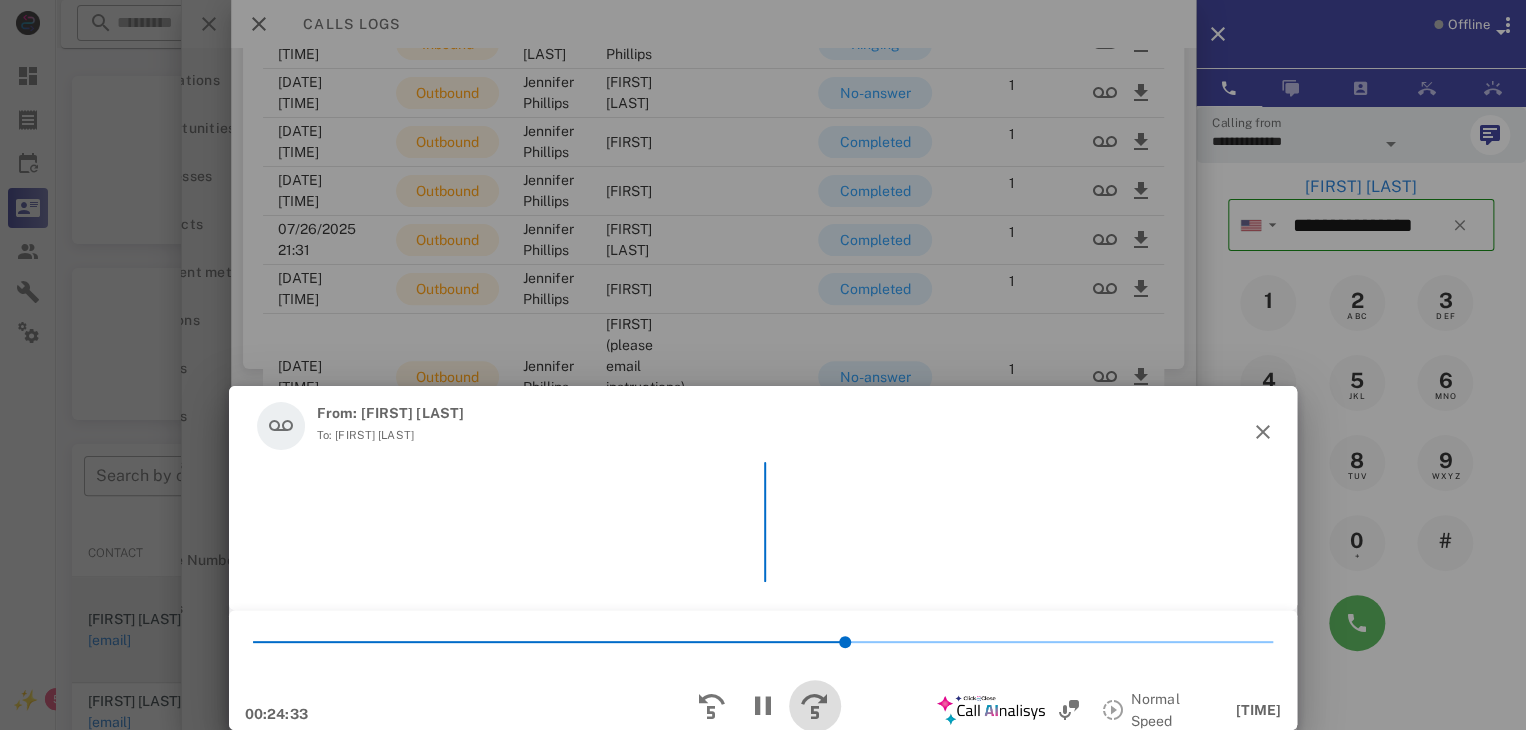 click at bounding box center [815, 706] 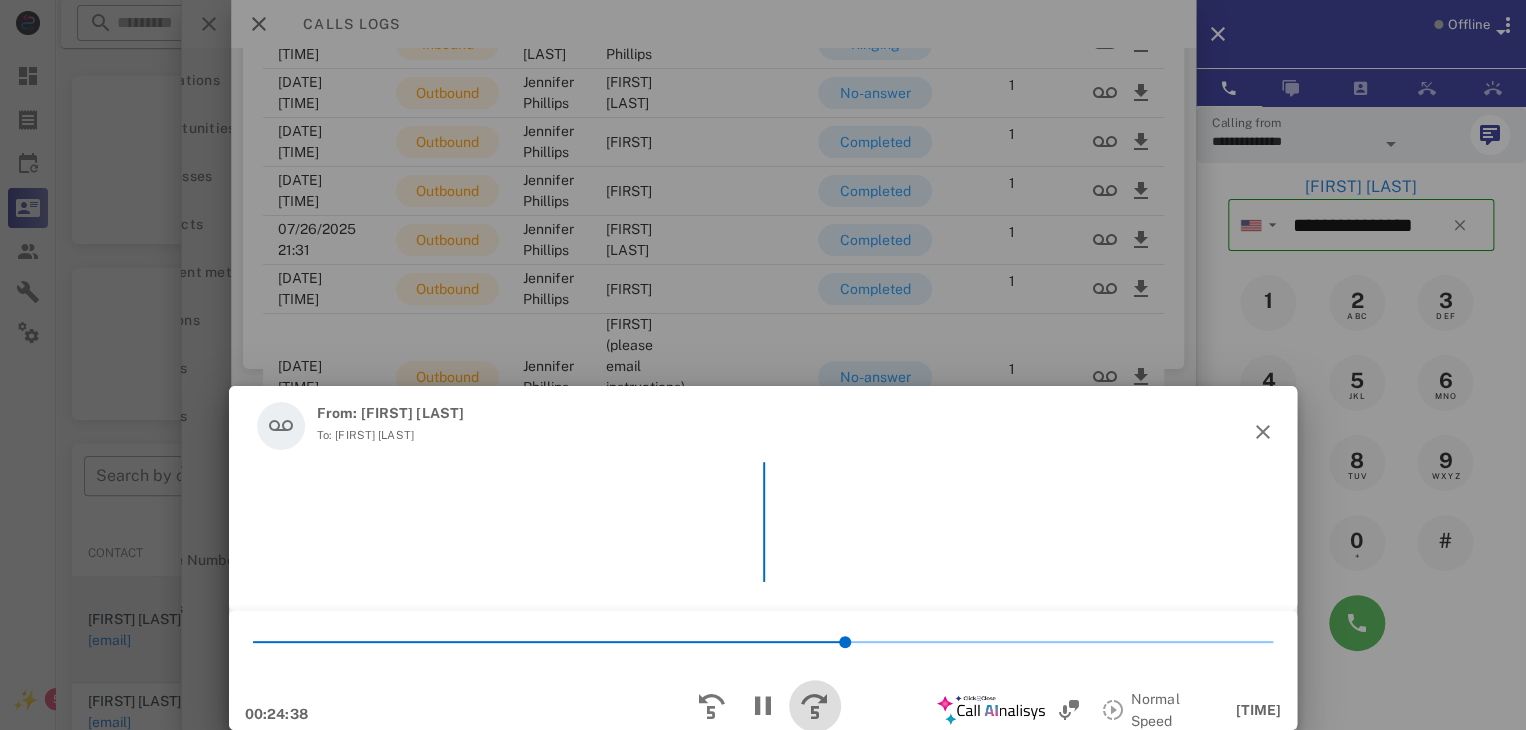 click at bounding box center [815, 706] 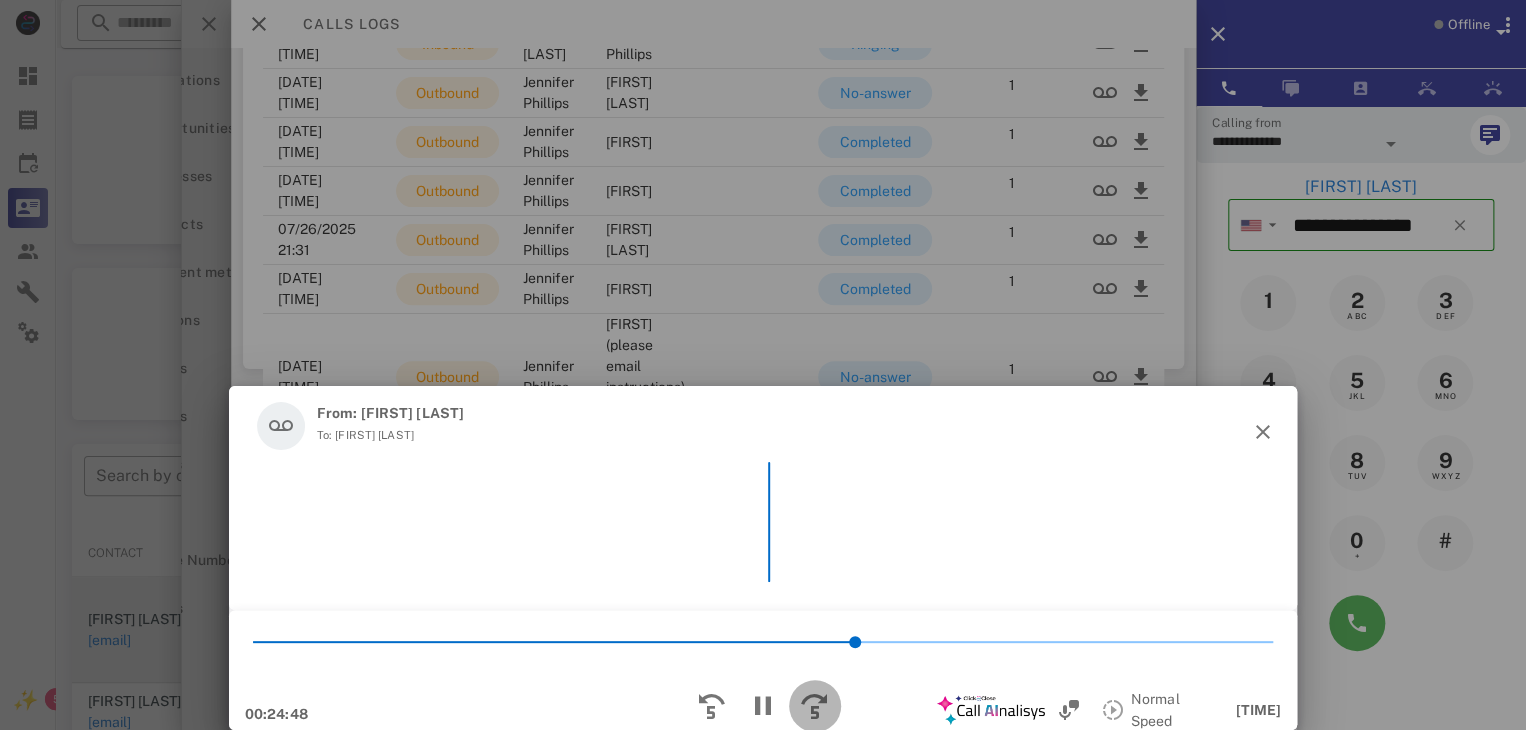 scroll, scrollTop: 0, scrollLeft: 226, axis: horizontal 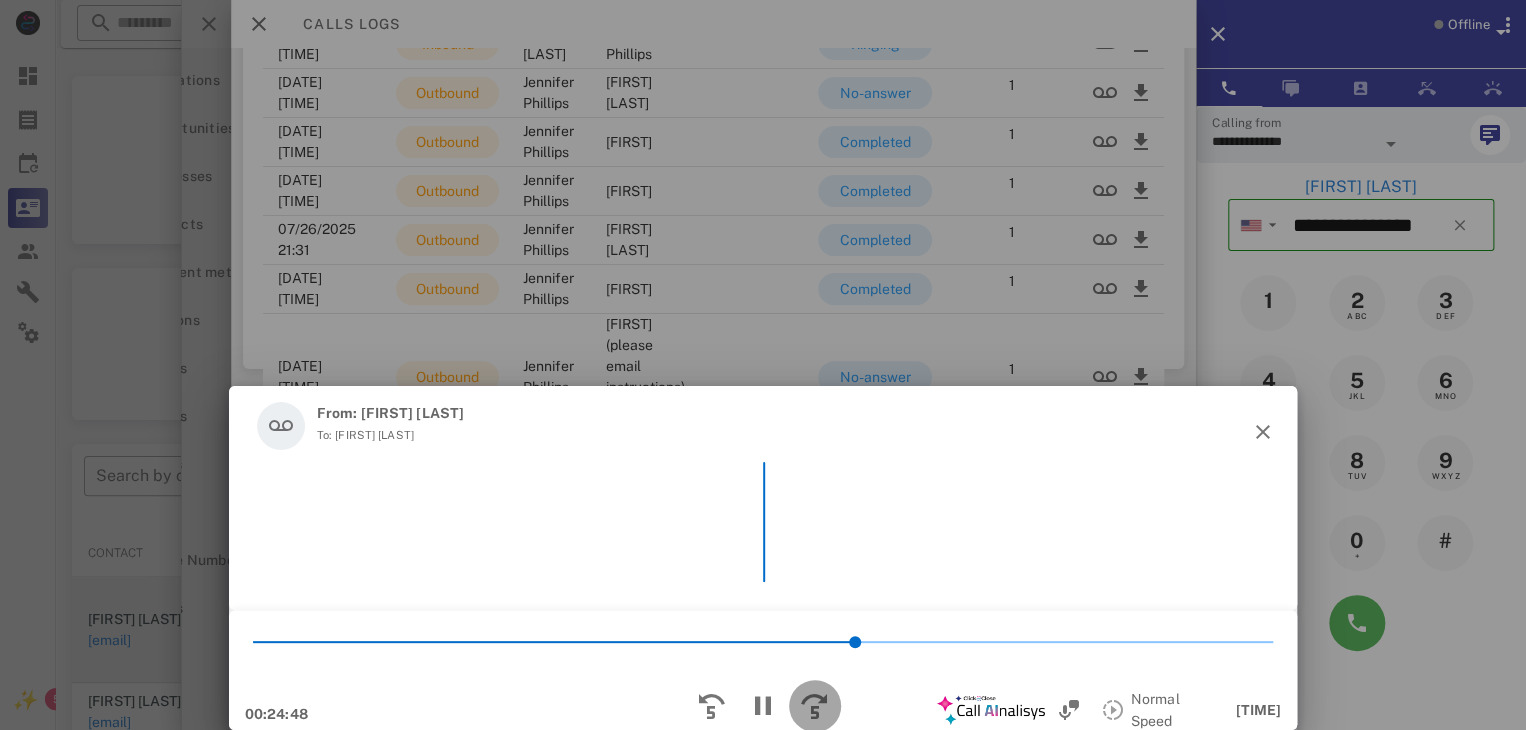 click at bounding box center [815, 706] 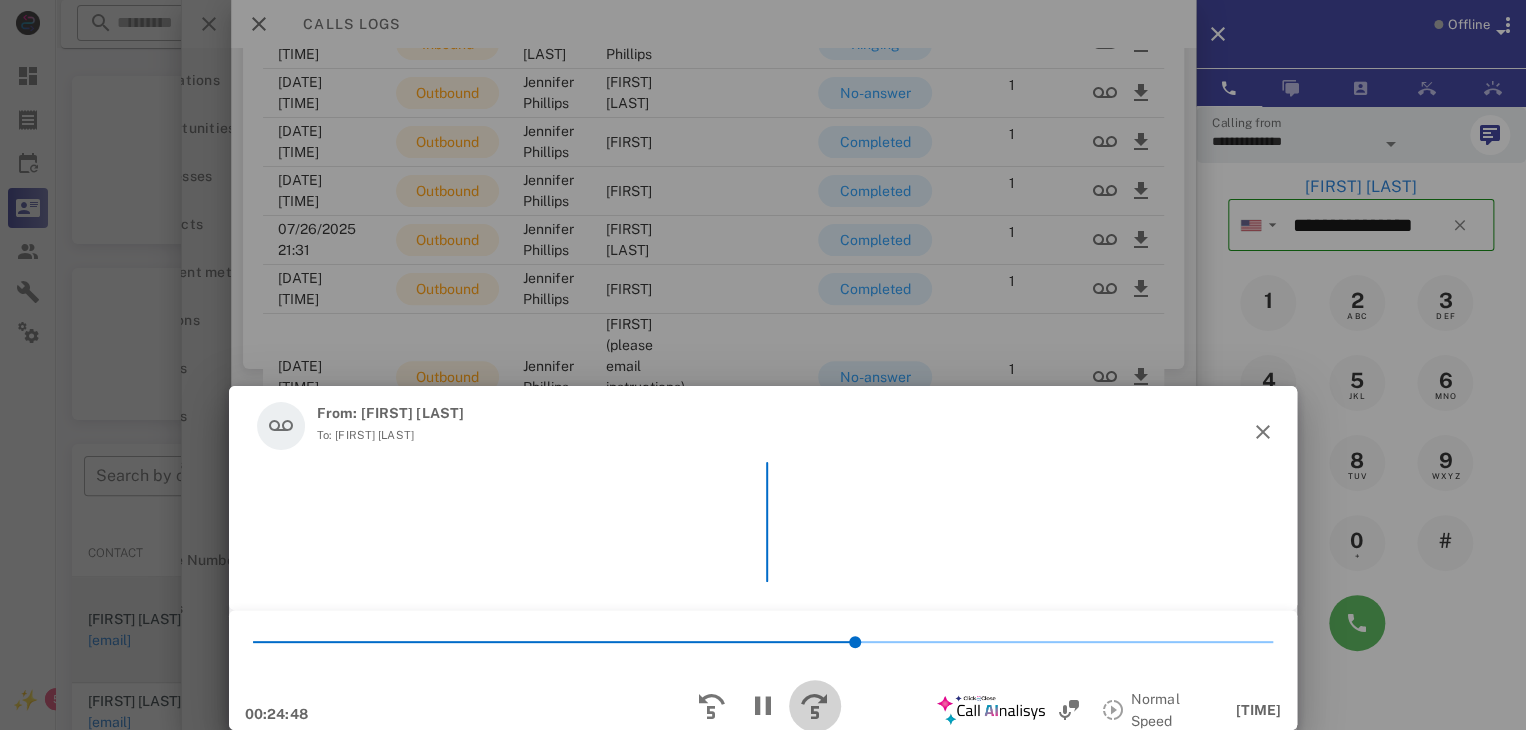 scroll, scrollTop: 8430, scrollLeft: 0, axis: vertical 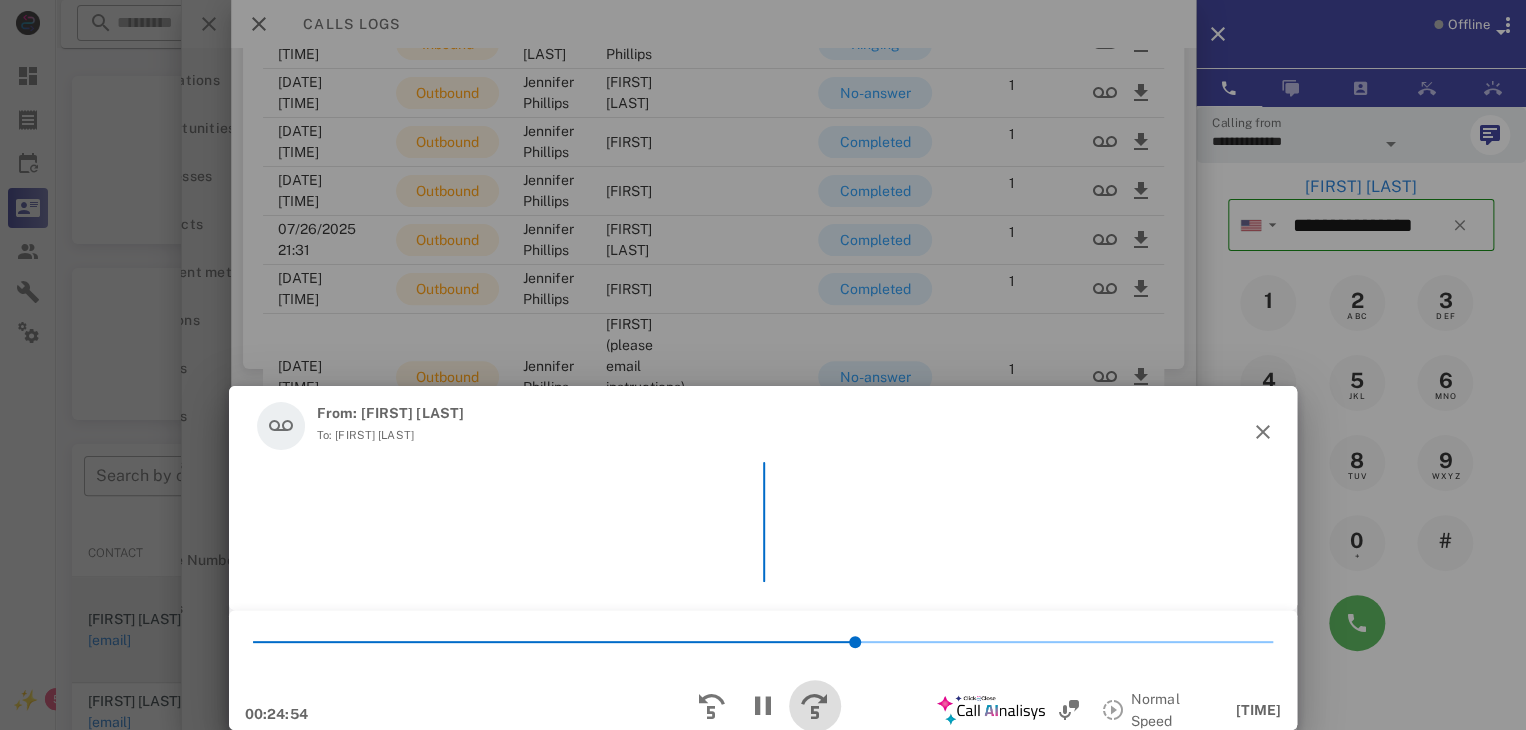 click at bounding box center (815, 706) 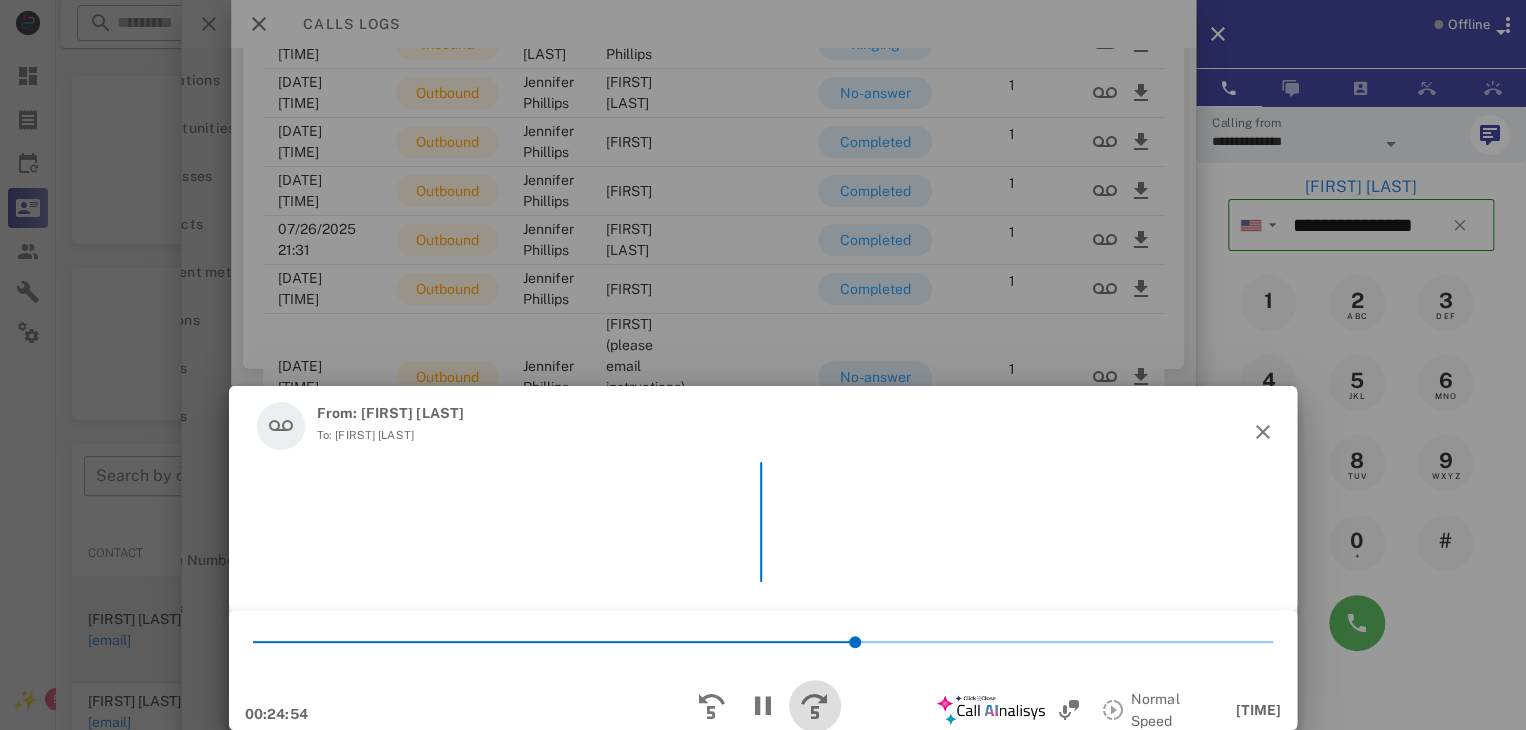 click at bounding box center (815, 706) 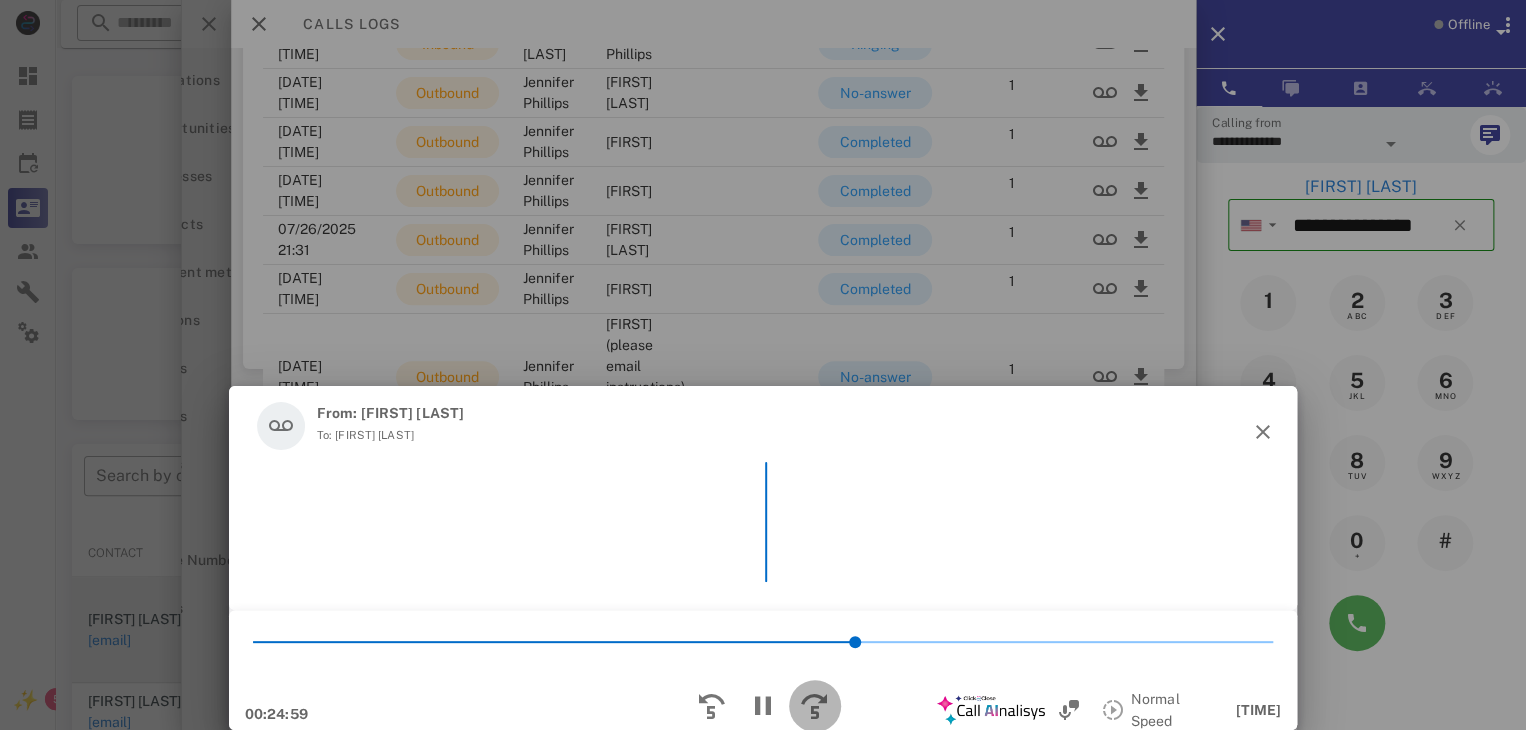 scroll, scrollTop: 0, scrollLeft: 234, axis: horizontal 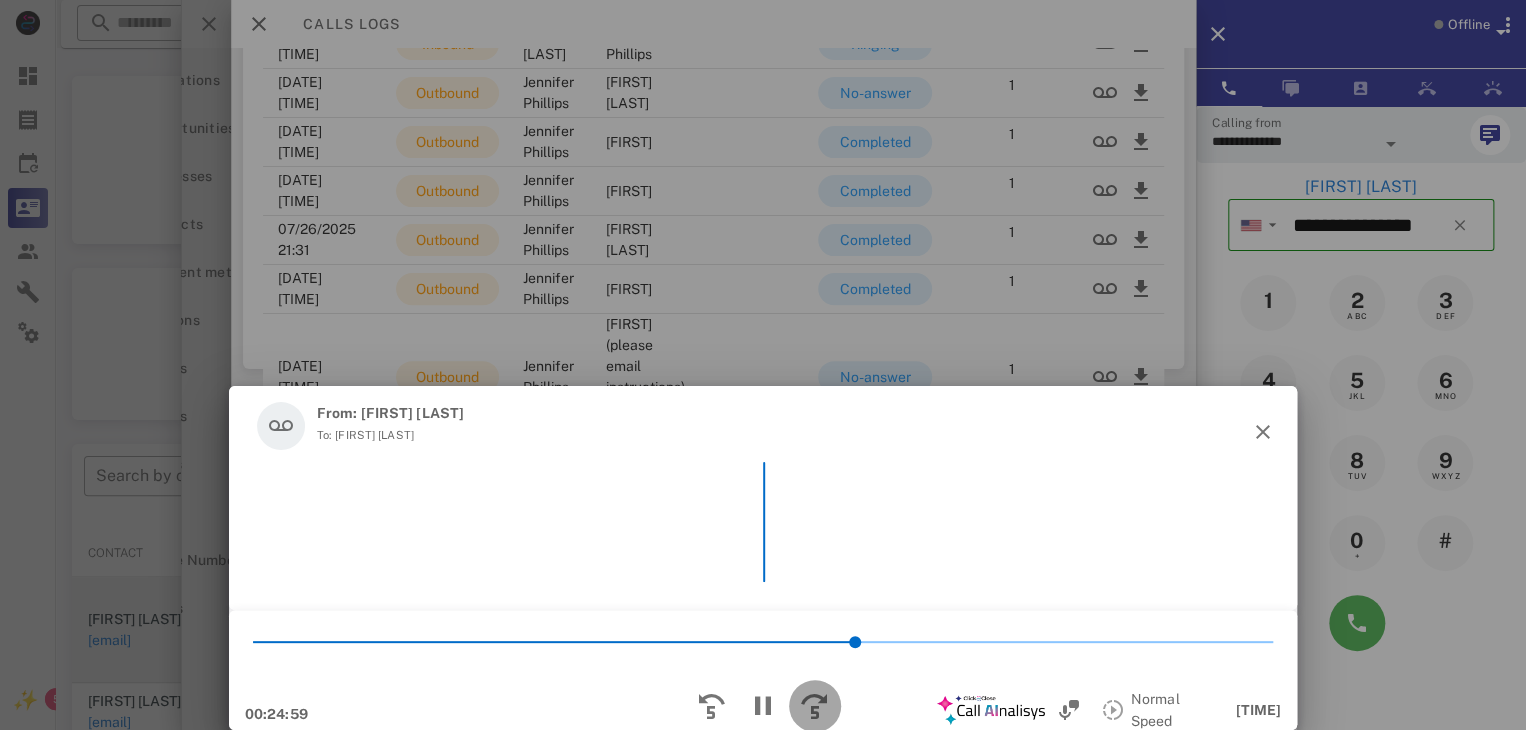 click at bounding box center [815, 706] 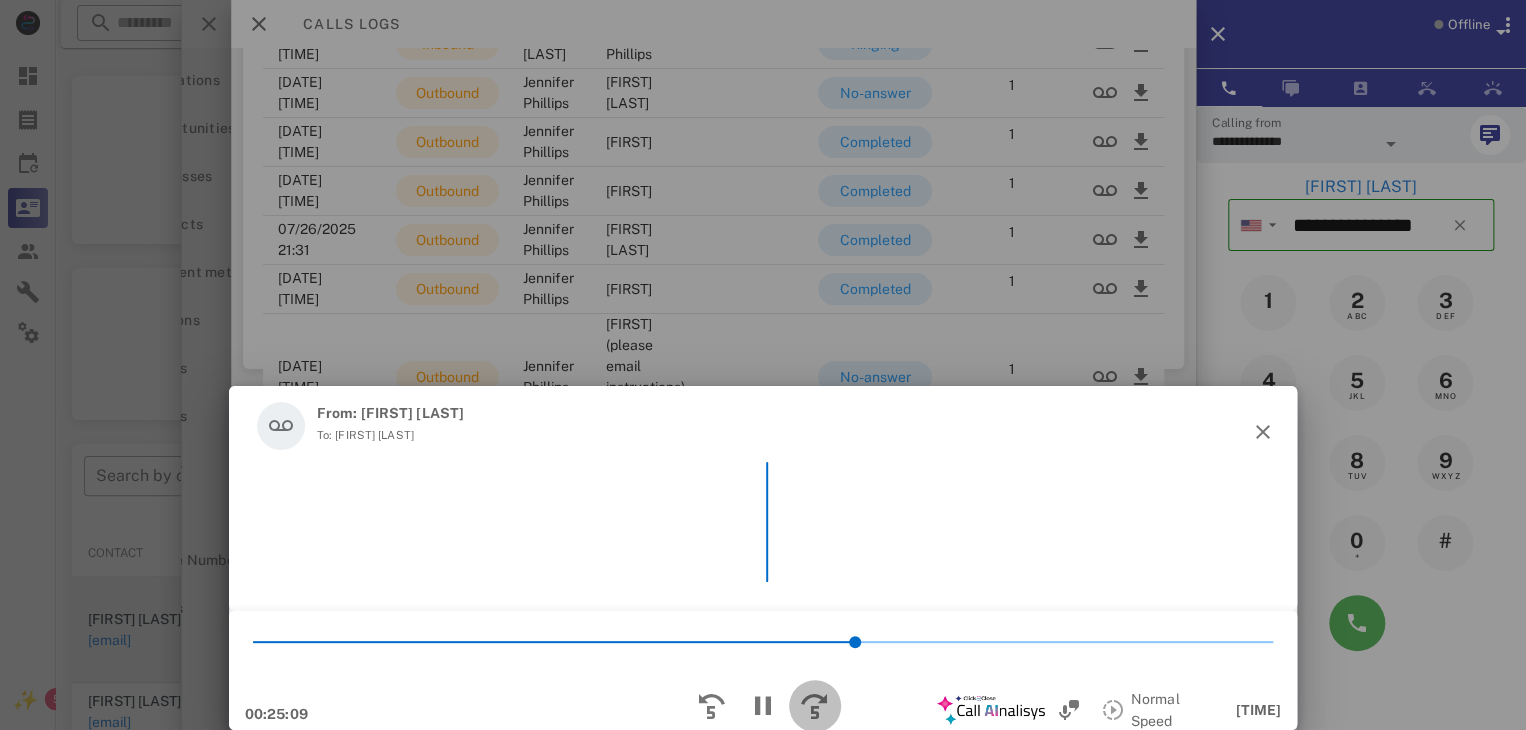 click at bounding box center [815, 706] 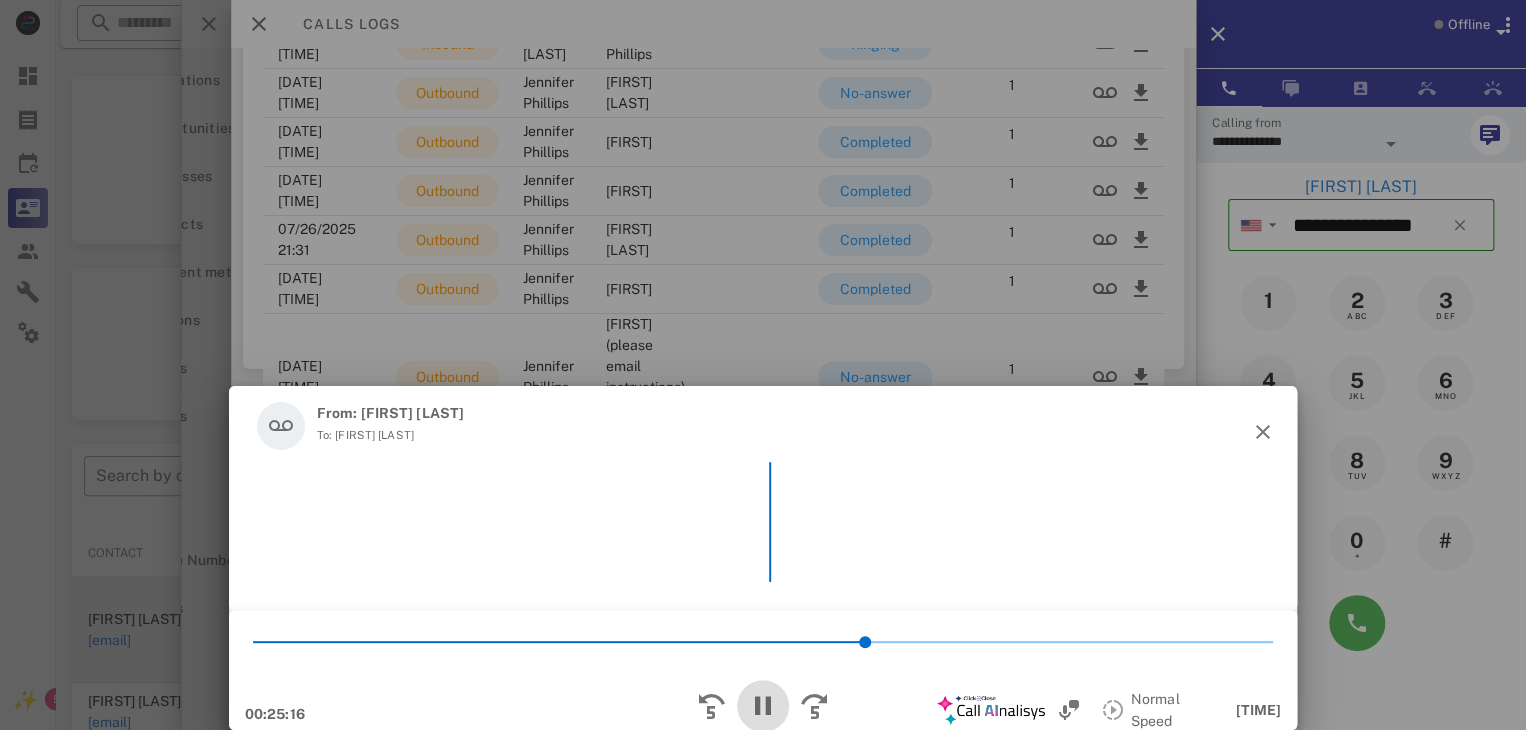 click at bounding box center [763, 706] 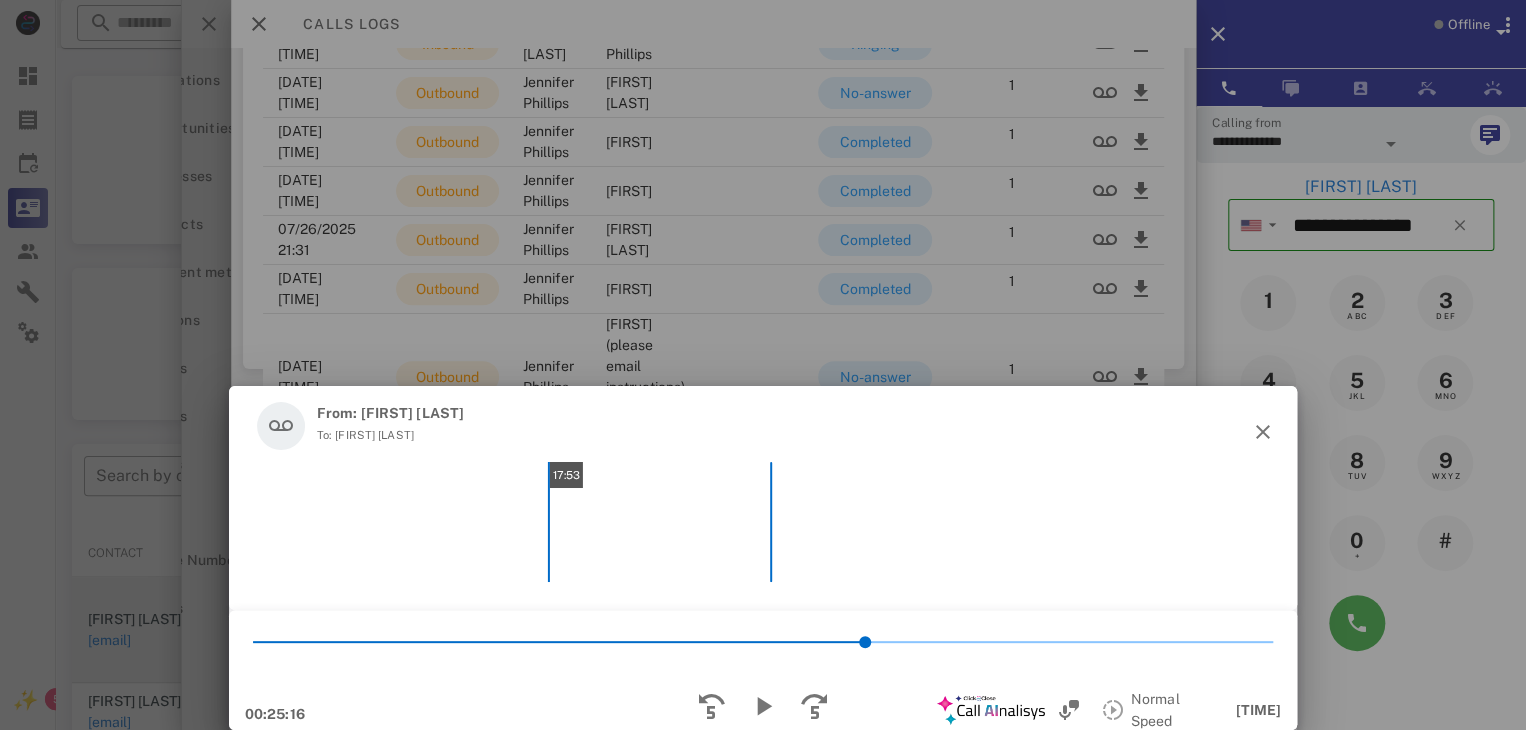 click on "17:53" at bounding box center [646, 522] 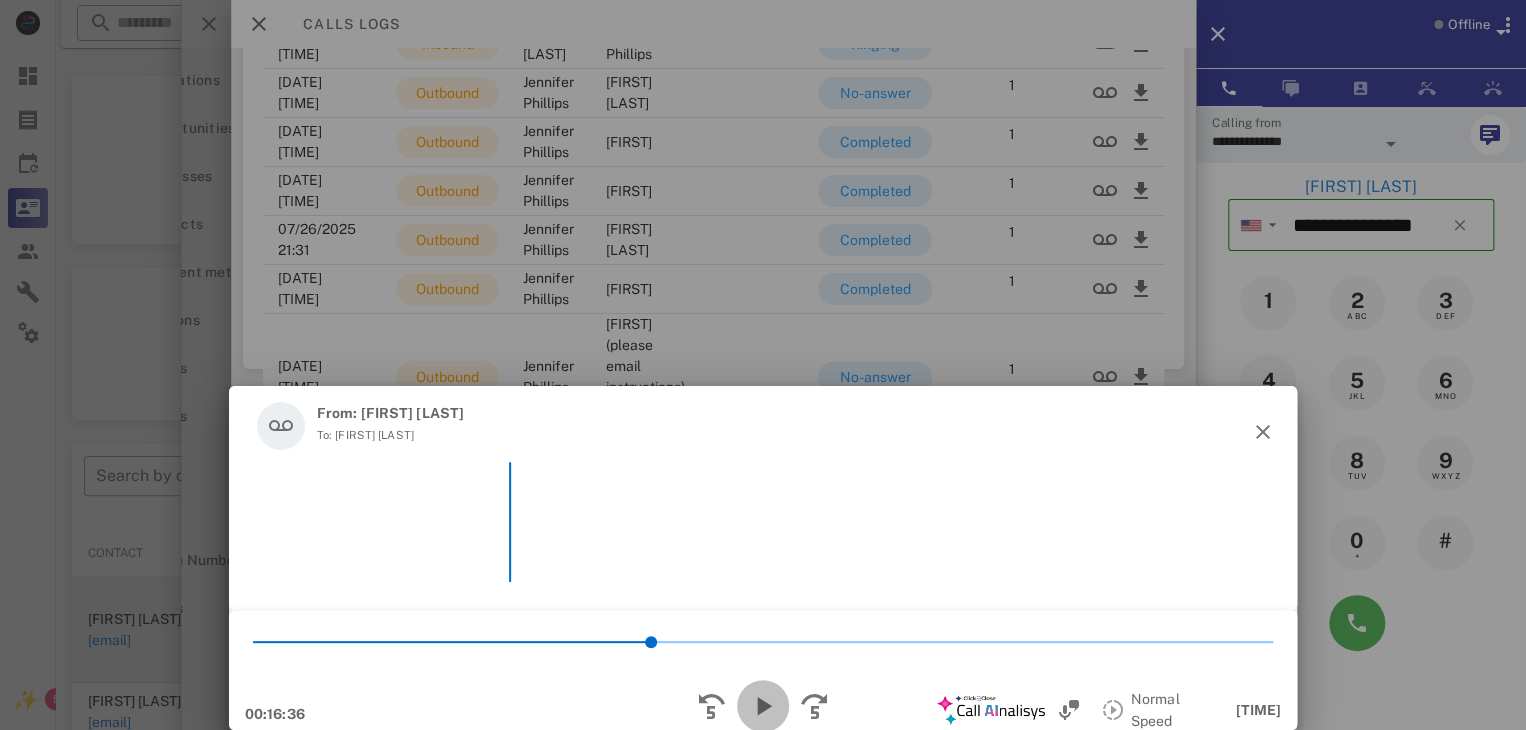 click at bounding box center (763, 706) 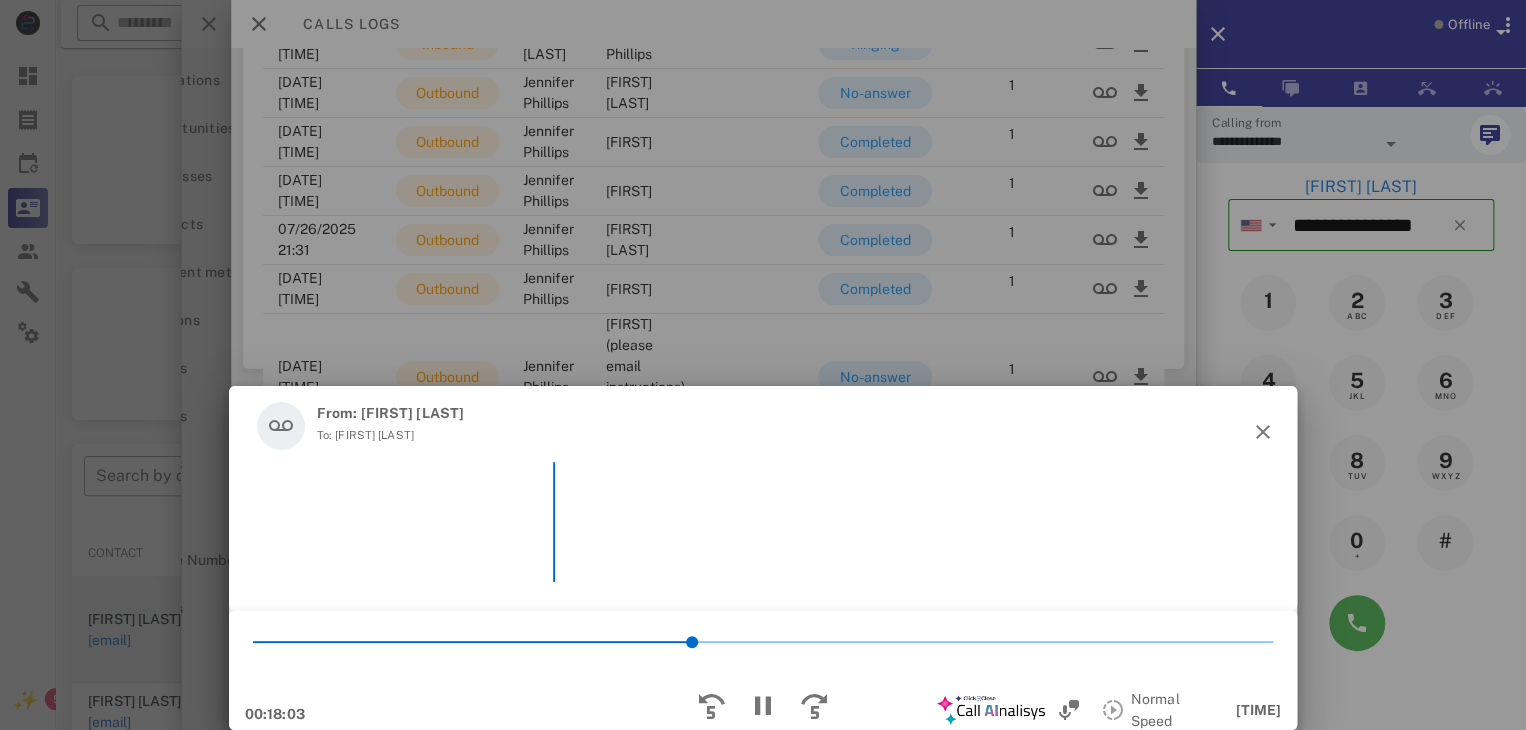 scroll, scrollTop: 7830, scrollLeft: 0, axis: vertical 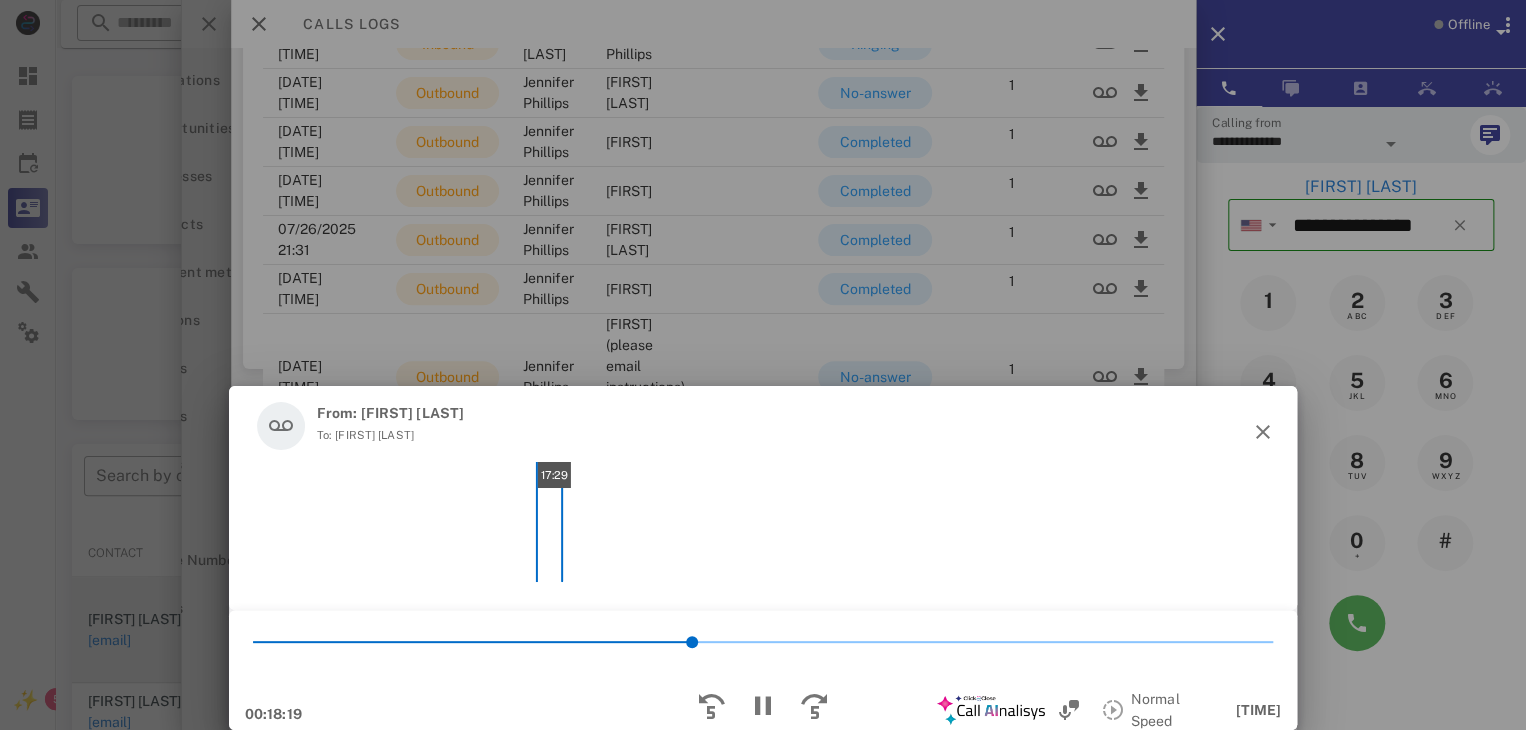 click on "17:29" at bounding box center [646, 522] 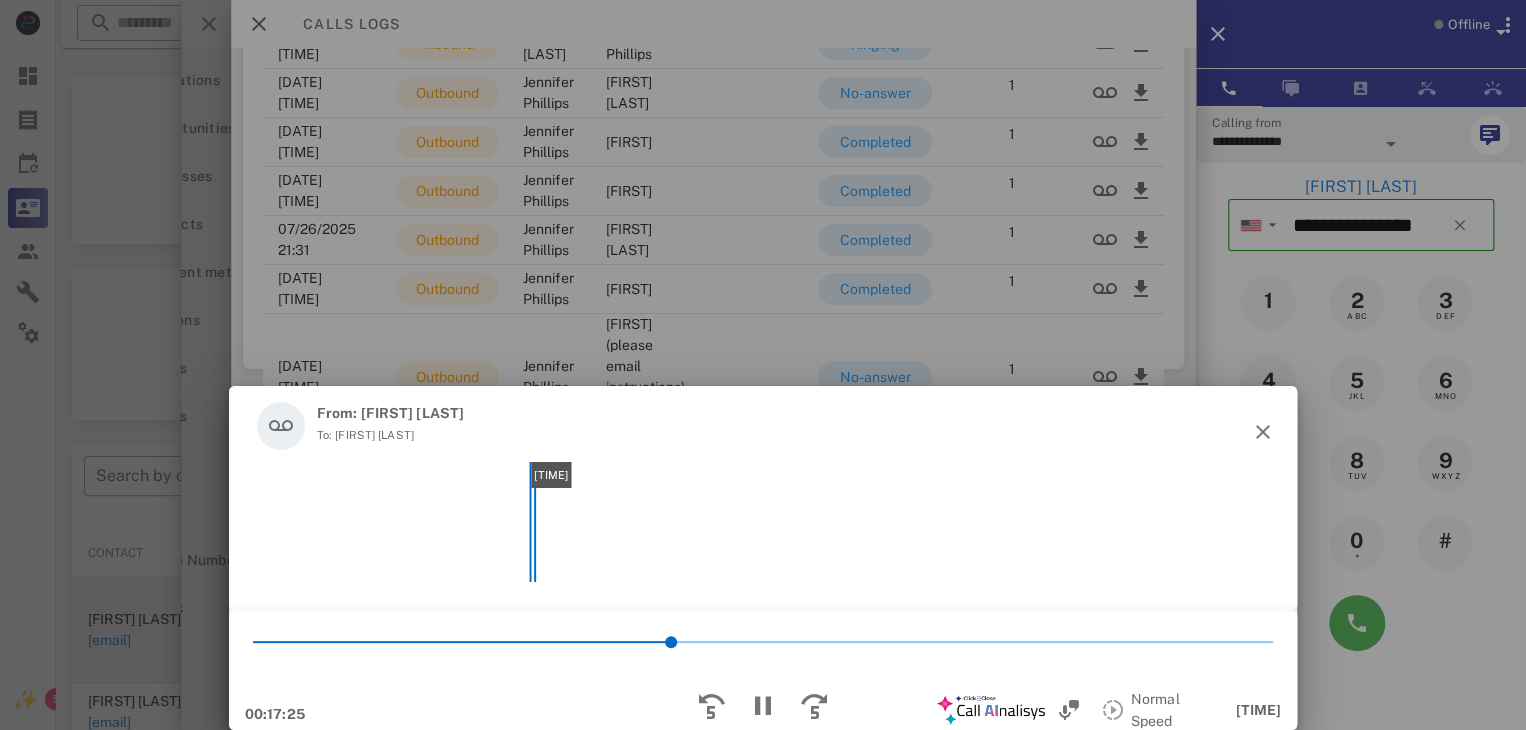 scroll, scrollTop: 7586, scrollLeft: 0, axis: vertical 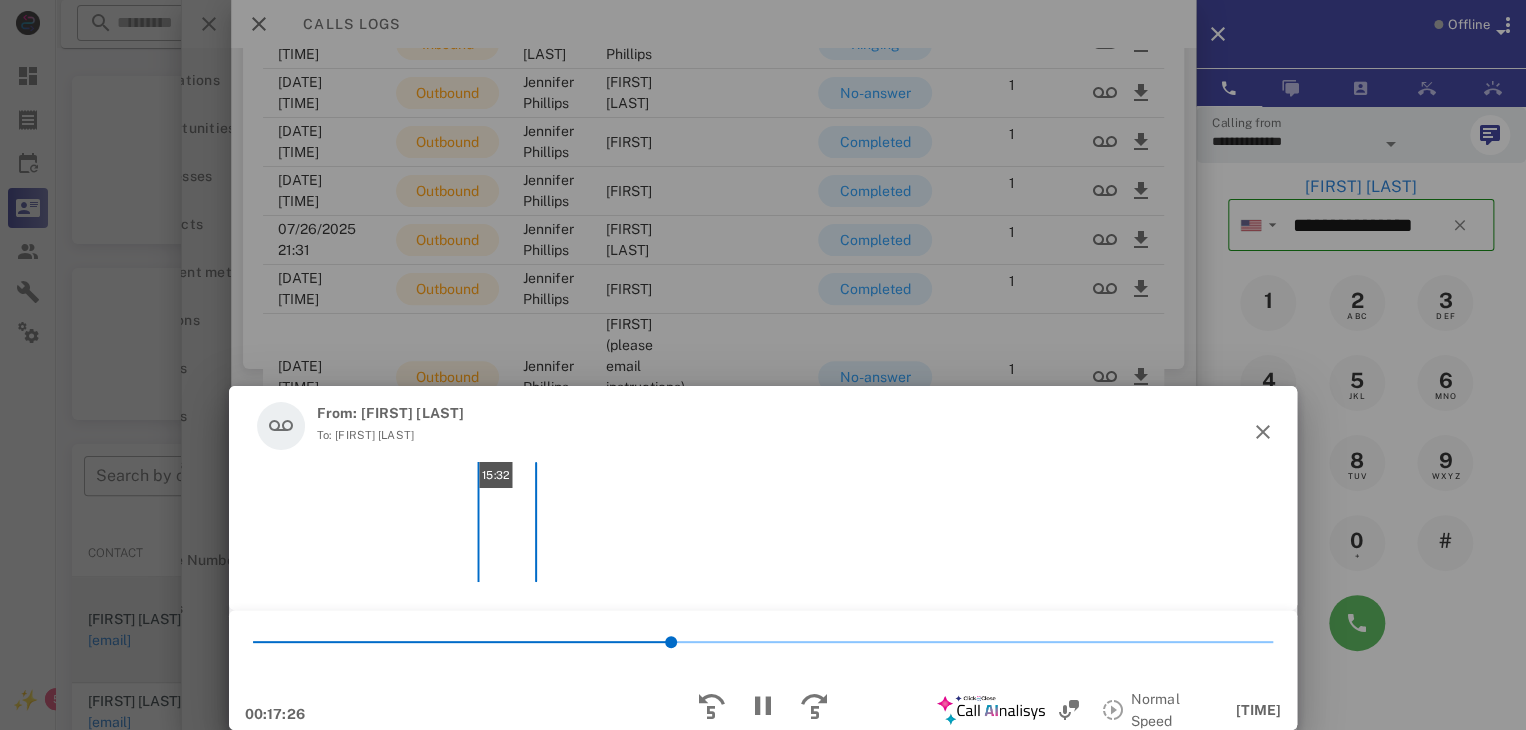 click on "15:32" at bounding box center [646, 522] 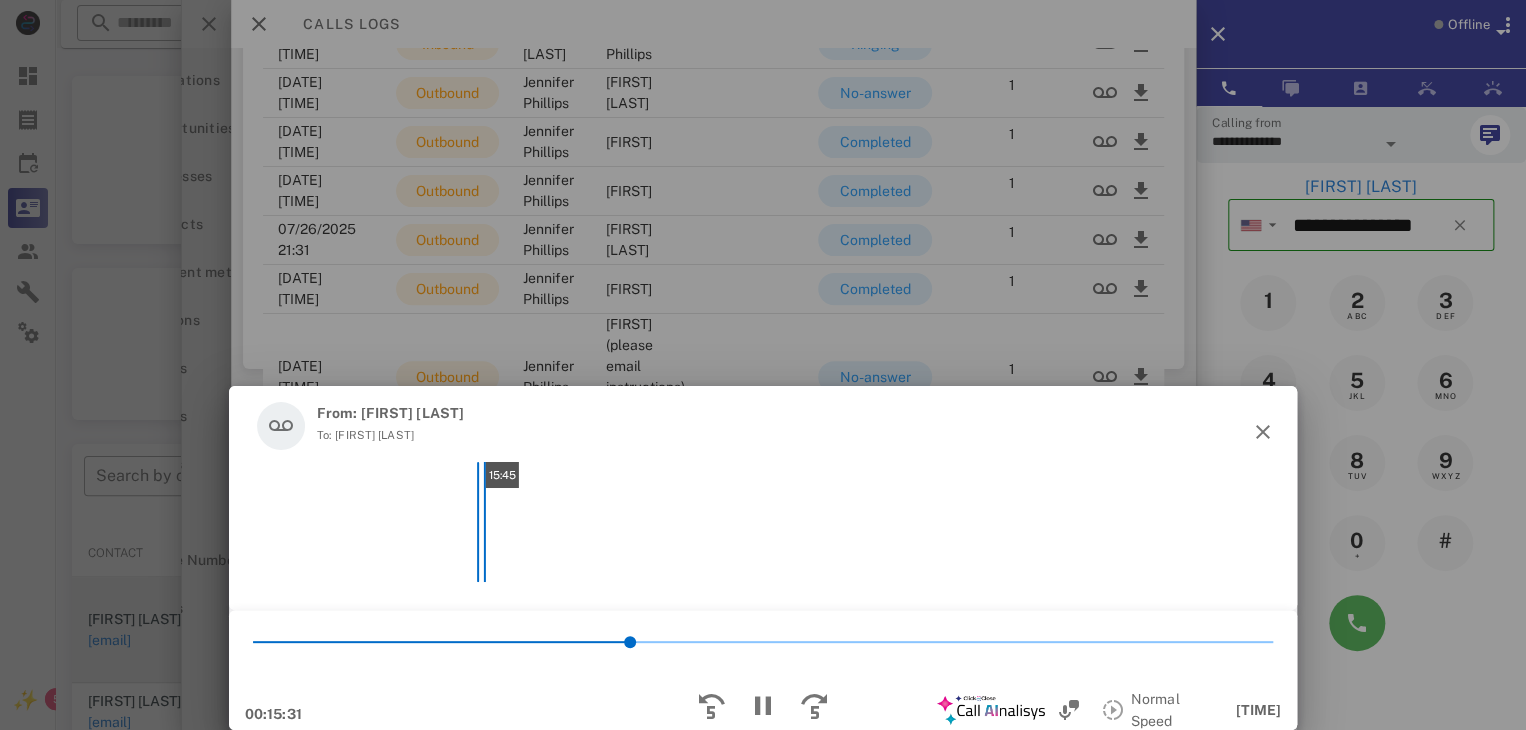 scroll, scrollTop: 6860, scrollLeft: 0, axis: vertical 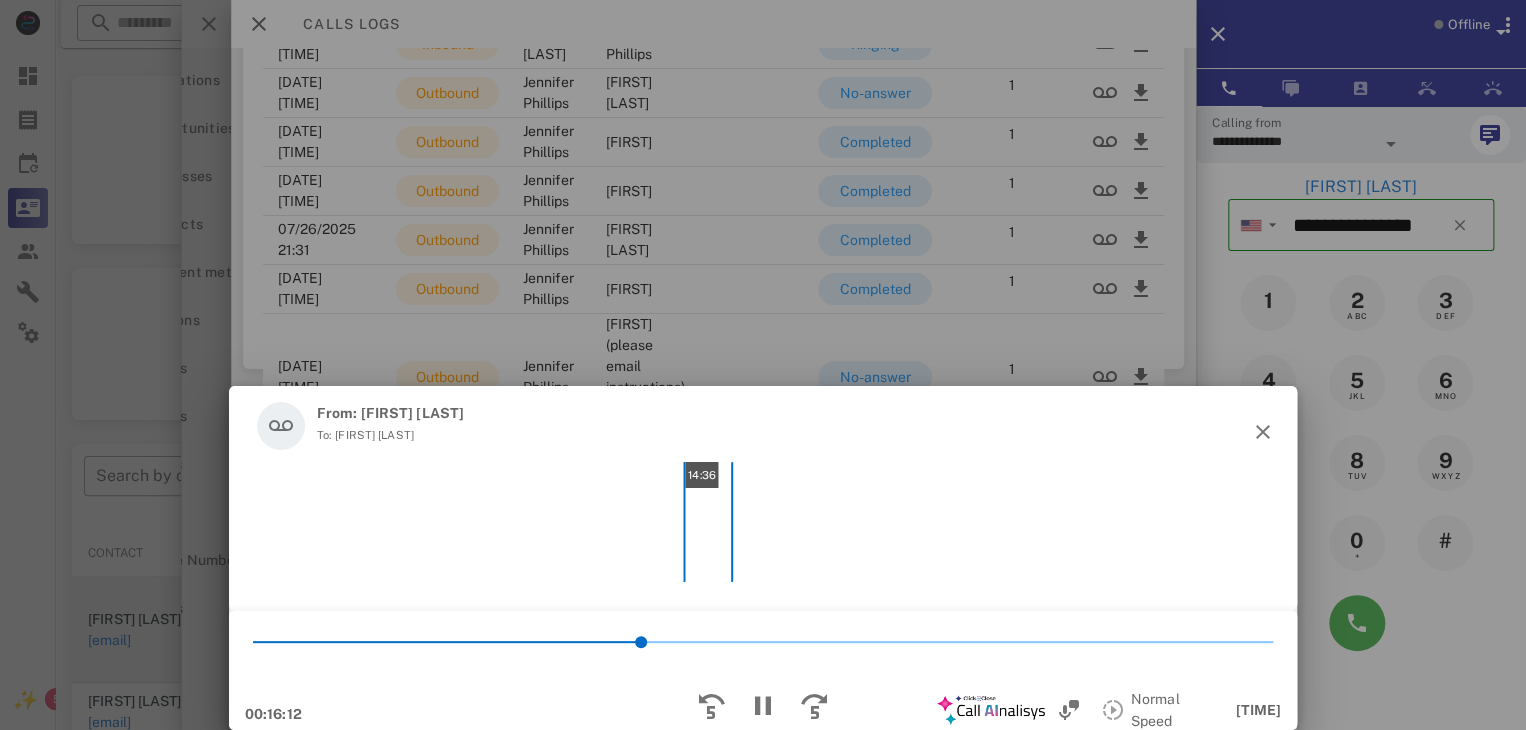 click on "14:36" at bounding box center (880, 522) 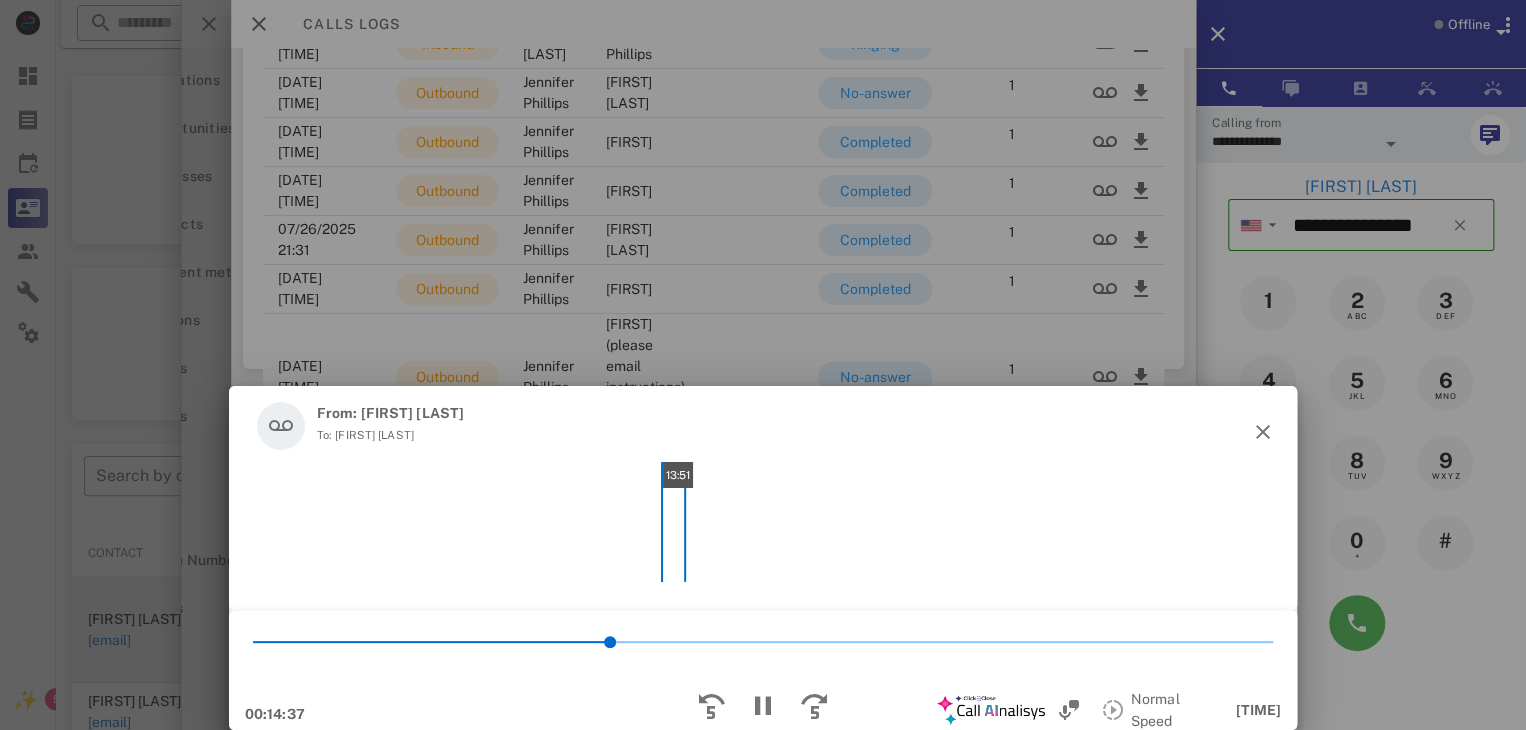 scroll, scrollTop: 6416, scrollLeft: 0, axis: vertical 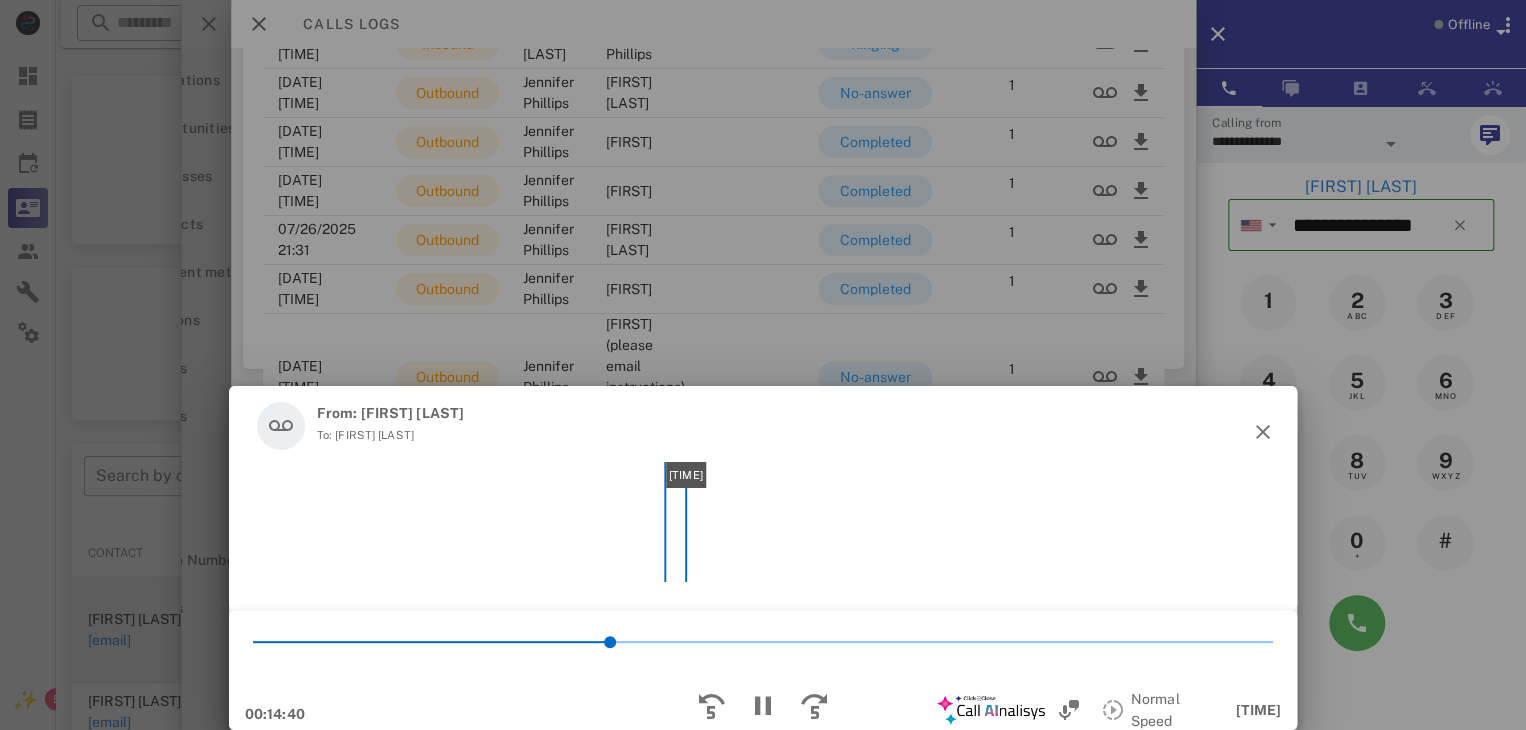 click on "[TIME]" at bounding box center [880, 522] 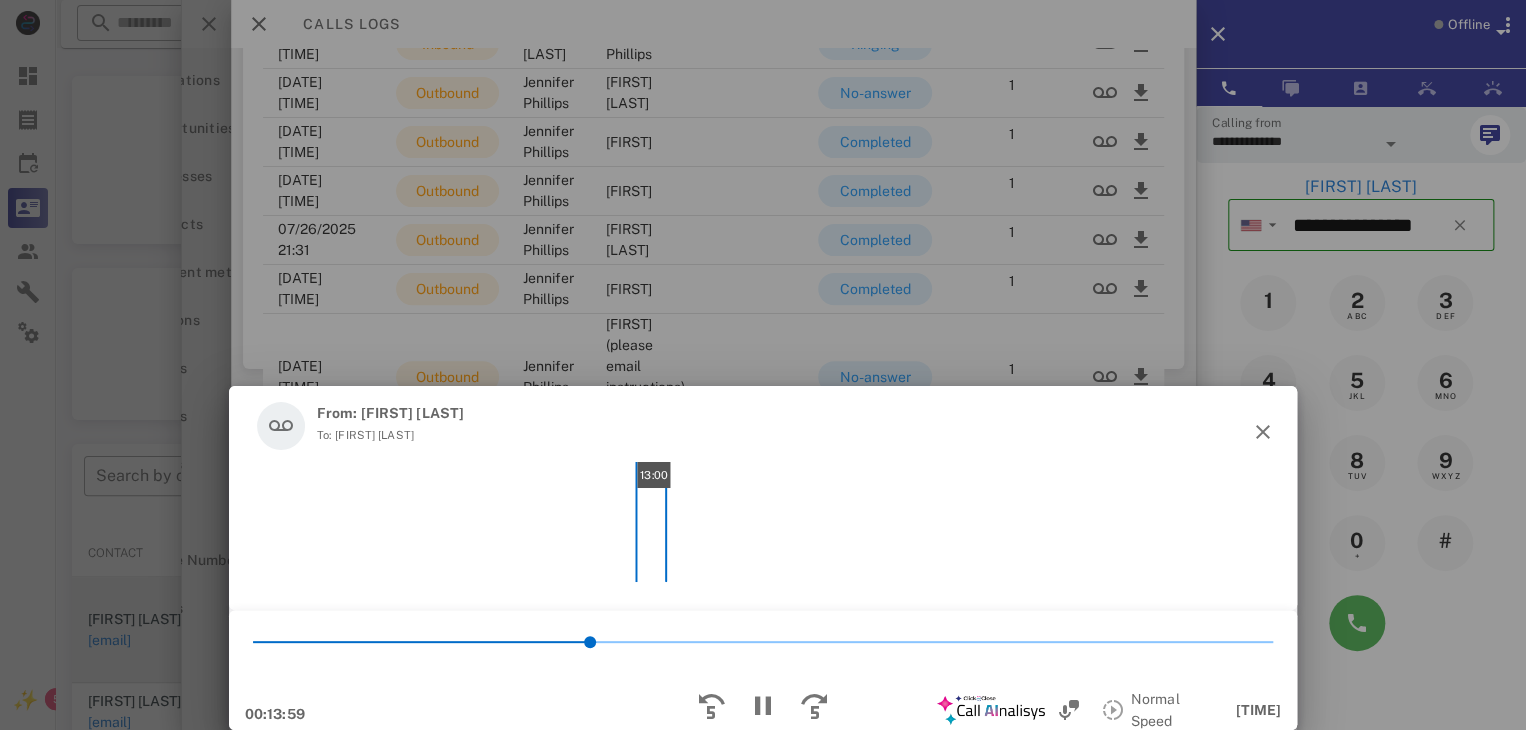 scroll, scrollTop: 6254, scrollLeft: 0, axis: vertical 